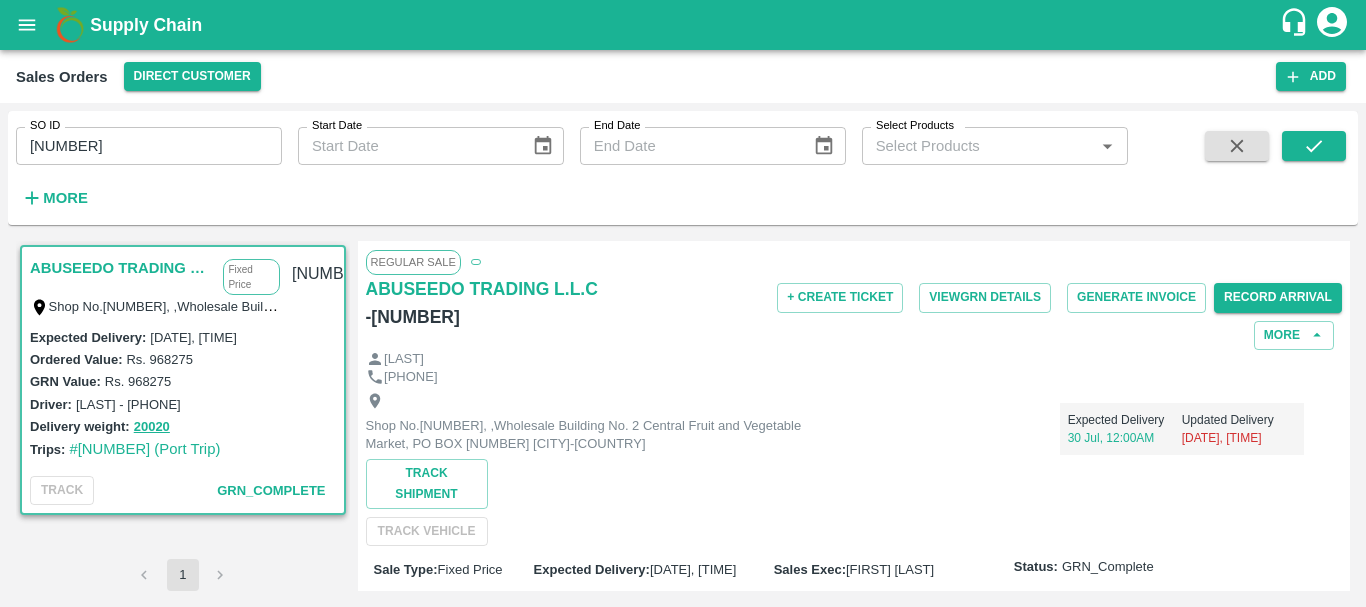 scroll, scrollTop: 0, scrollLeft: 0, axis: both 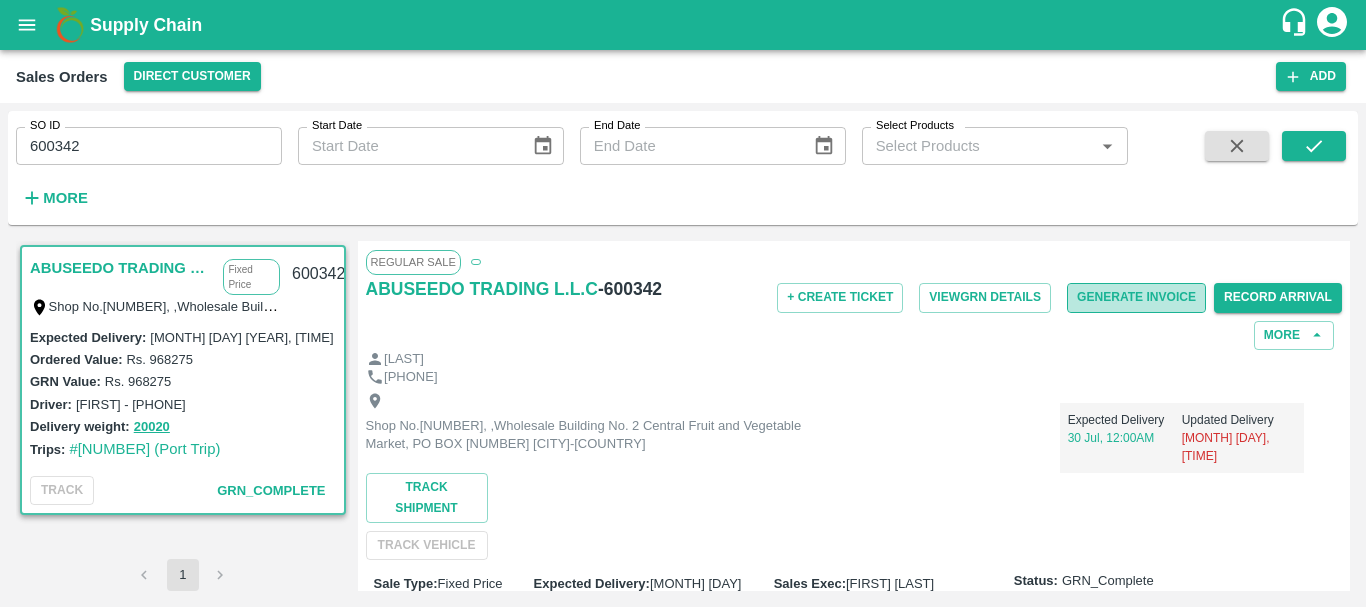 click on "Generate Invoice" at bounding box center [1136, 297] 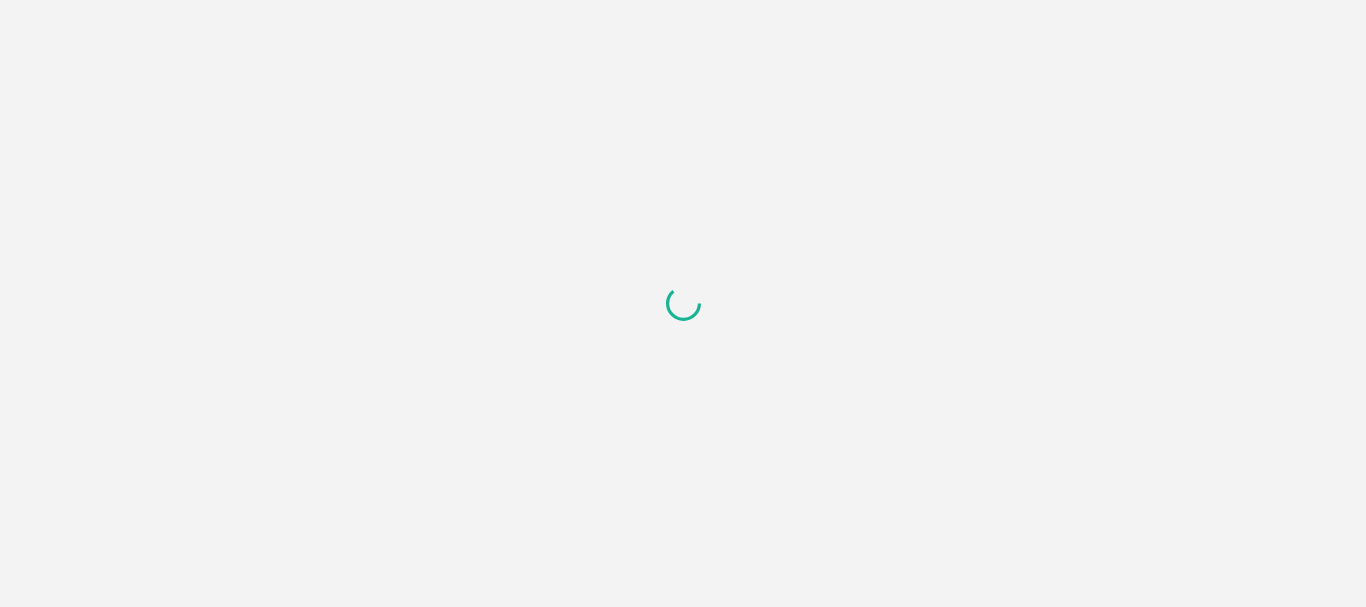 scroll, scrollTop: 0, scrollLeft: 0, axis: both 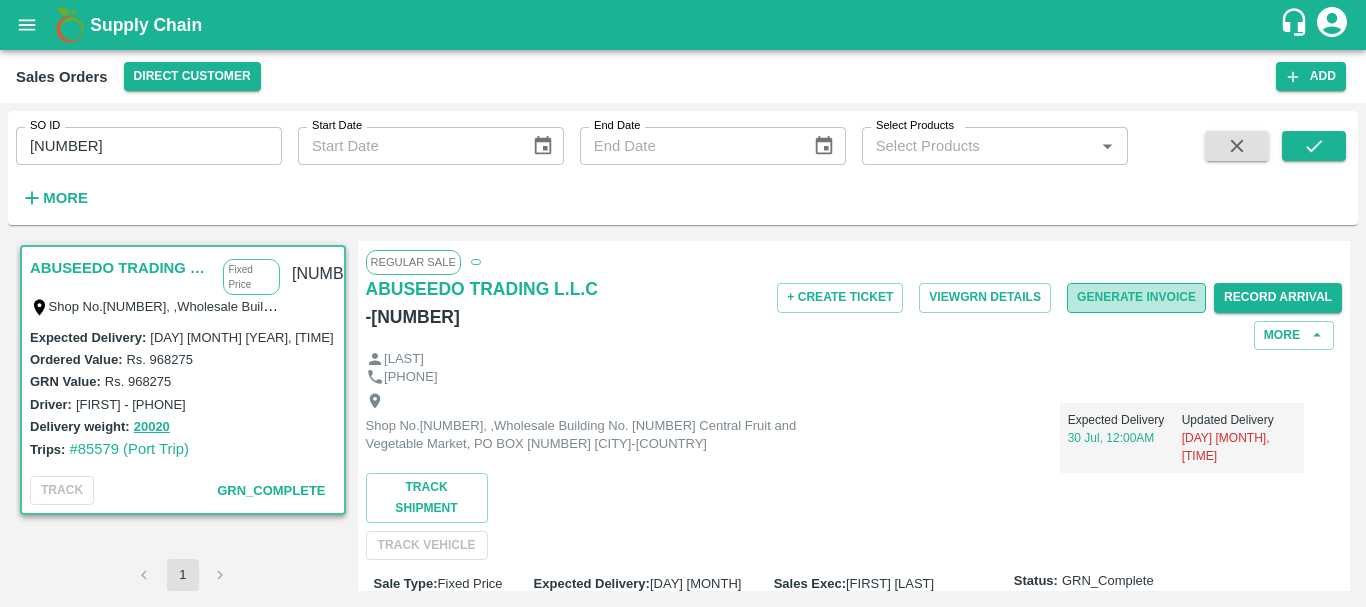 click on "Generate Invoice" at bounding box center (1136, 297) 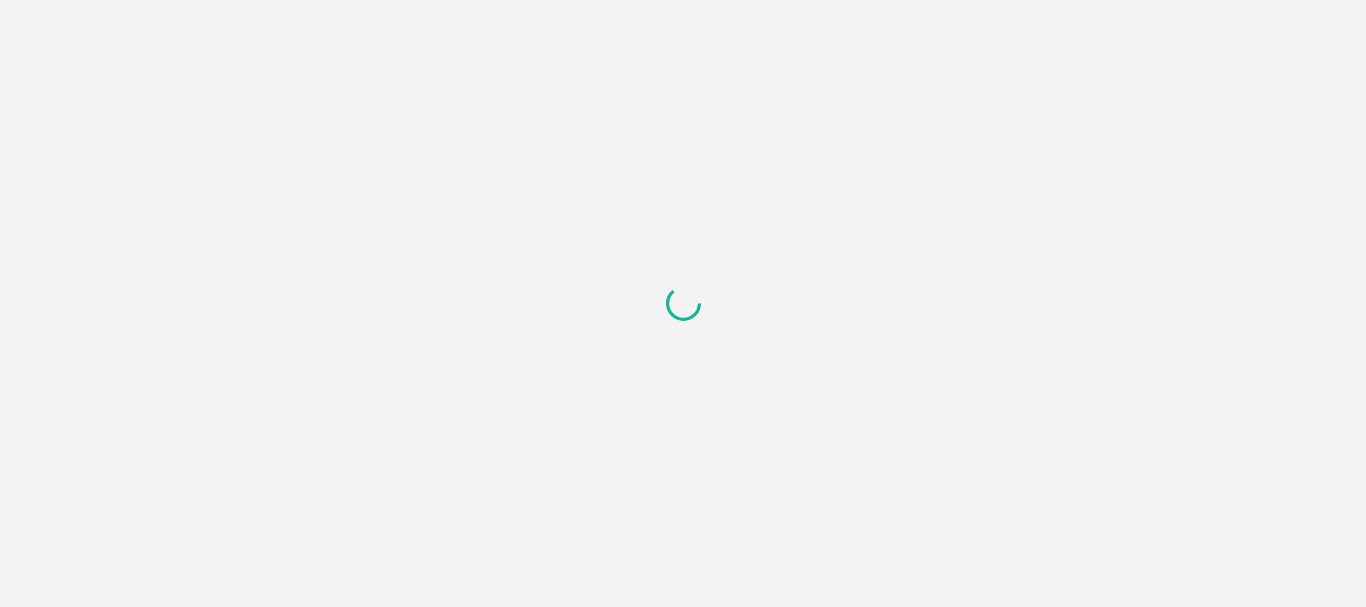 scroll, scrollTop: 0, scrollLeft: 0, axis: both 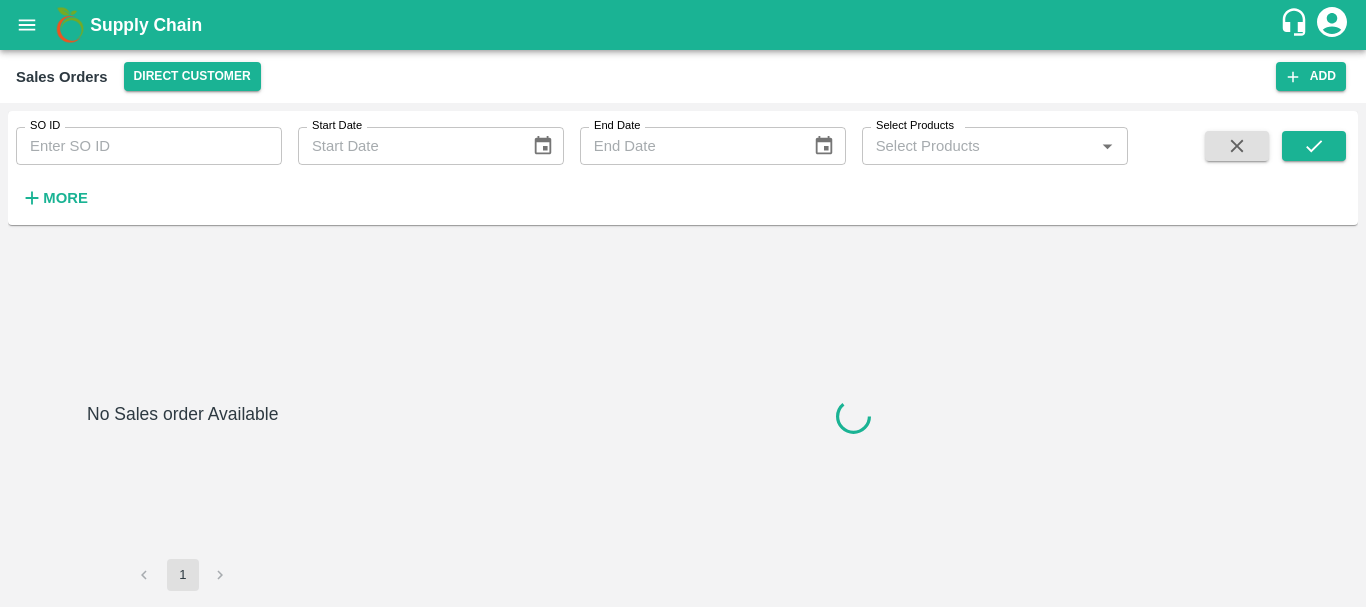 type on "600344" 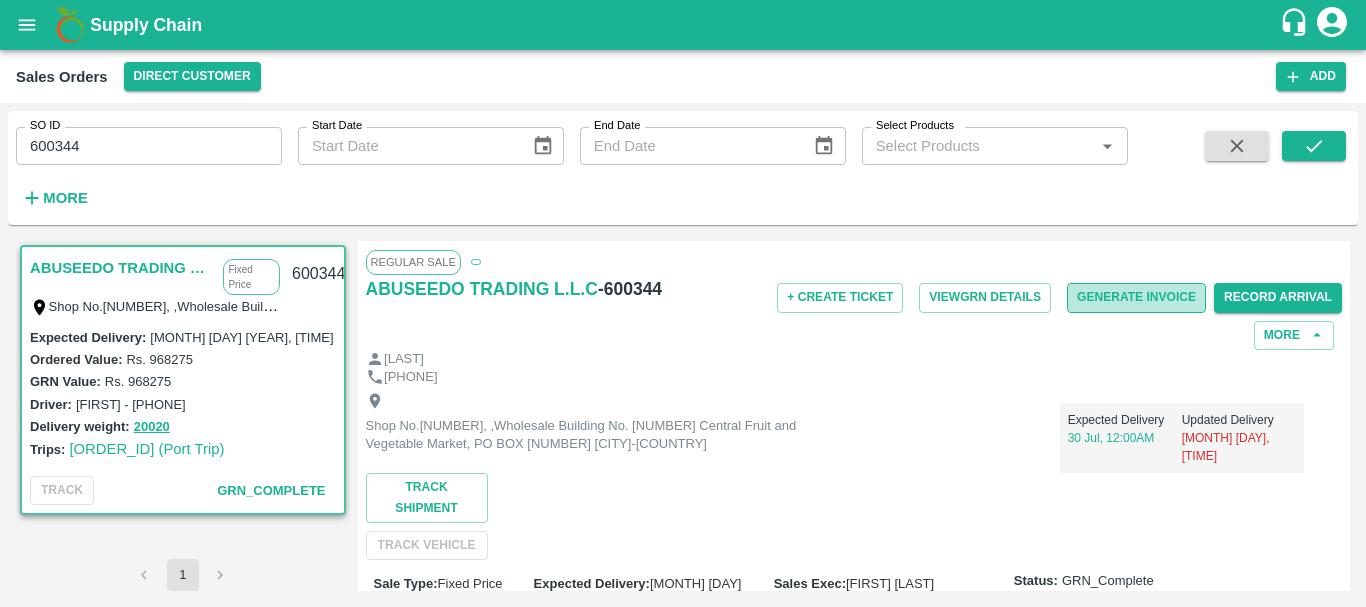 click on "Generate Invoice" at bounding box center [1136, 297] 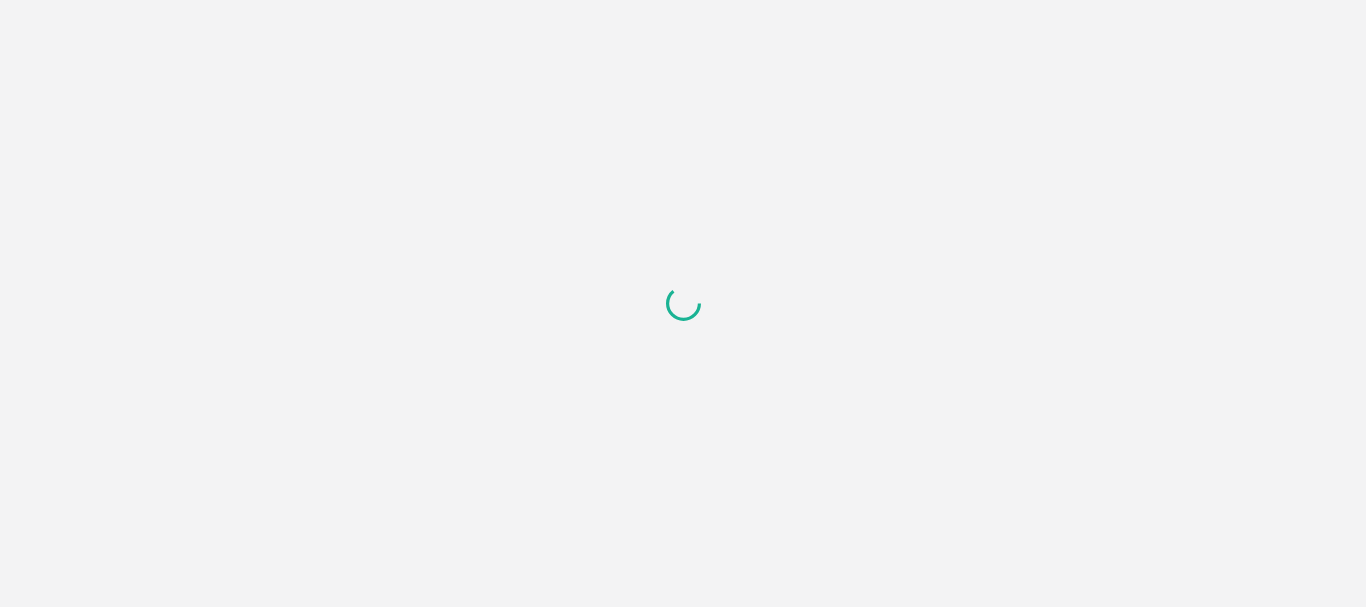 scroll, scrollTop: 0, scrollLeft: 0, axis: both 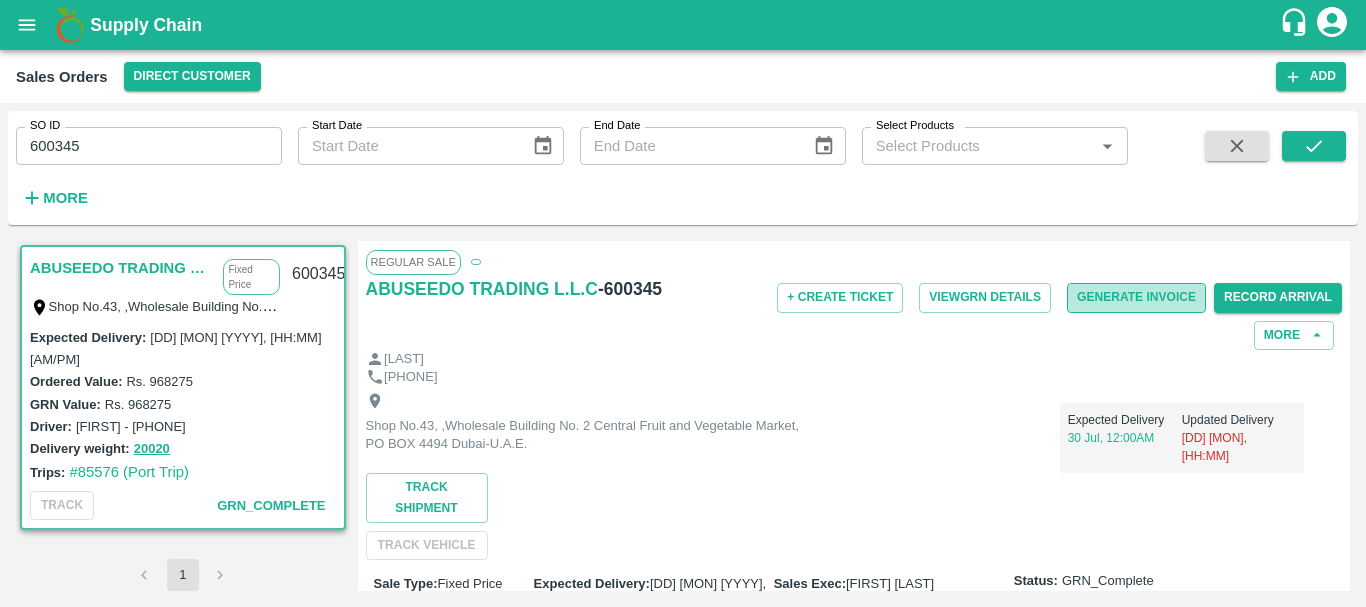 click on "Generate Invoice" at bounding box center (1136, 297) 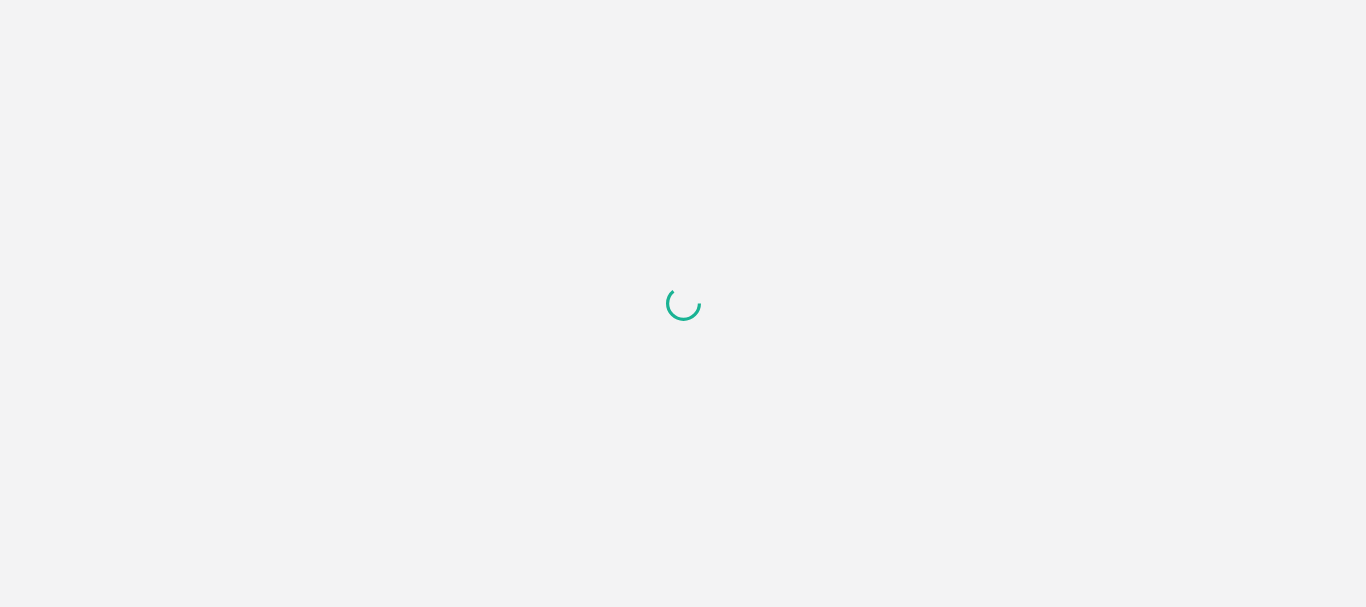 scroll, scrollTop: 0, scrollLeft: 0, axis: both 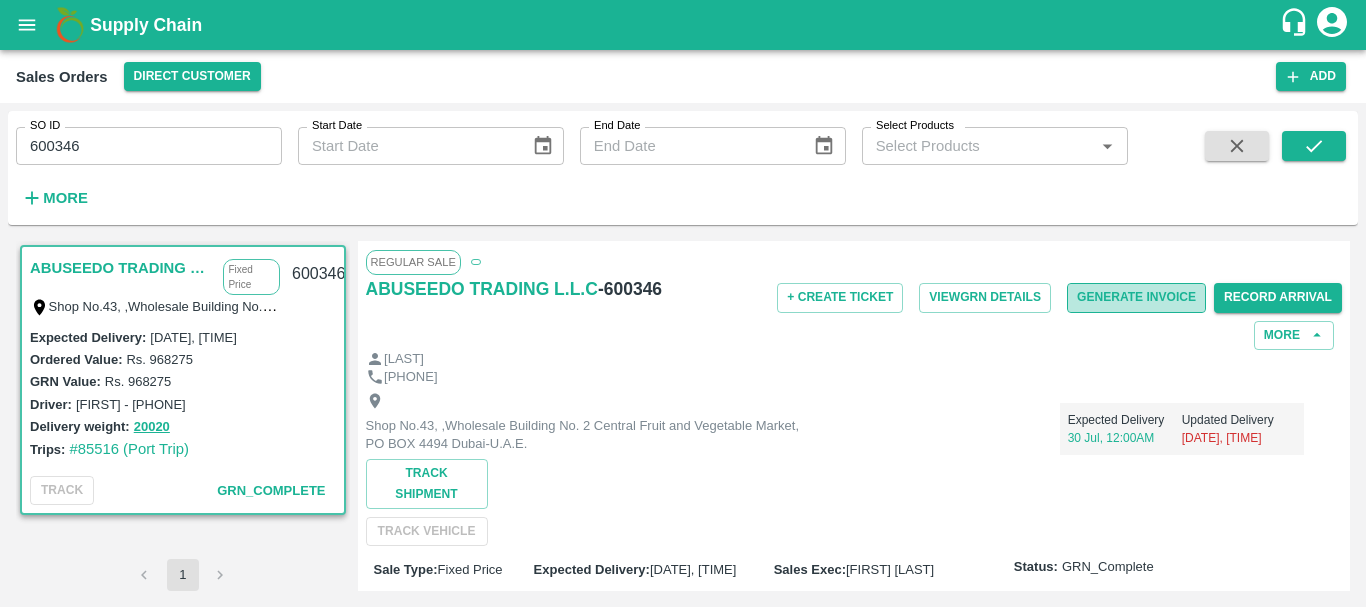 click on "Generate Invoice" at bounding box center [1136, 297] 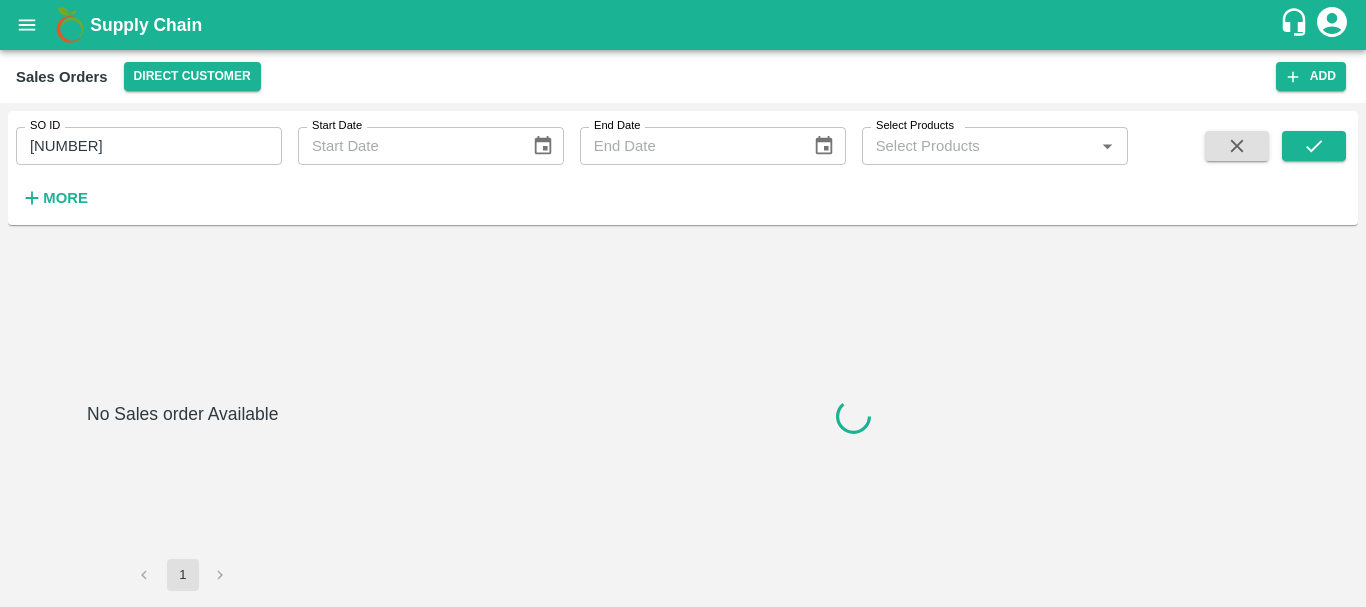 scroll, scrollTop: 0, scrollLeft: 0, axis: both 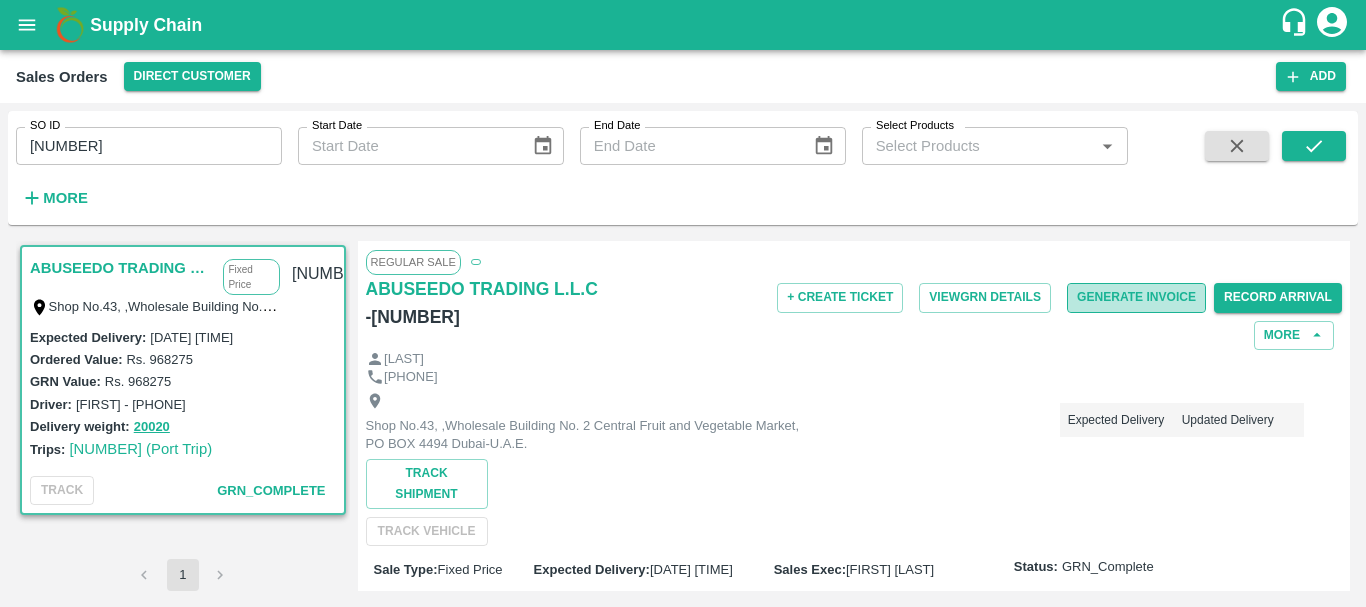 click on "Generate Invoice" at bounding box center (1136, 297) 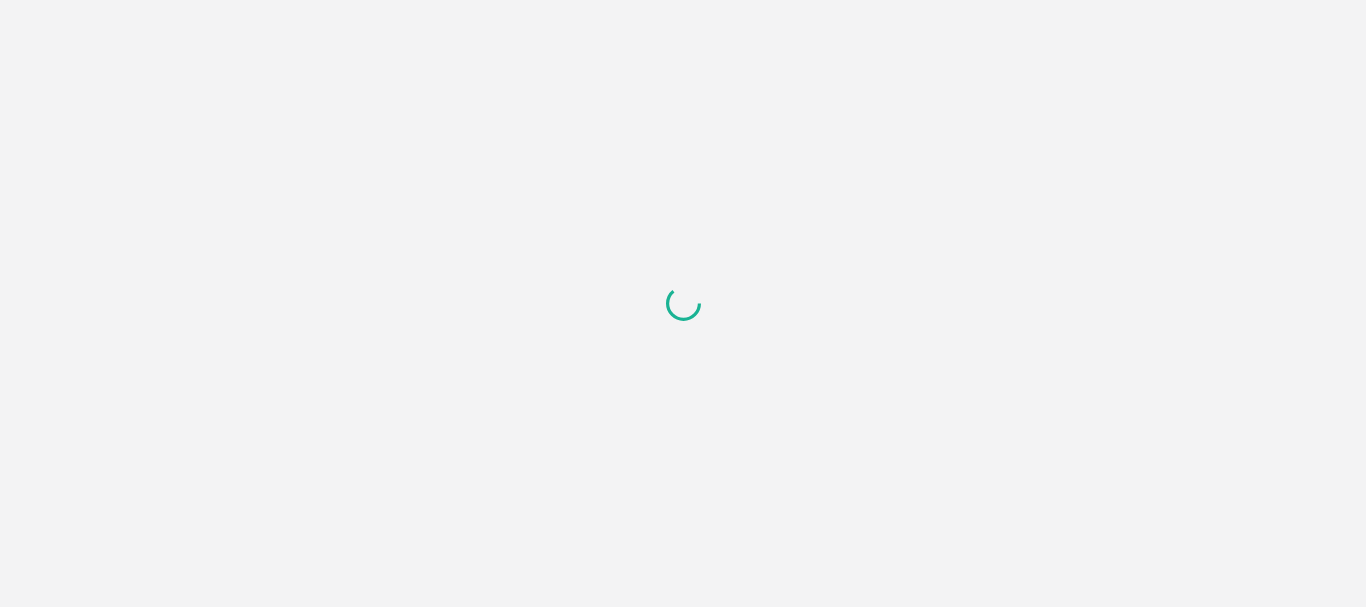scroll, scrollTop: 0, scrollLeft: 0, axis: both 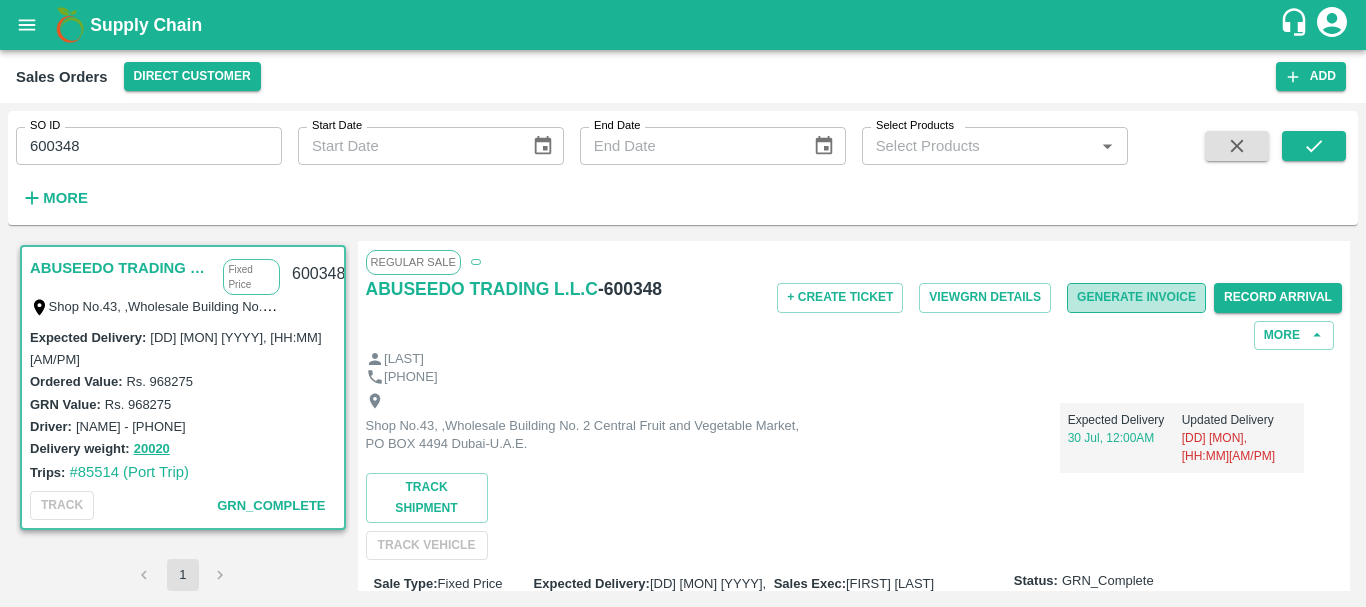 click on "Generate Invoice" at bounding box center (1136, 297) 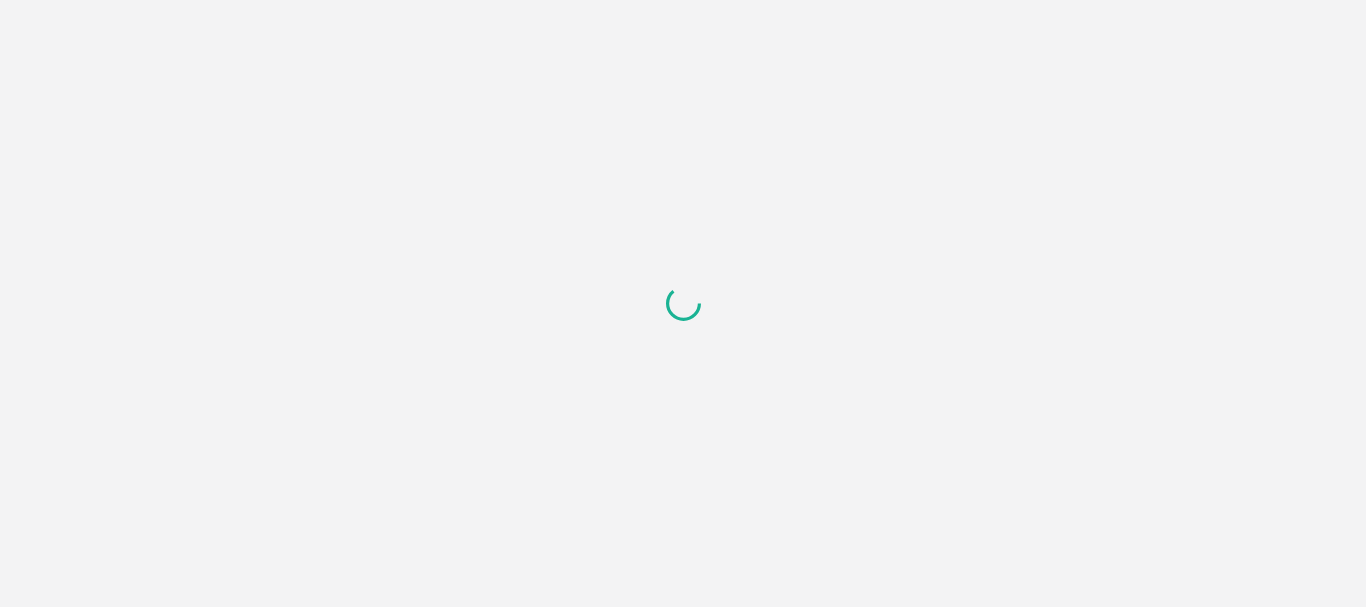scroll, scrollTop: 0, scrollLeft: 0, axis: both 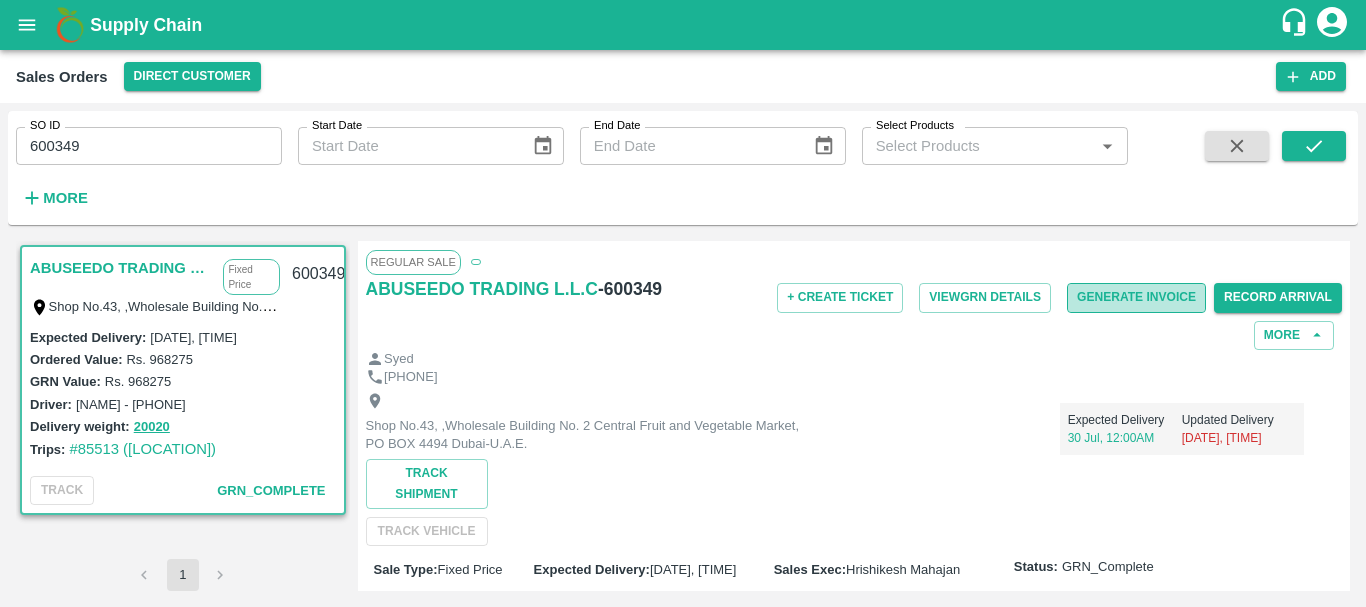 click on "Generate Invoice" at bounding box center [1136, 297] 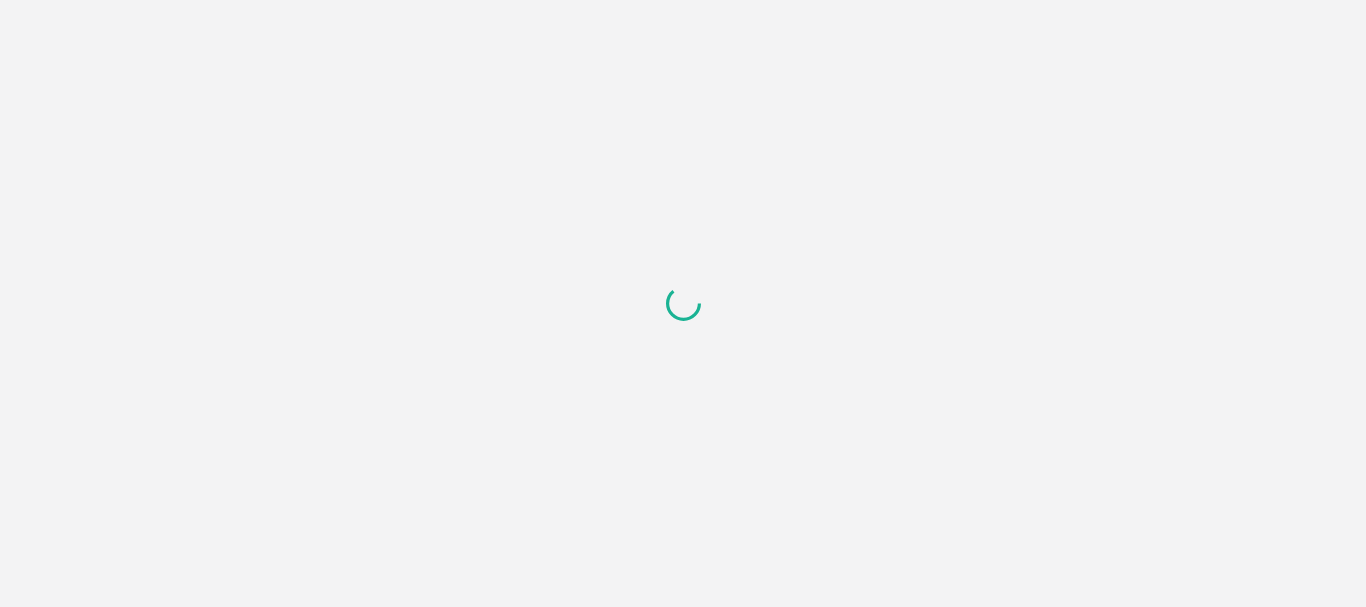 scroll, scrollTop: 0, scrollLeft: 0, axis: both 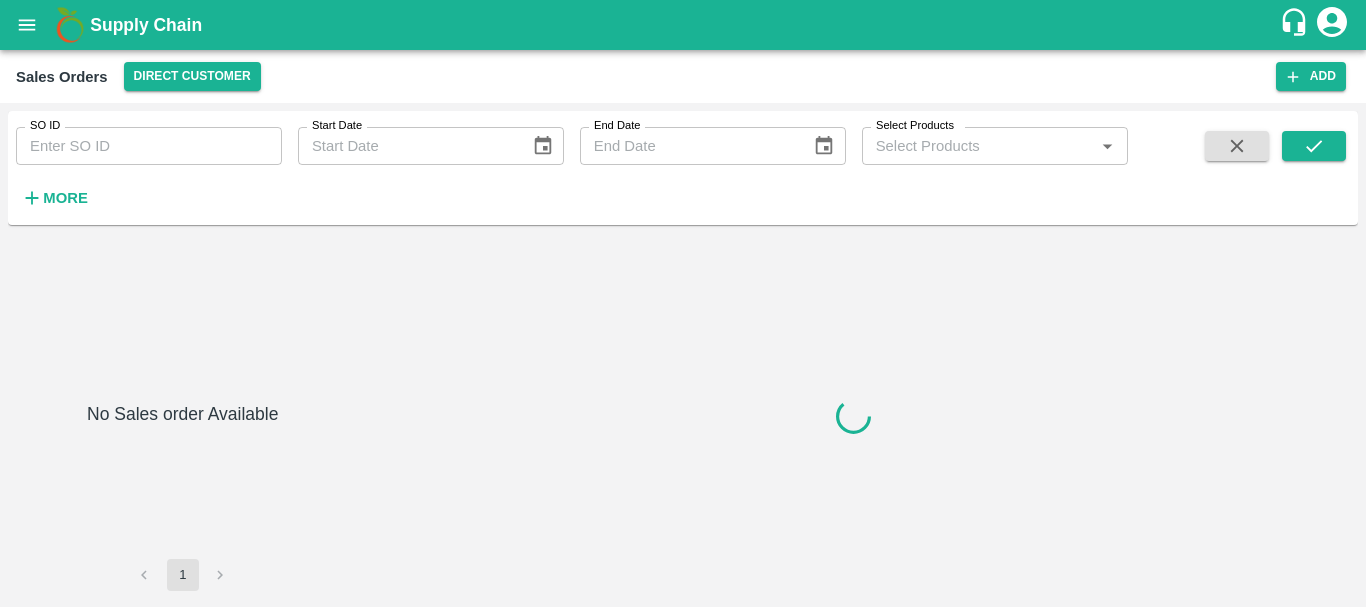 type on "600351" 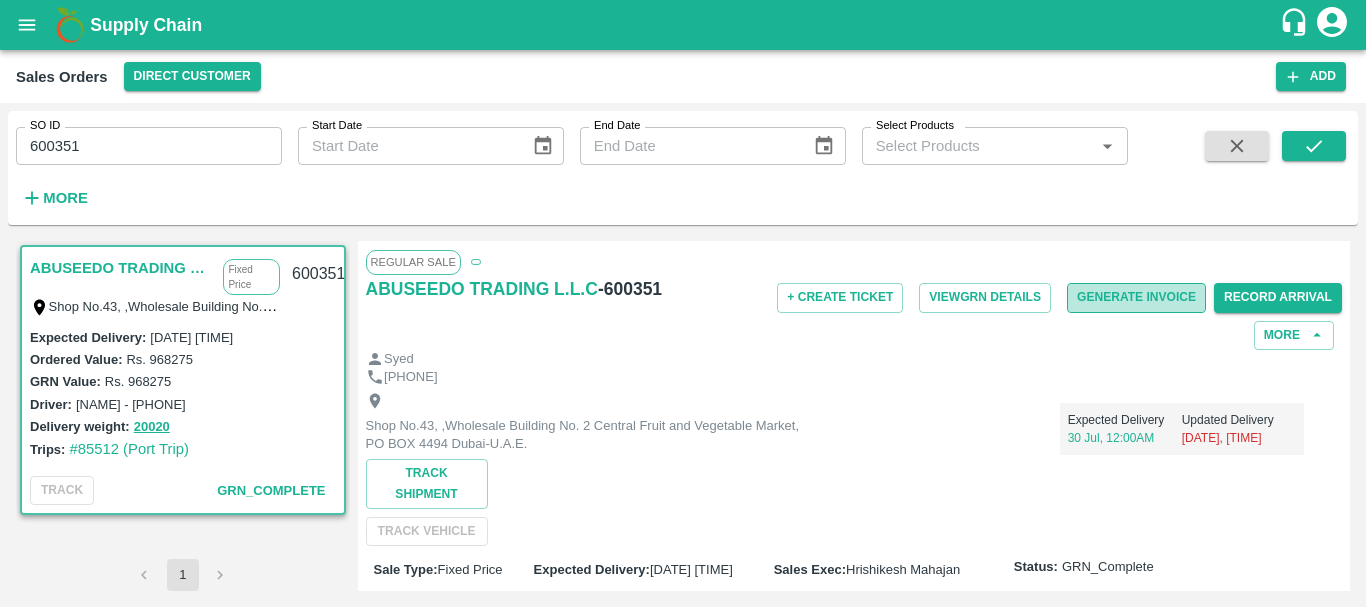 click on "Generate Invoice" at bounding box center [1136, 297] 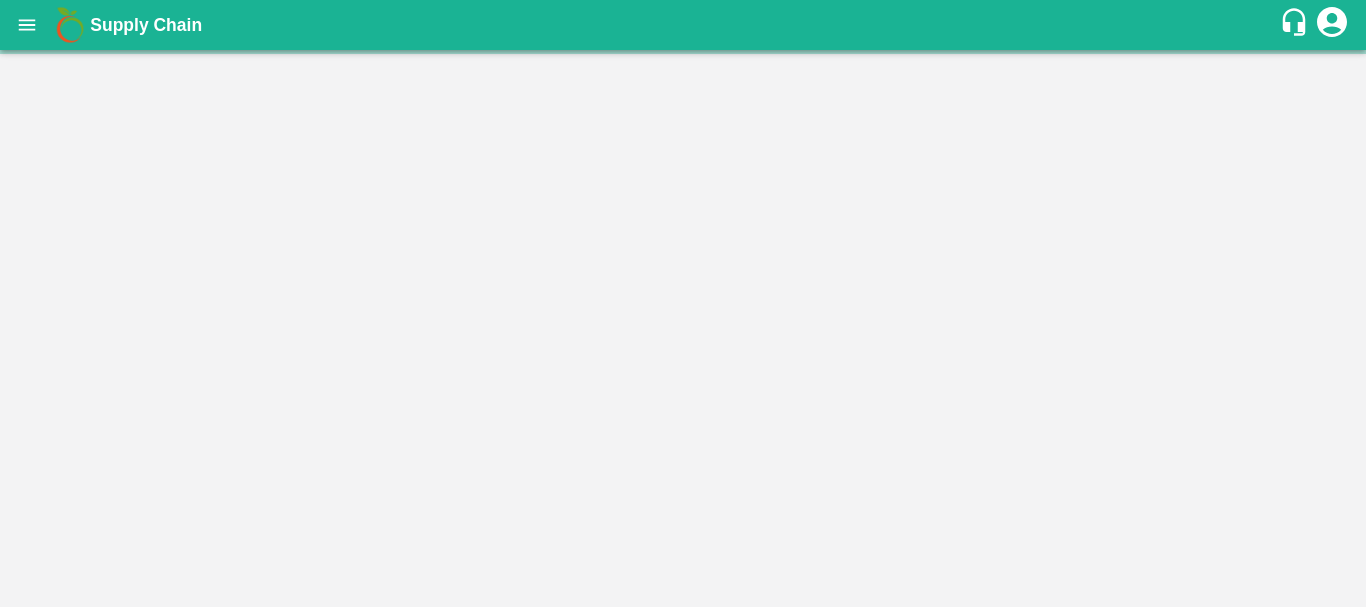 scroll, scrollTop: 0, scrollLeft: 0, axis: both 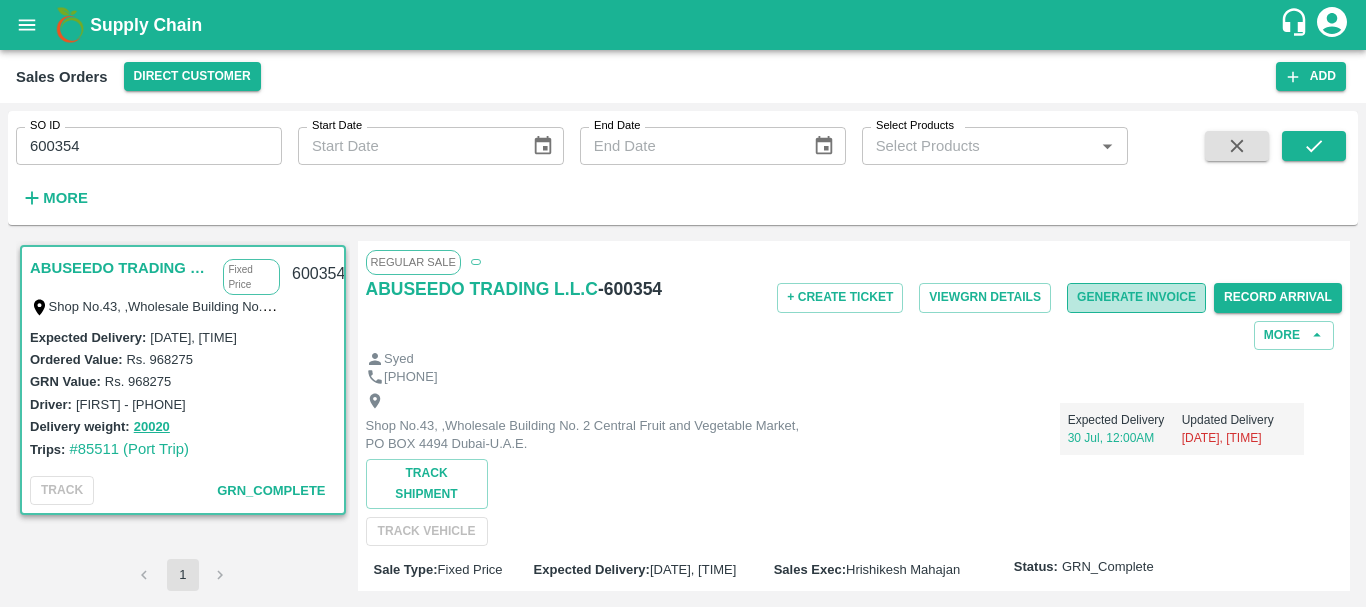 click on "Generate Invoice" at bounding box center [1136, 297] 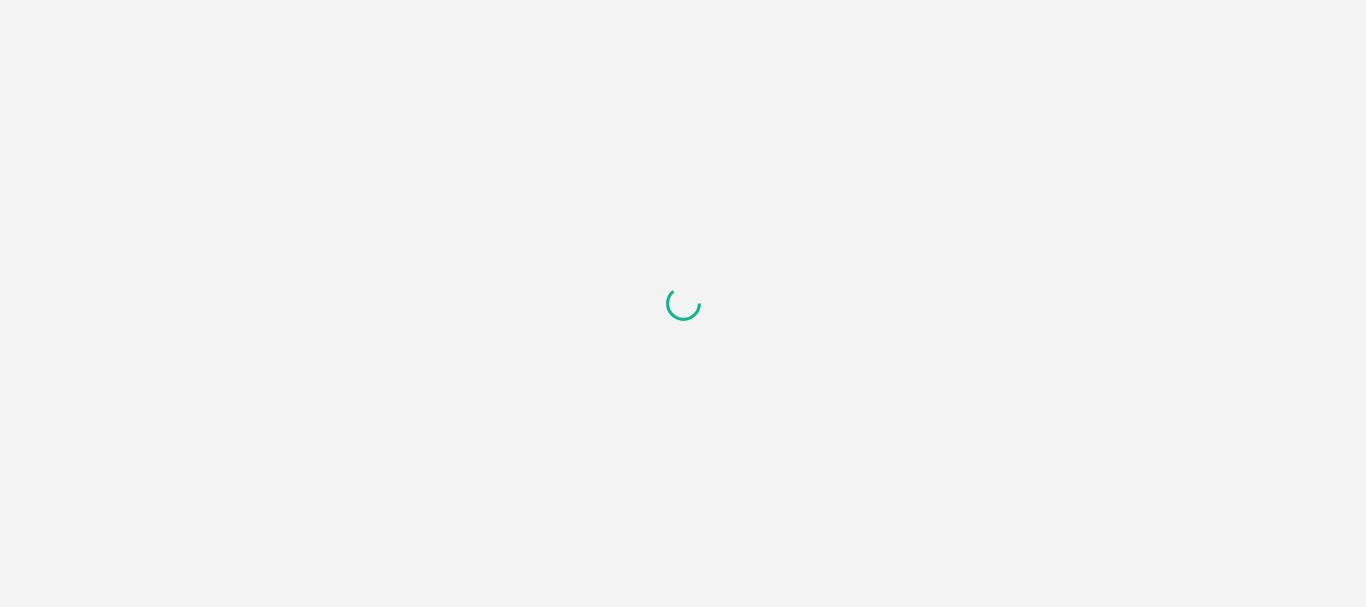 scroll, scrollTop: 0, scrollLeft: 0, axis: both 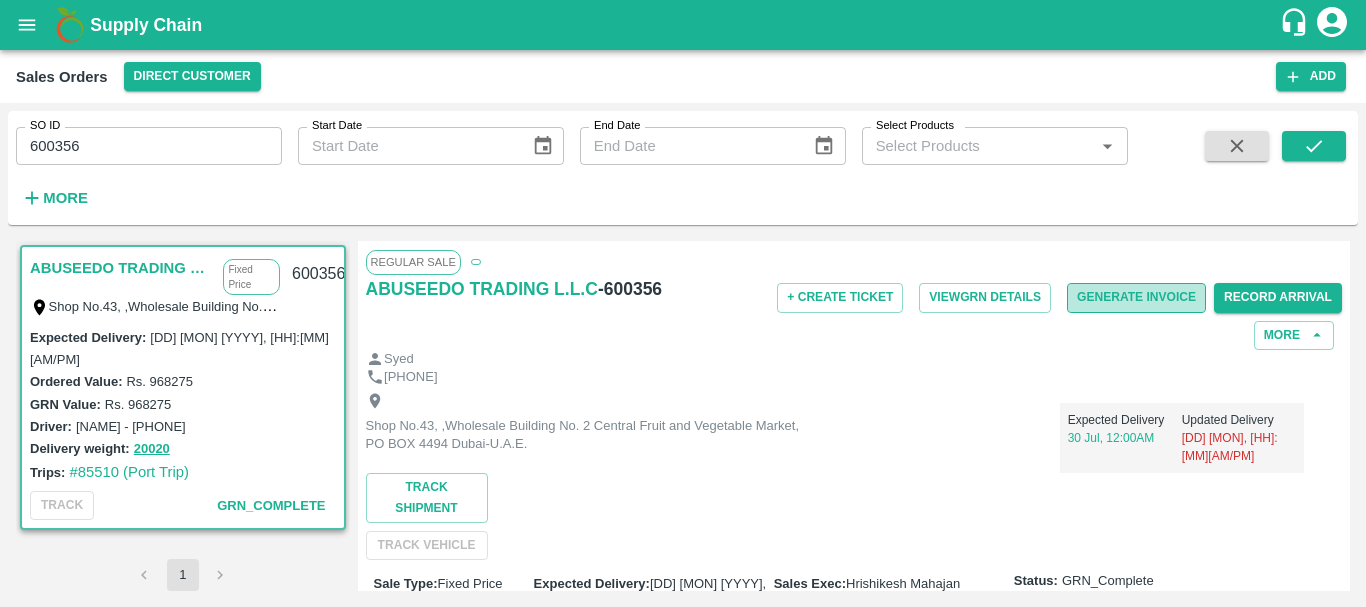 click on "Generate Invoice" at bounding box center [1136, 297] 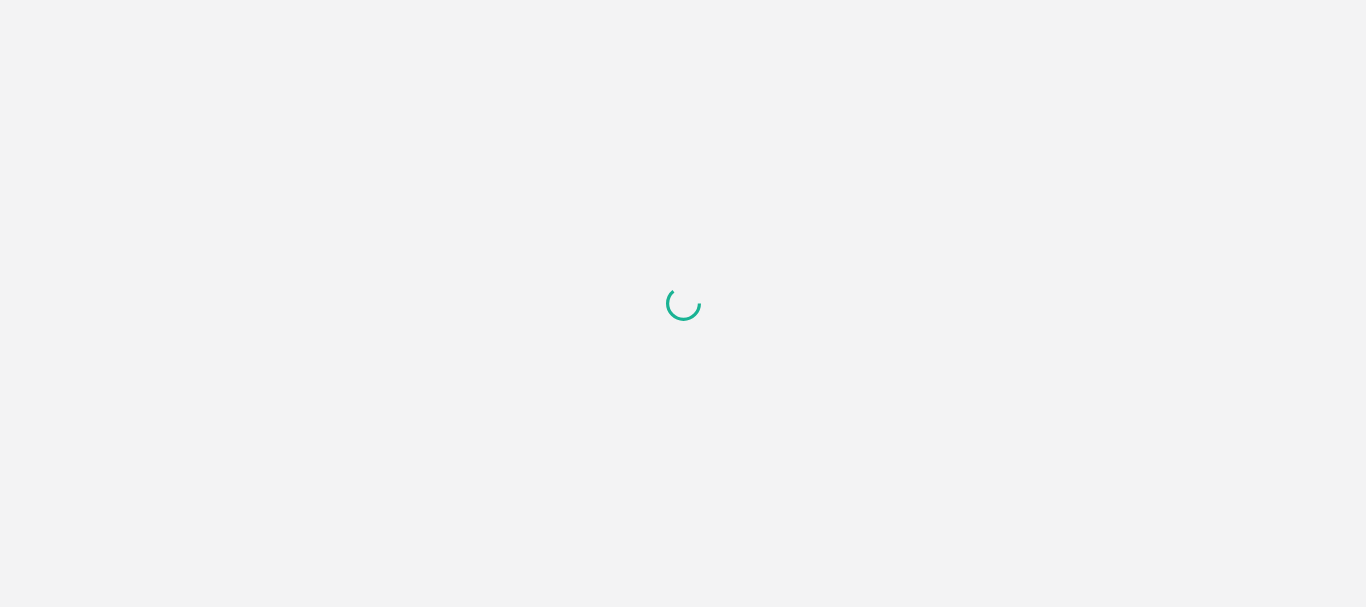scroll, scrollTop: 0, scrollLeft: 0, axis: both 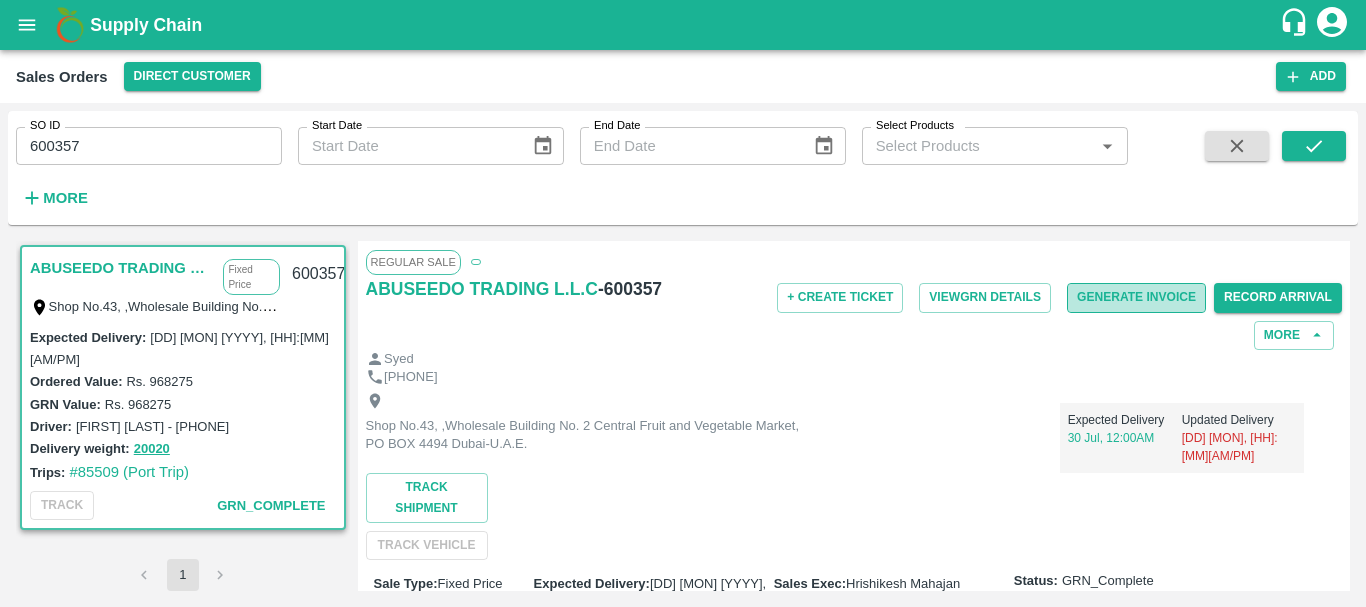 click on "Generate Invoice" at bounding box center [1136, 297] 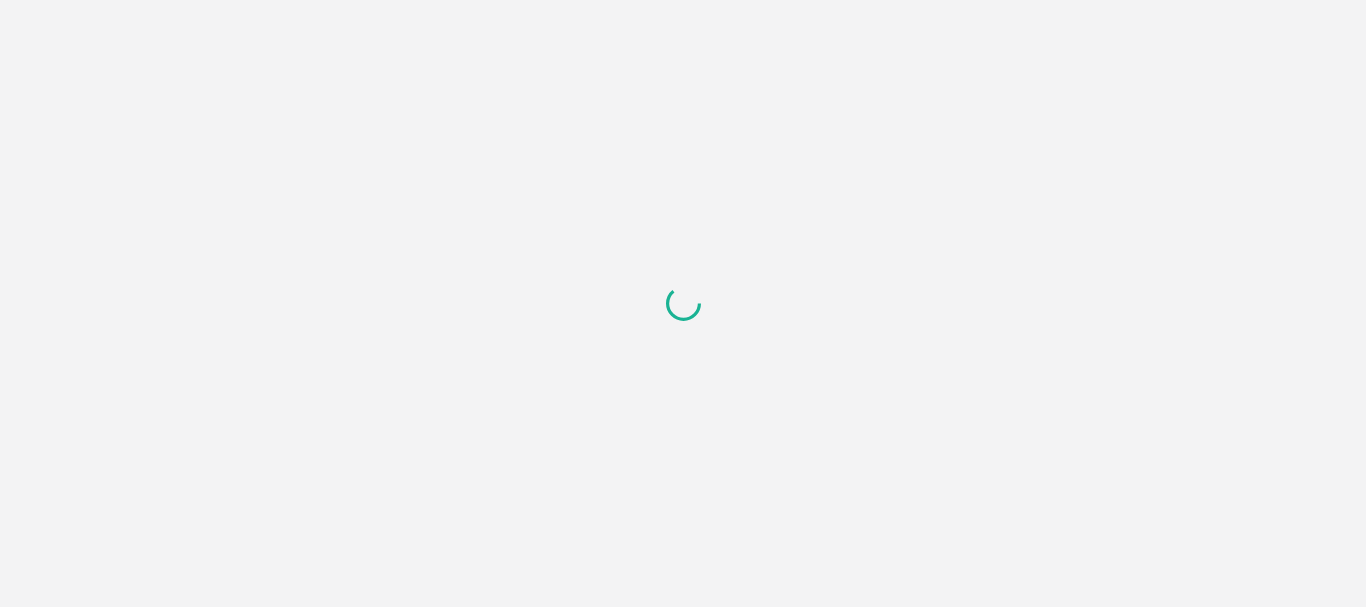 scroll, scrollTop: 0, scrollLeft: 0, axis: both 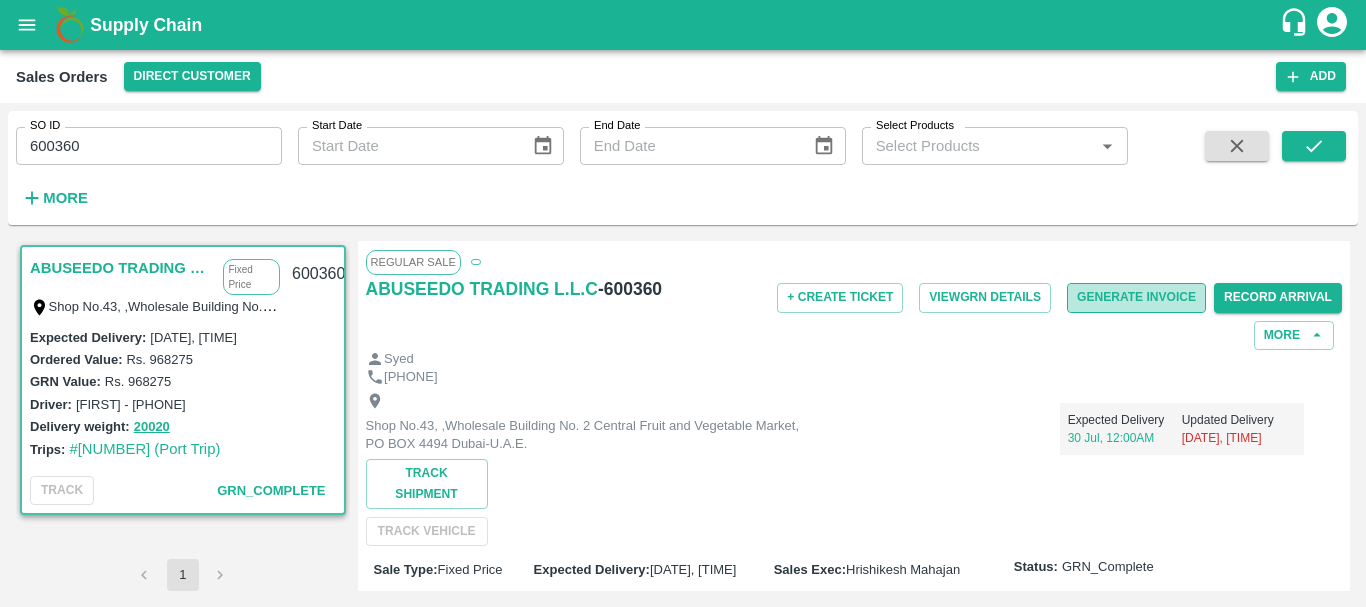 click on "Generate Invoice" at bounding box center (1136, 297) 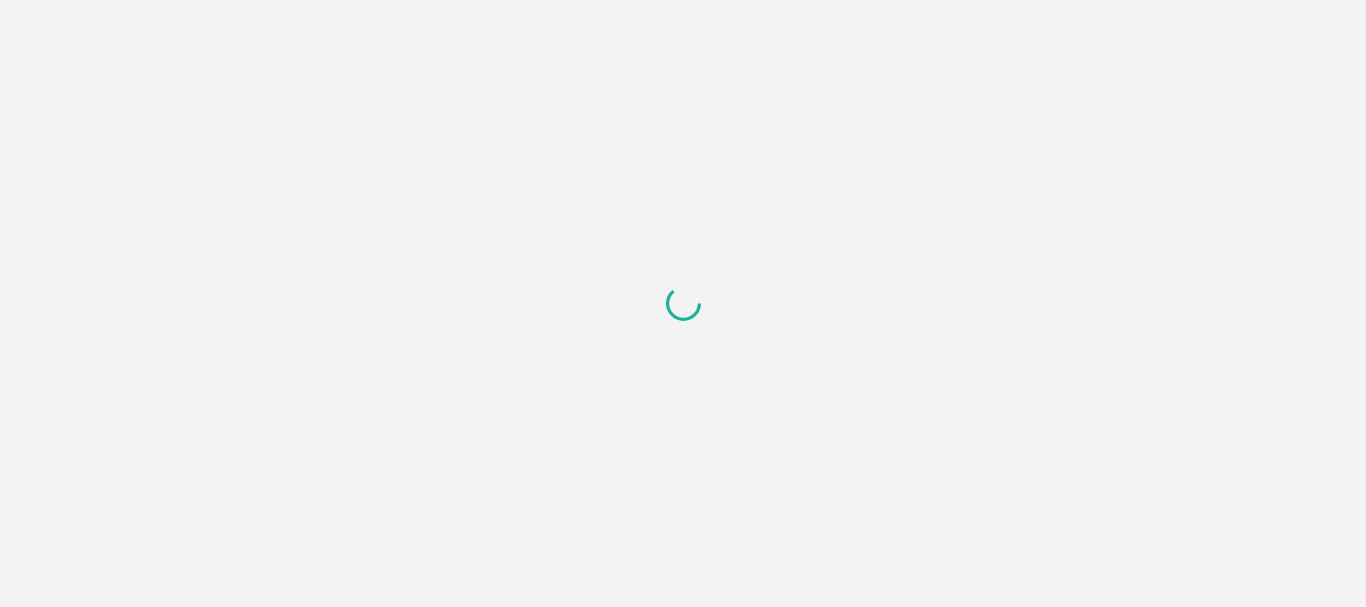 scroll, scrollTop: 0, scrollLeft: 0, axis: both 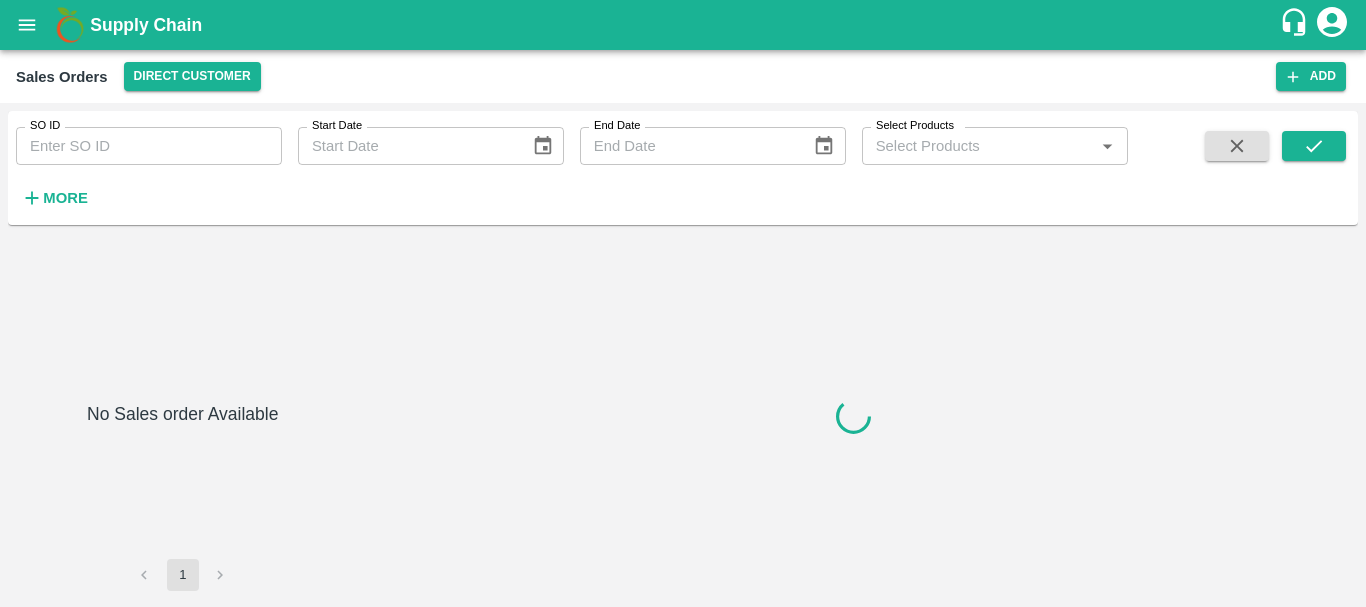 type on "600361" 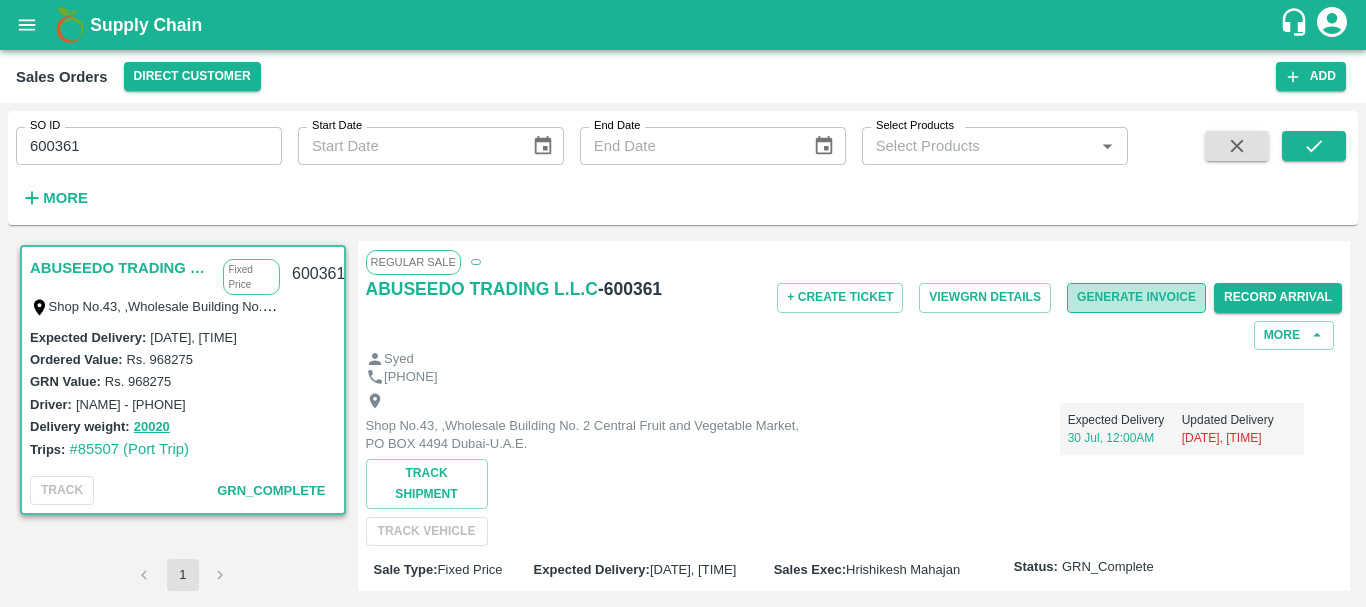 click on "Generate Invoice" at bounding box center [1136, 297] 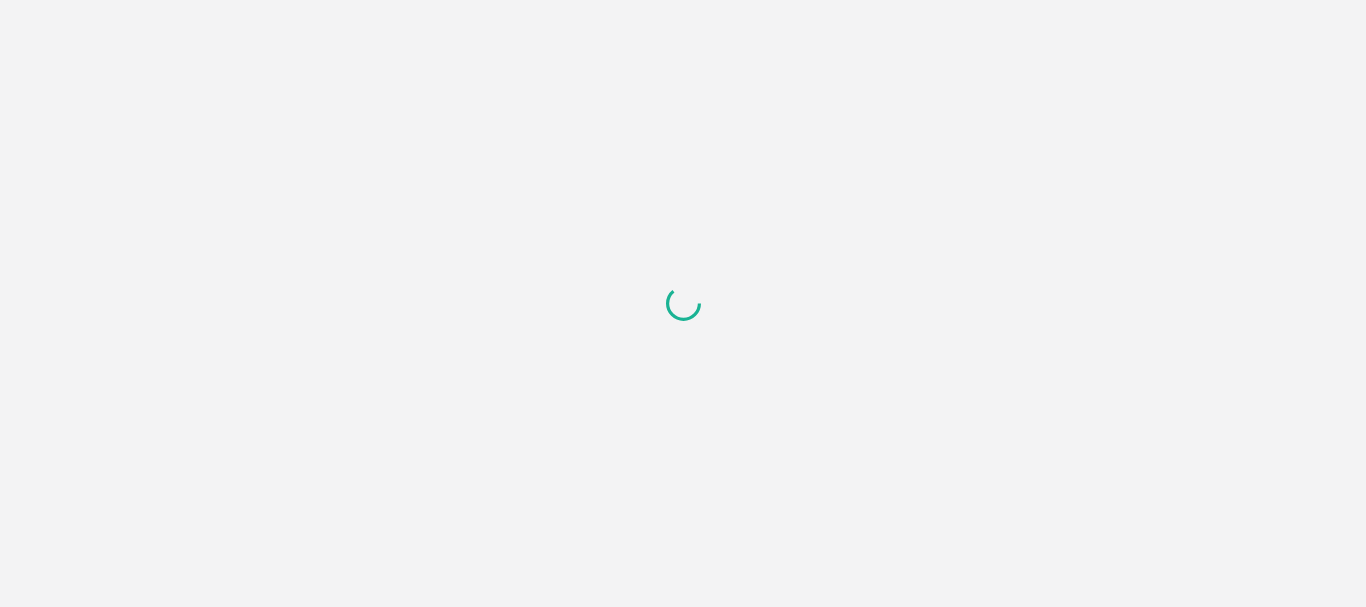 scroll, scrollTop: 0, scrollLeft: 0, axis: both 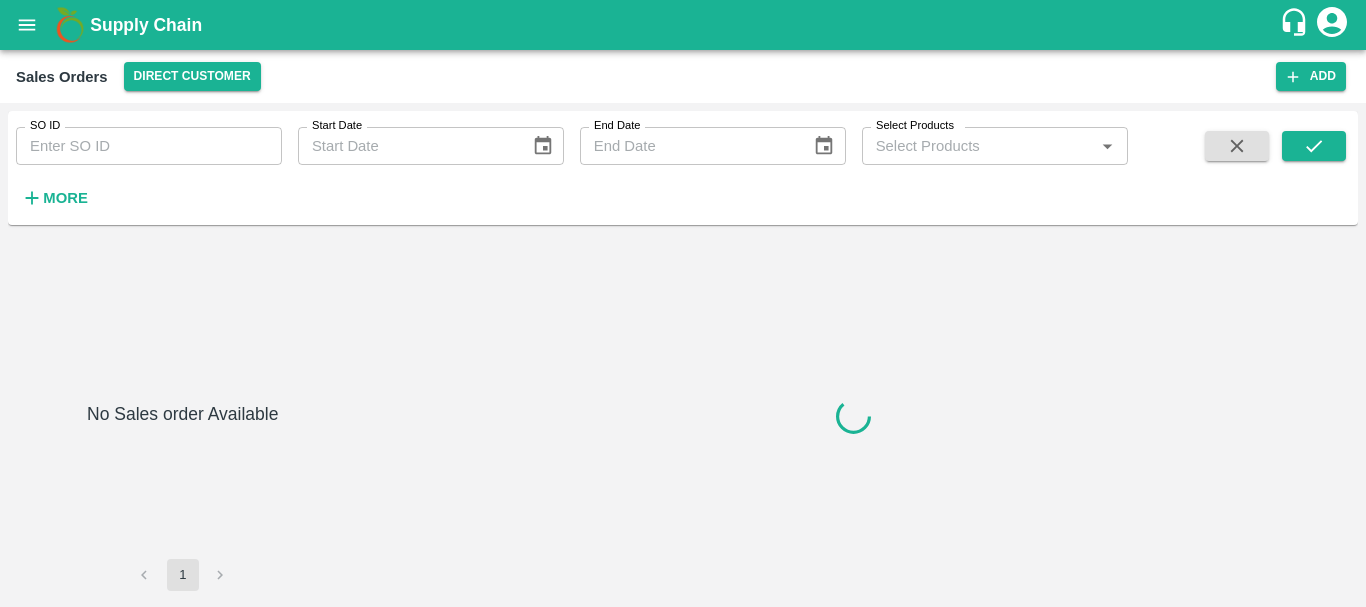 type on "600364" 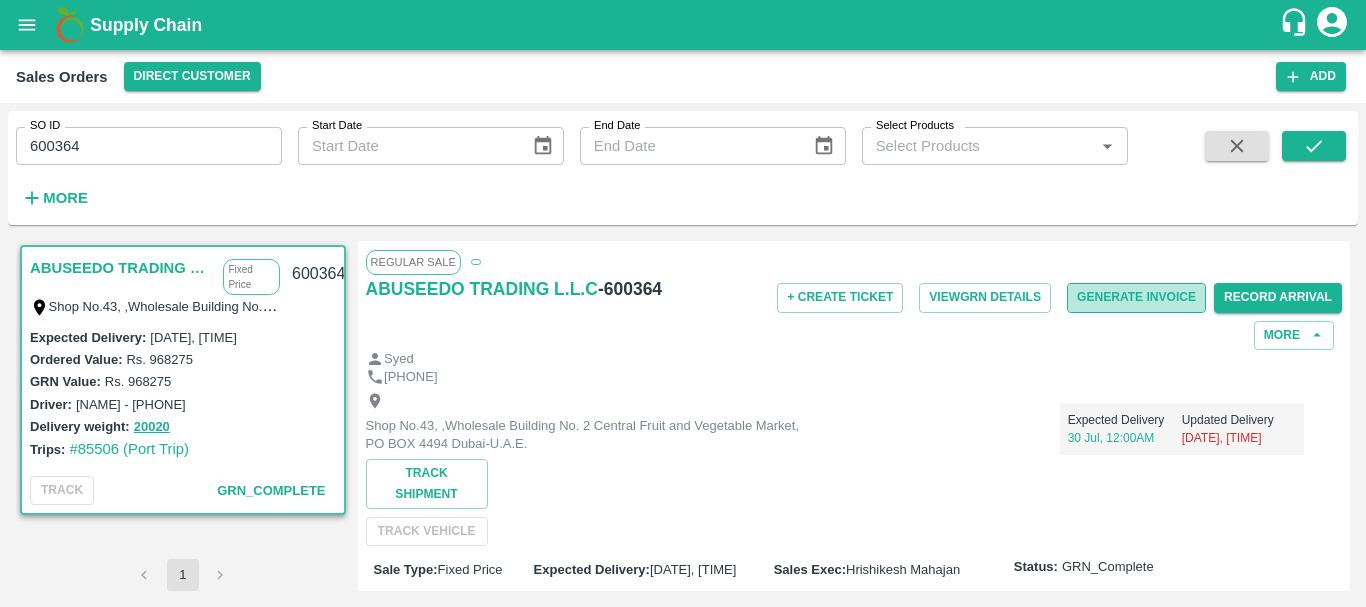 click on "Generate Invoice" at bounding box center (1136, 297) 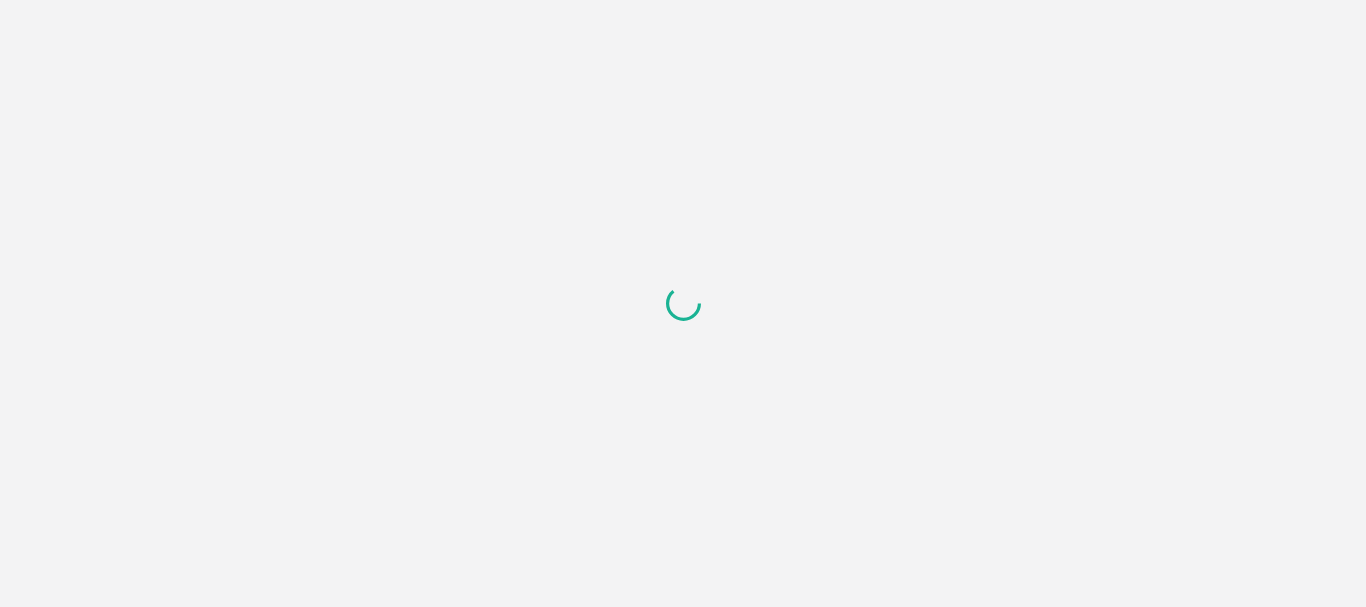 scroll, scrollTop: 0, scrollLeft: 0, axis: both 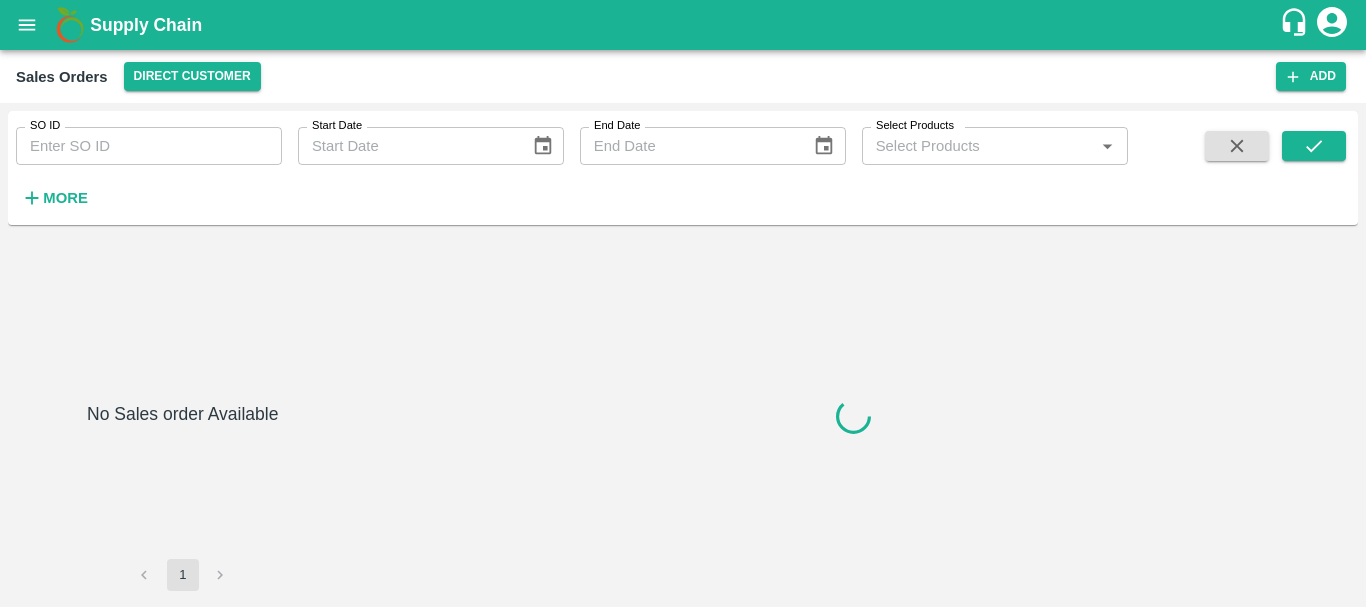 type on "600365" 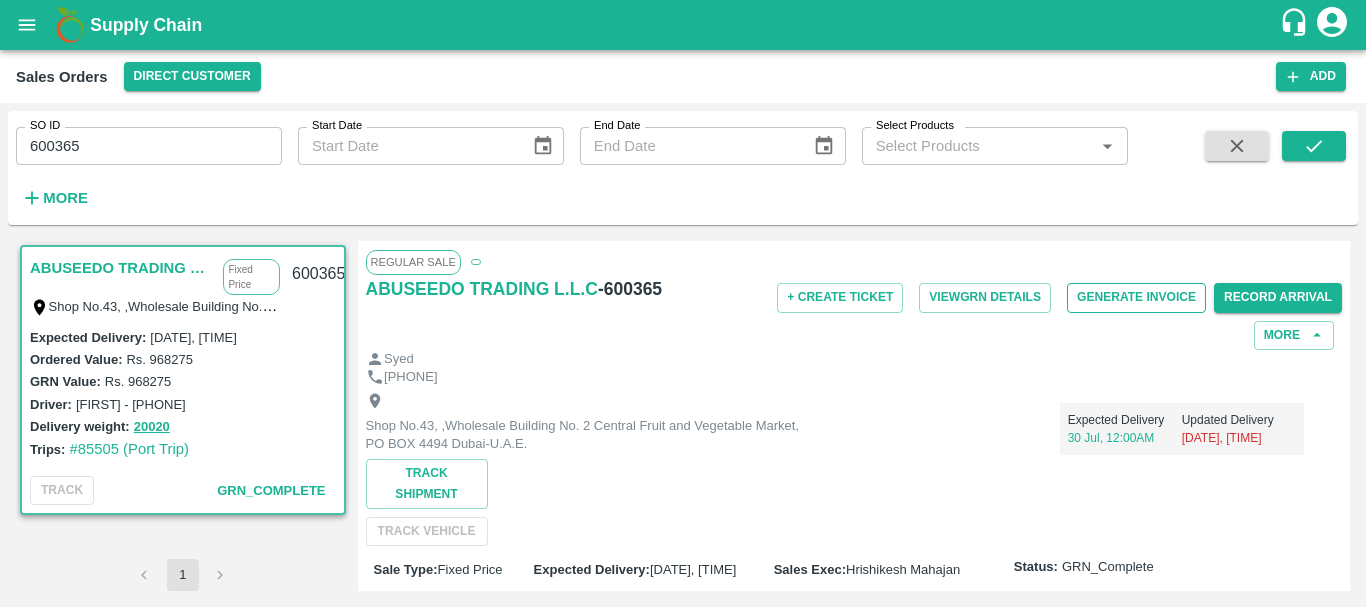 click on "Generate Invoice" at bounding box center [1136, 297] 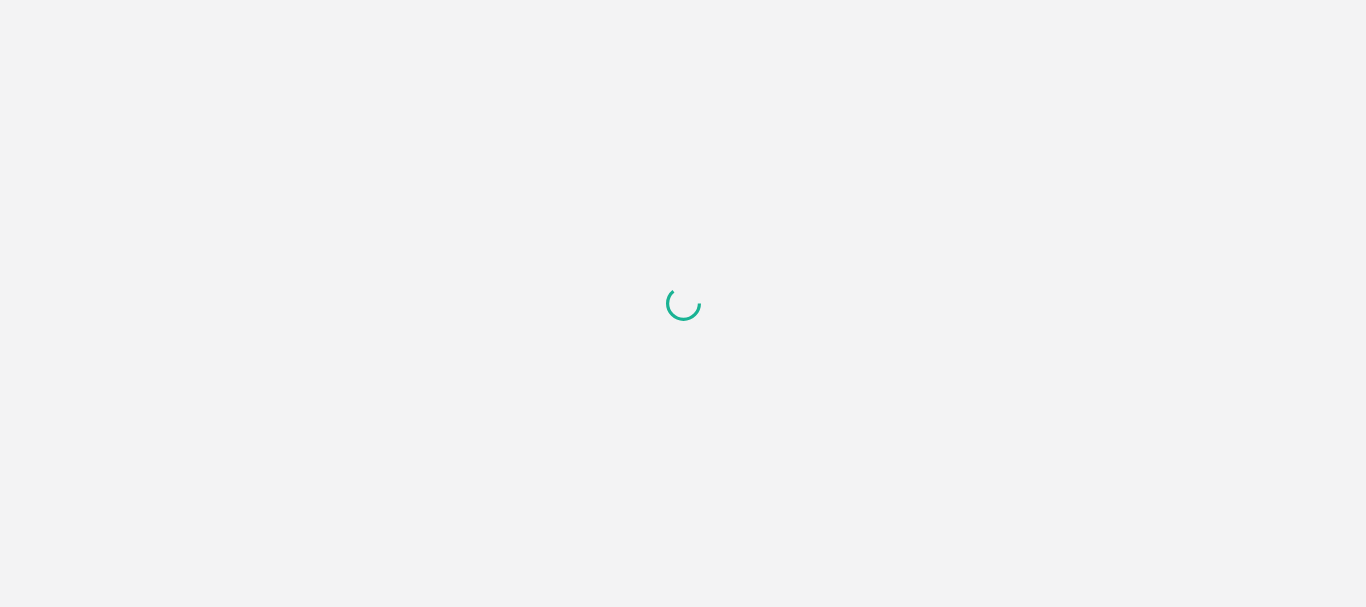 scroll, scrollTop: 0, scrollLeft: 0, axis: both 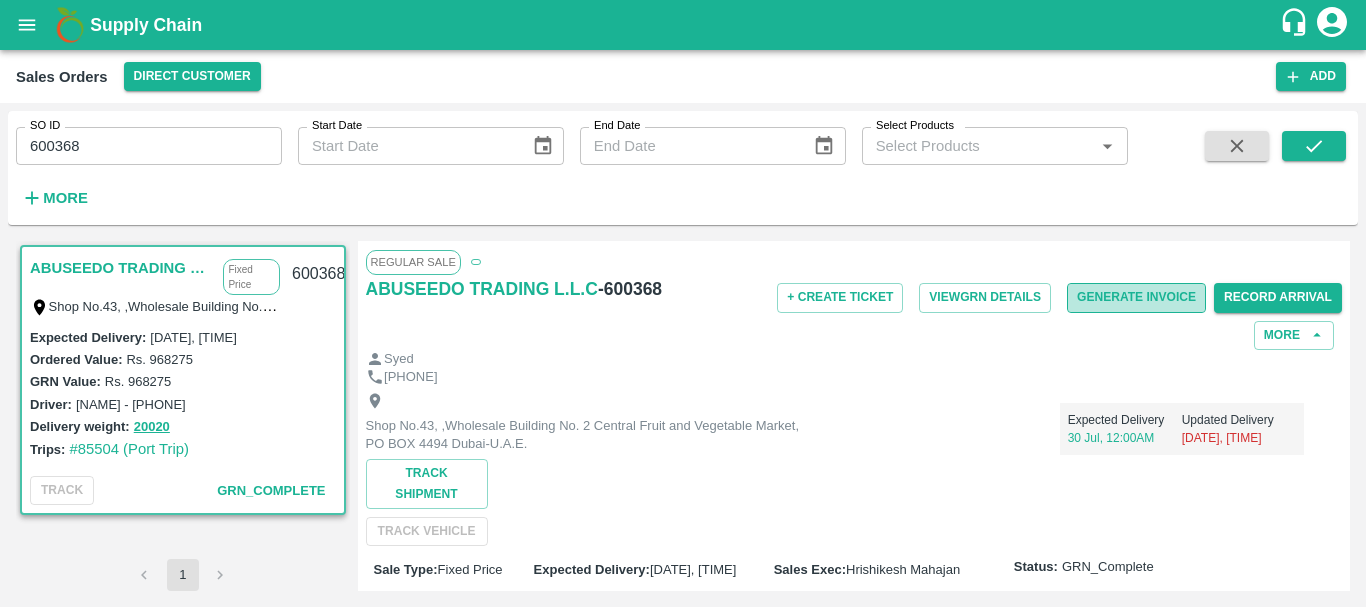 click on "Generate Invoice" at bounding box center (1136, 297) 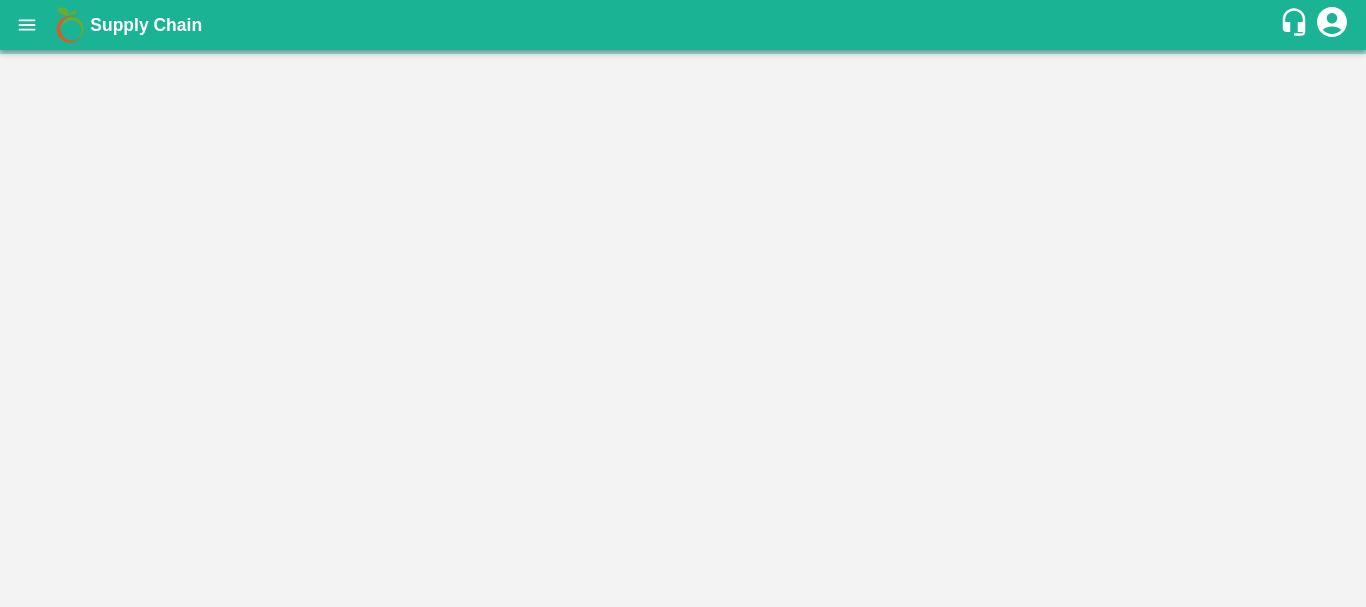 scroll, scrollTop: 0, scrollLeft: 0, axis: both 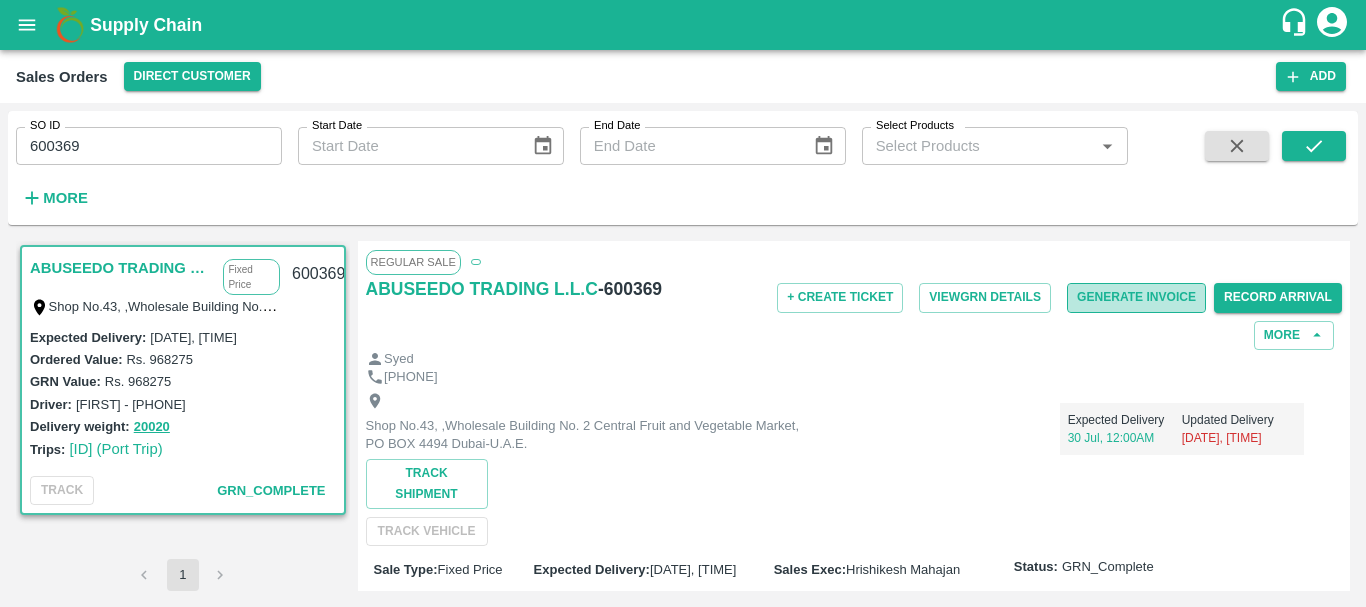 click on "Generate Invoice" at bounding box center (1136, 297) 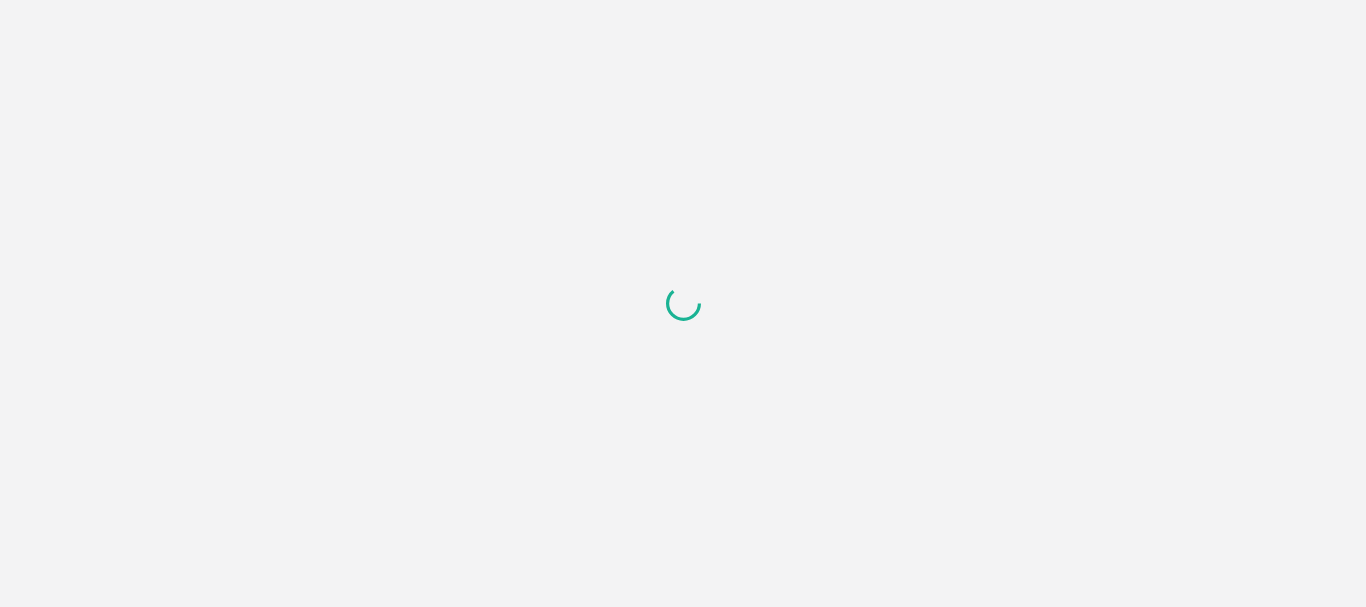 scroll, scrollTop: 0, scrollLeft: 0, axis: both 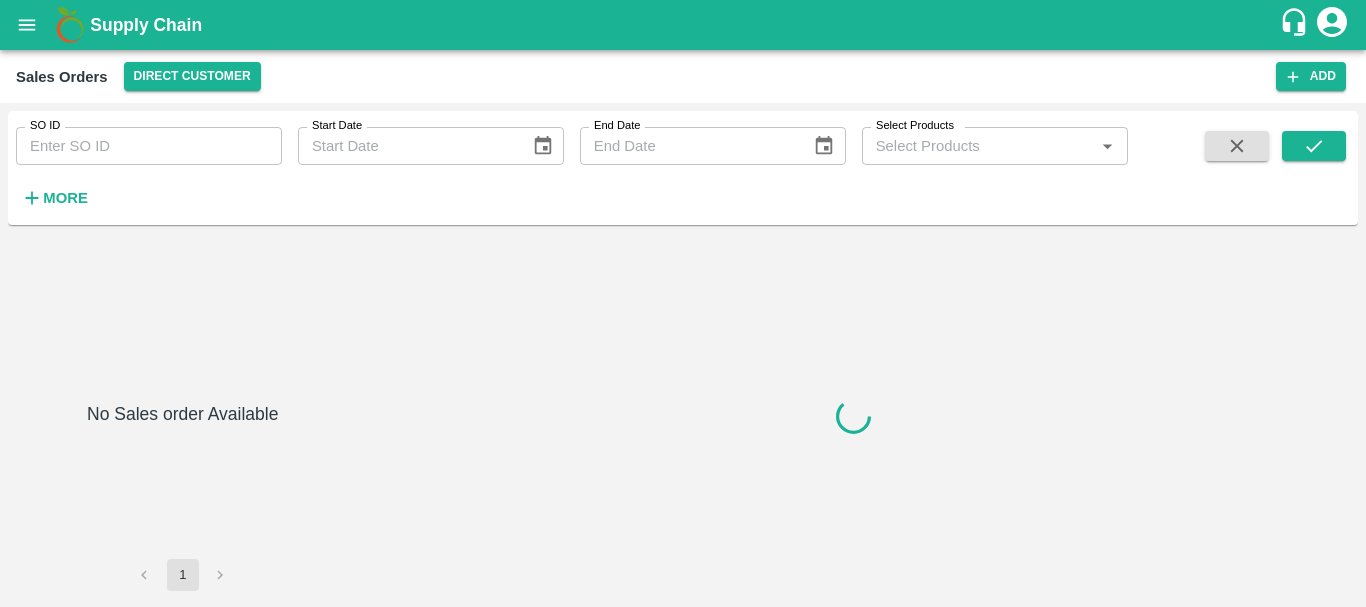 type on "600371" 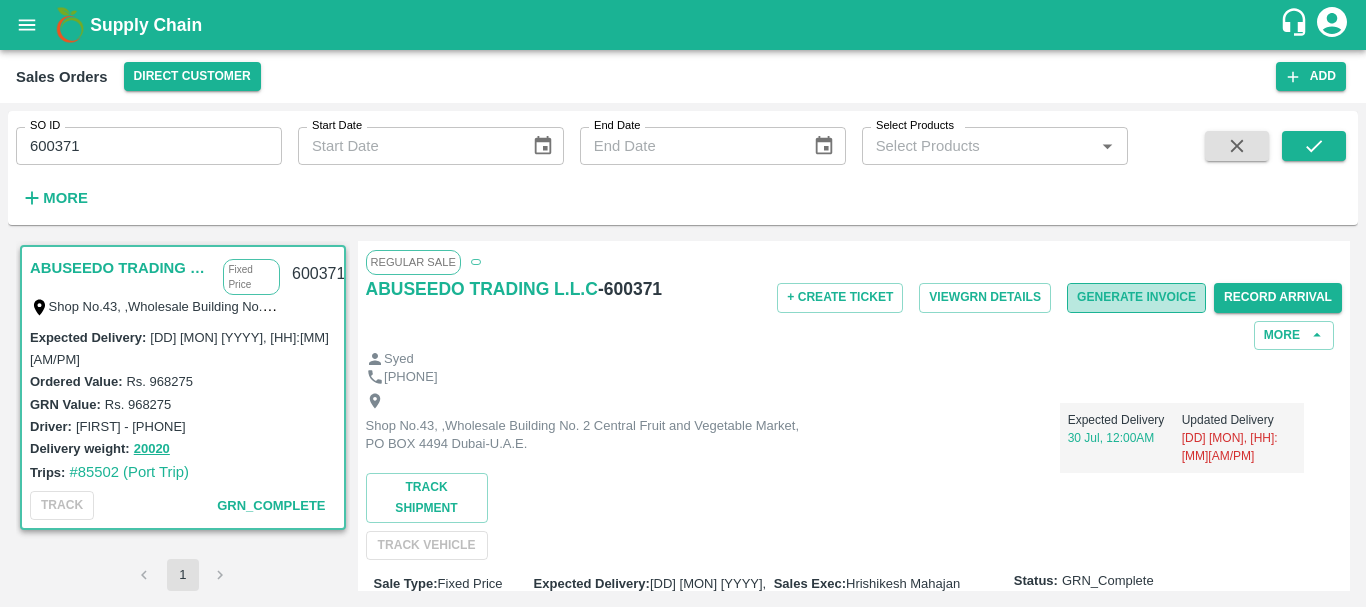 click on "Generate Invoice" at bounding box center (1136, 297) 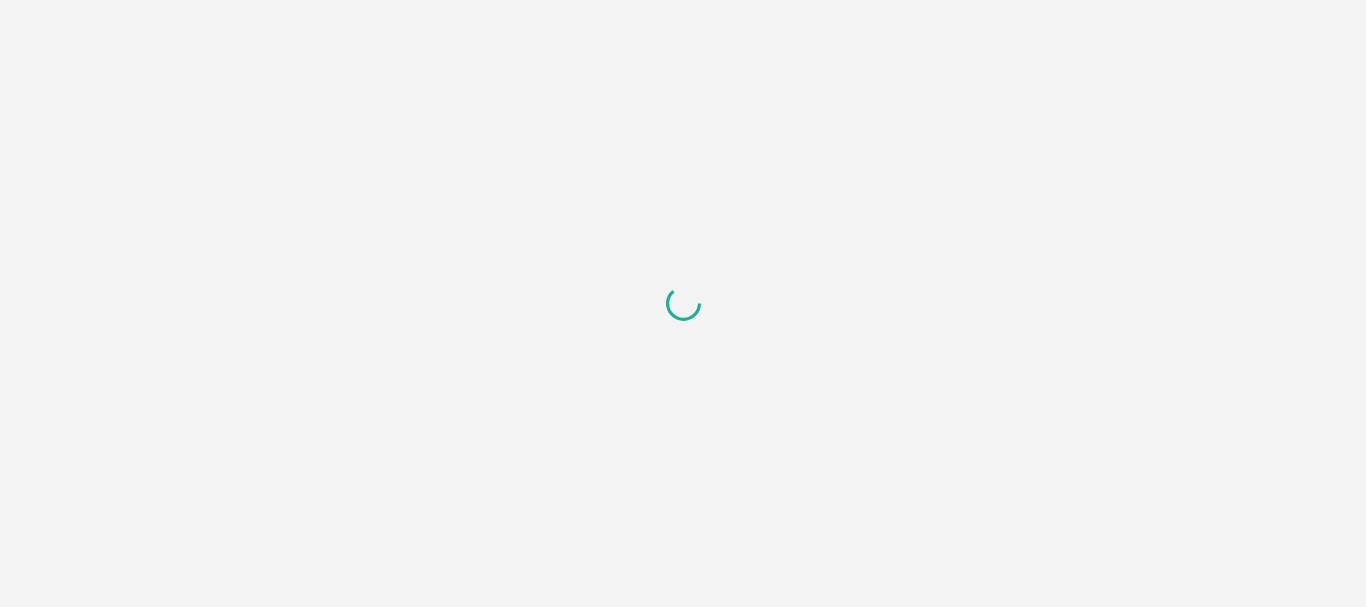 scroll, scrollTop: 0, scrollLeft: 0, axis: both 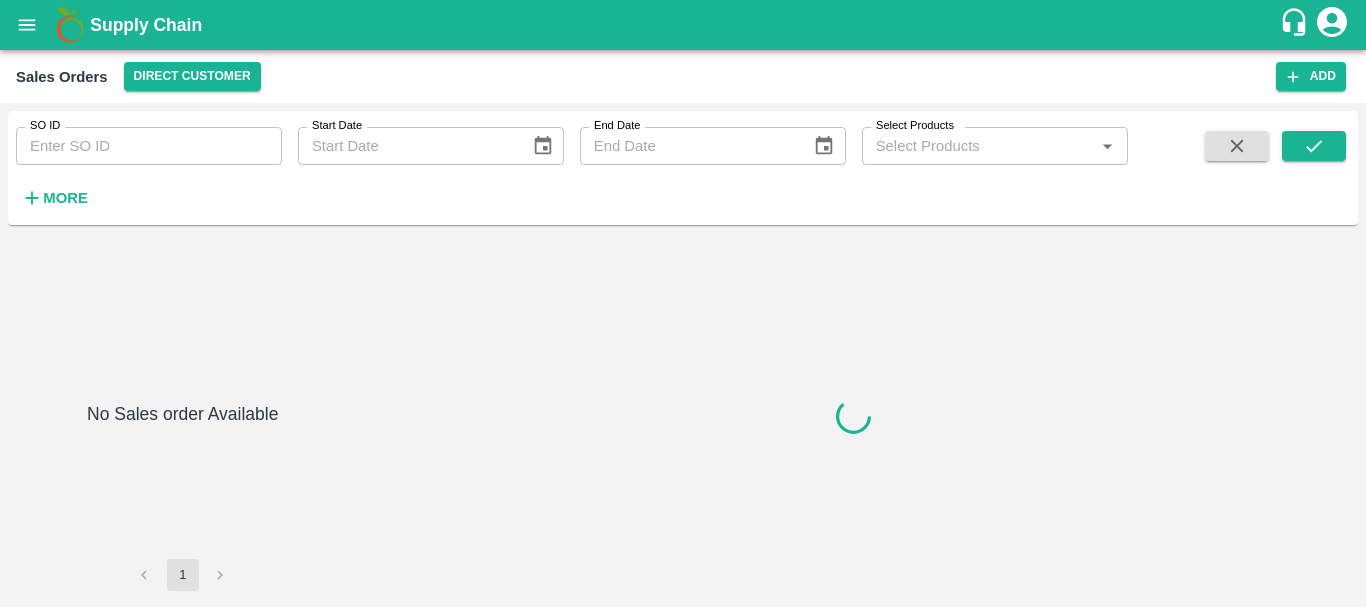 type on "600373" 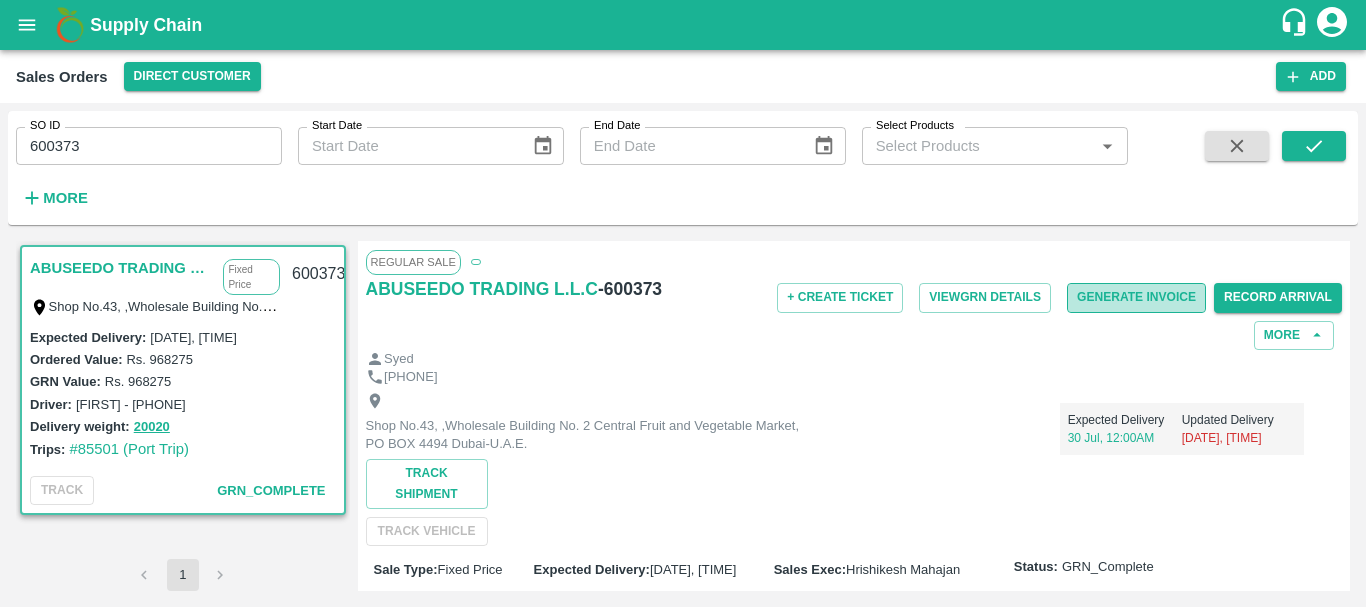 click on "Generate Invoice" at bounding box center (1136, 297) 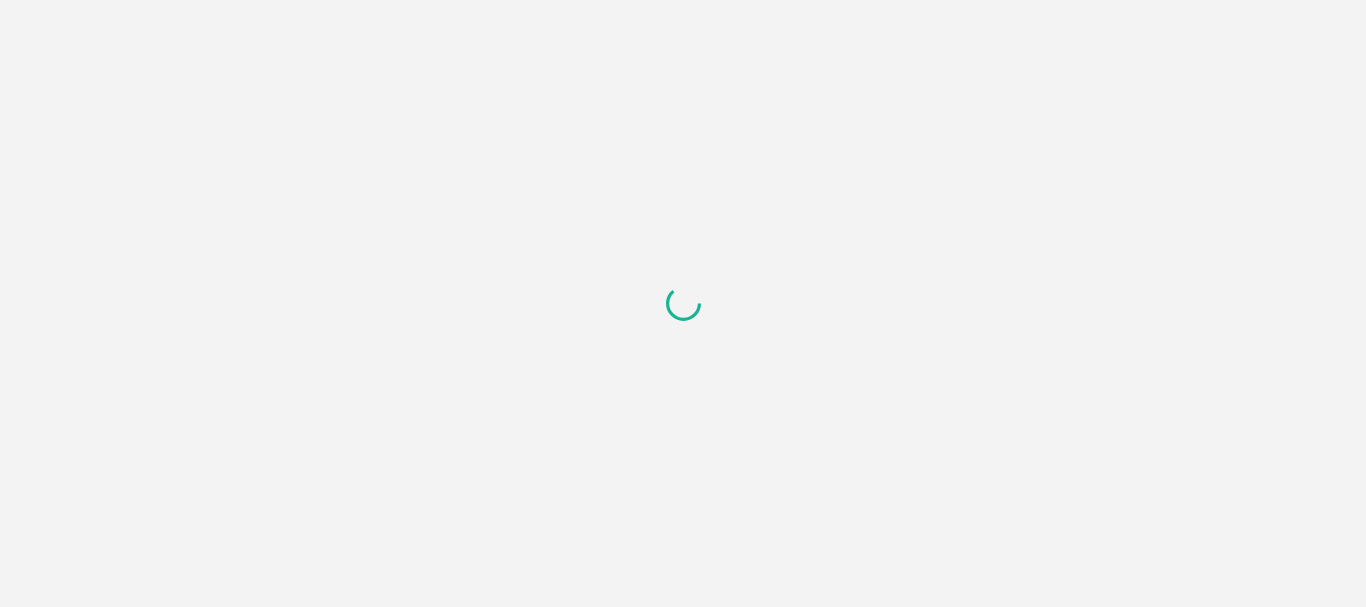 scroll, scrollTop: 0, scrollLeft: 0, axis: both 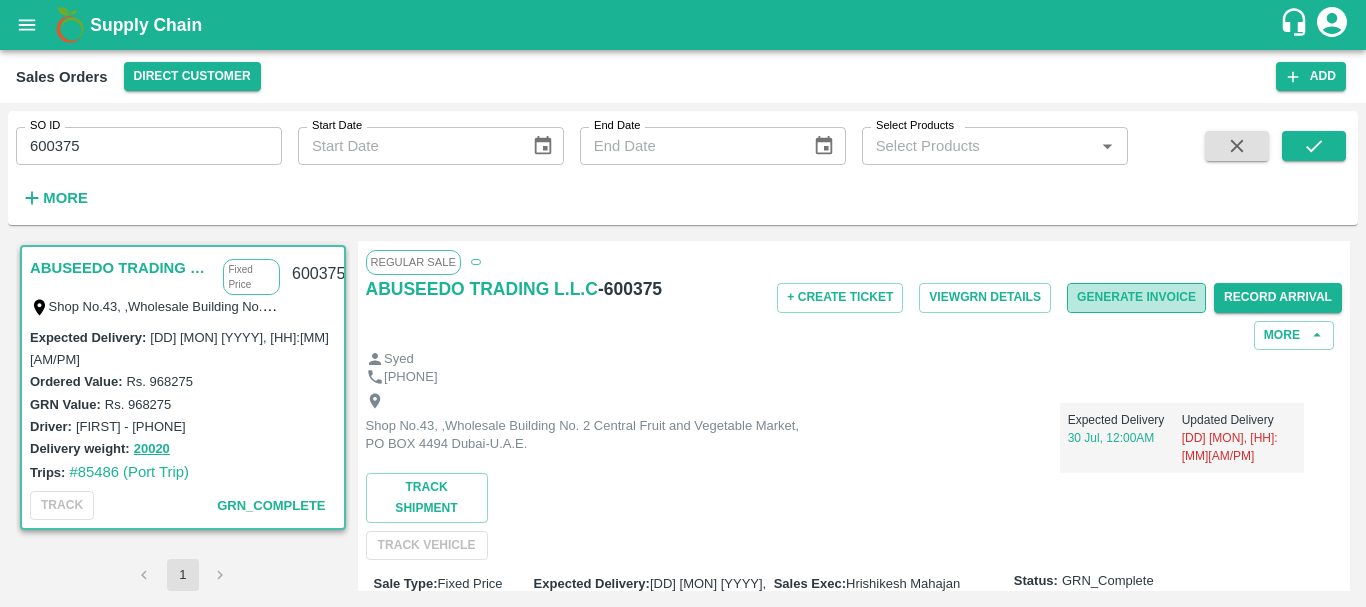 click on "Generate Invoice" at bounding box center (1136, 297) 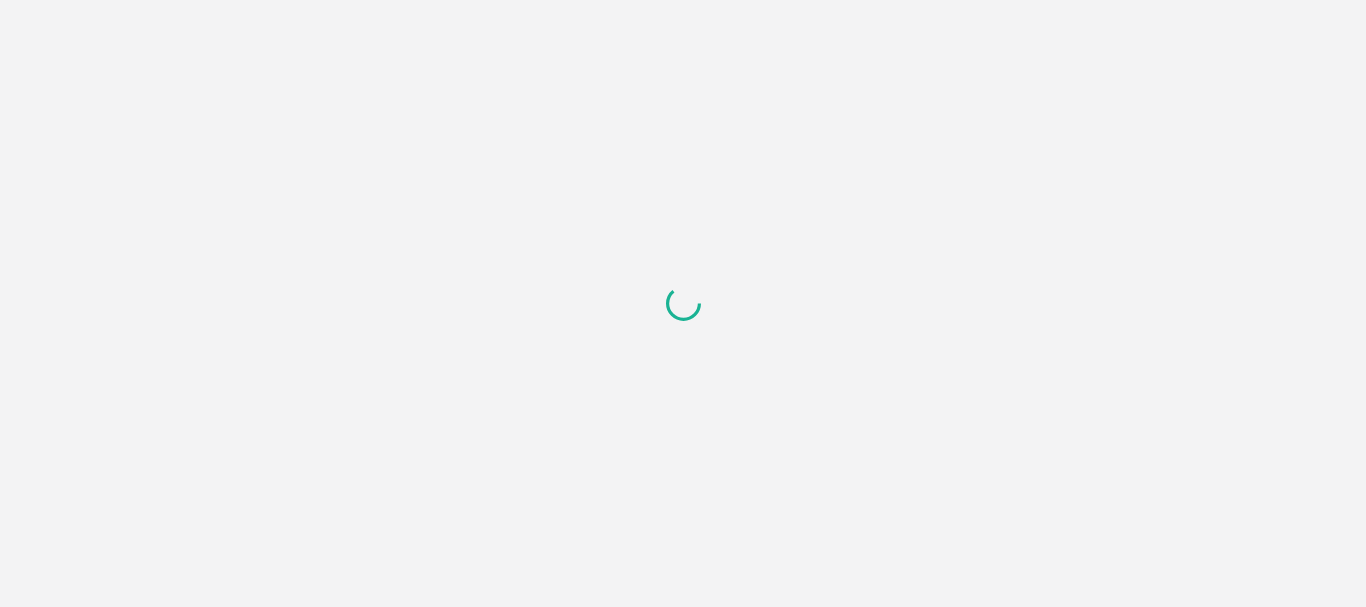 scroll, scrollTop: 0, scrollLeft: 0, axis: both 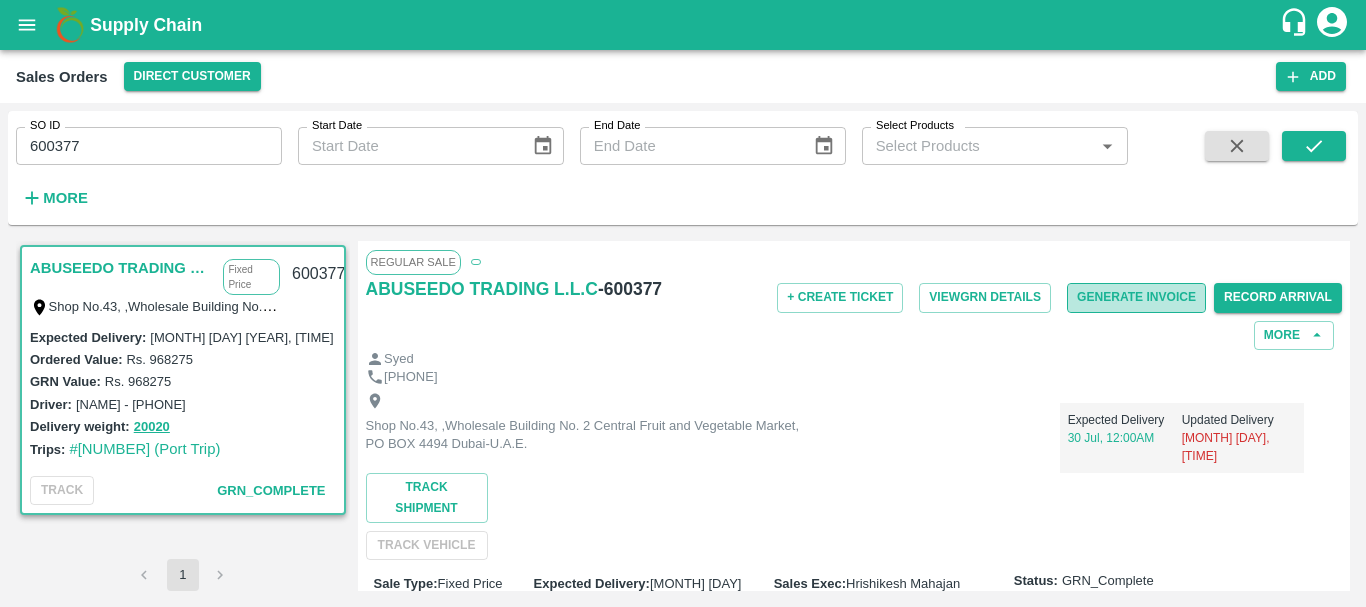 click on "Generate Invoice" at bounding box center [1136, 297] 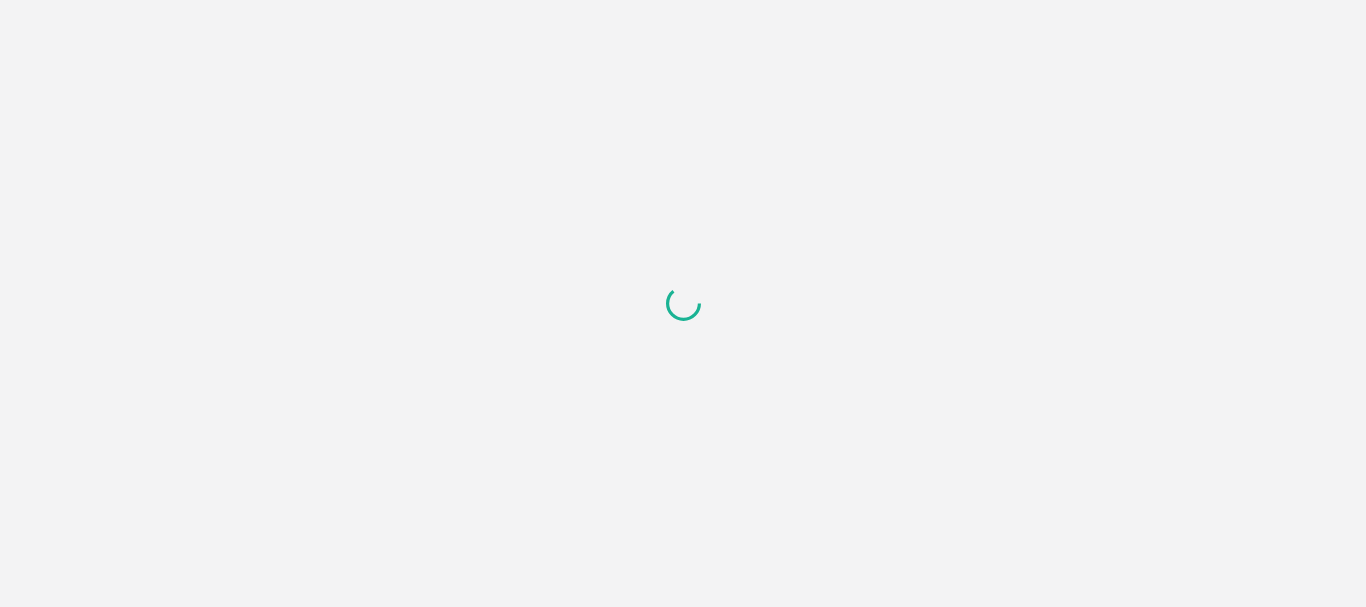 scroll, scrollTop: 0, scrollLeft: 0, axis: both 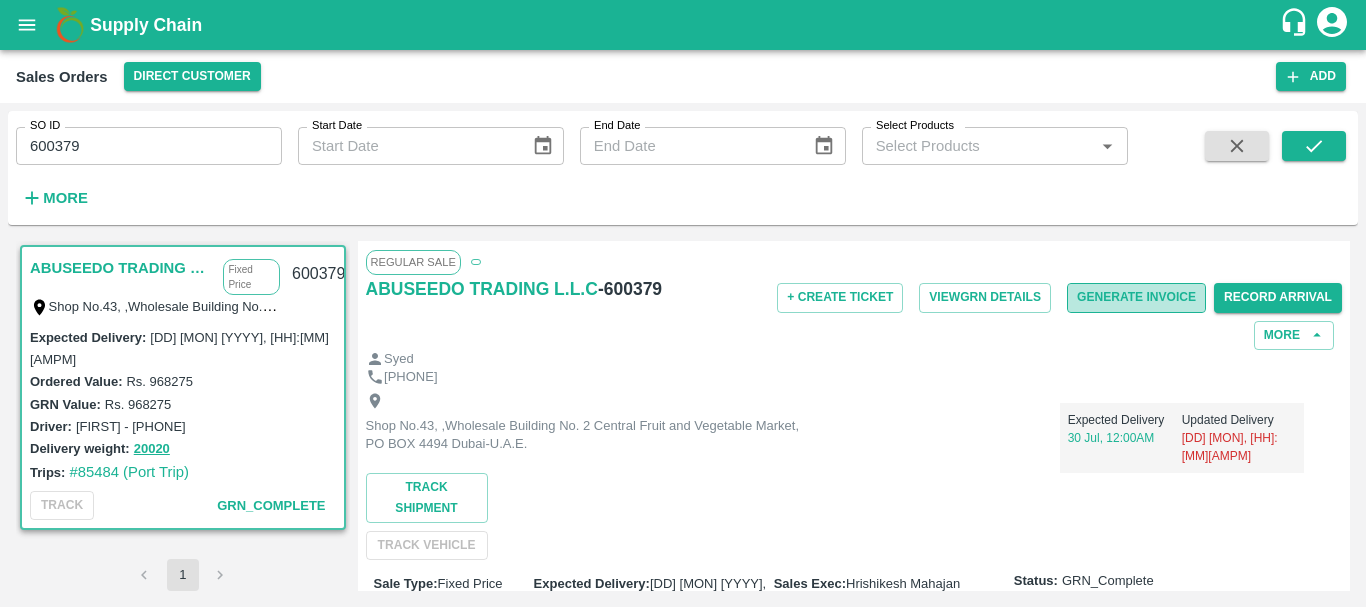 click on "Generate Invoice" at bounding box center [1136, 297] 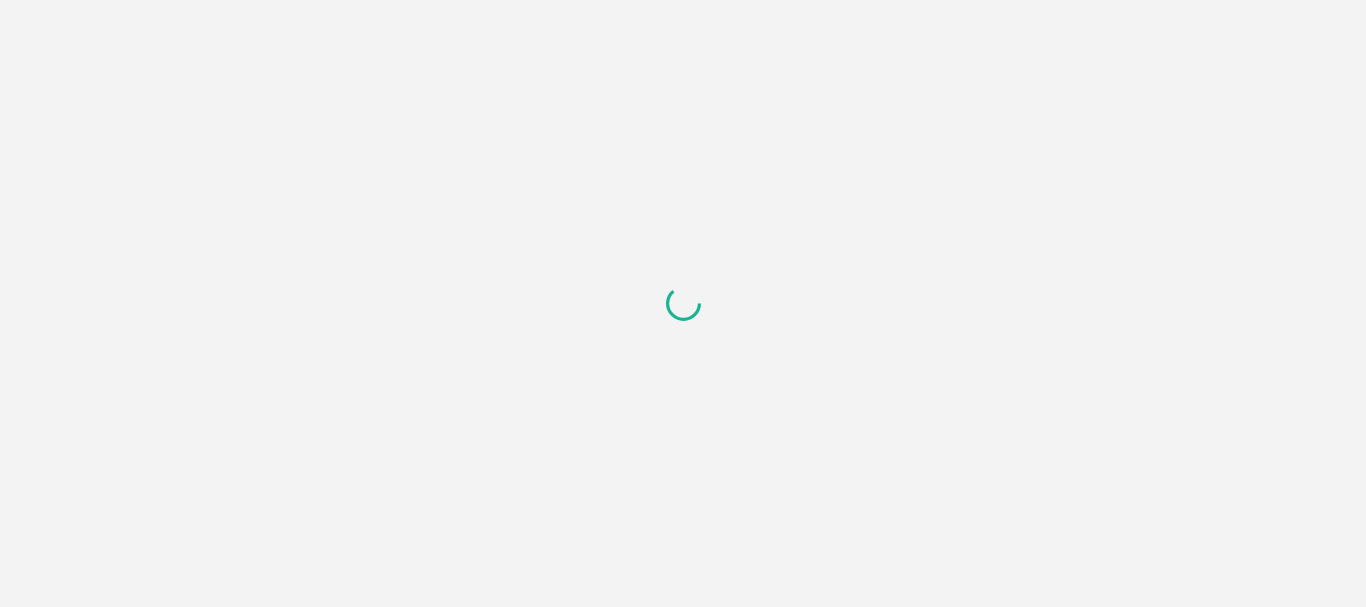 scroll, scrollTop: 0, scrollLeft: 0, axis: both 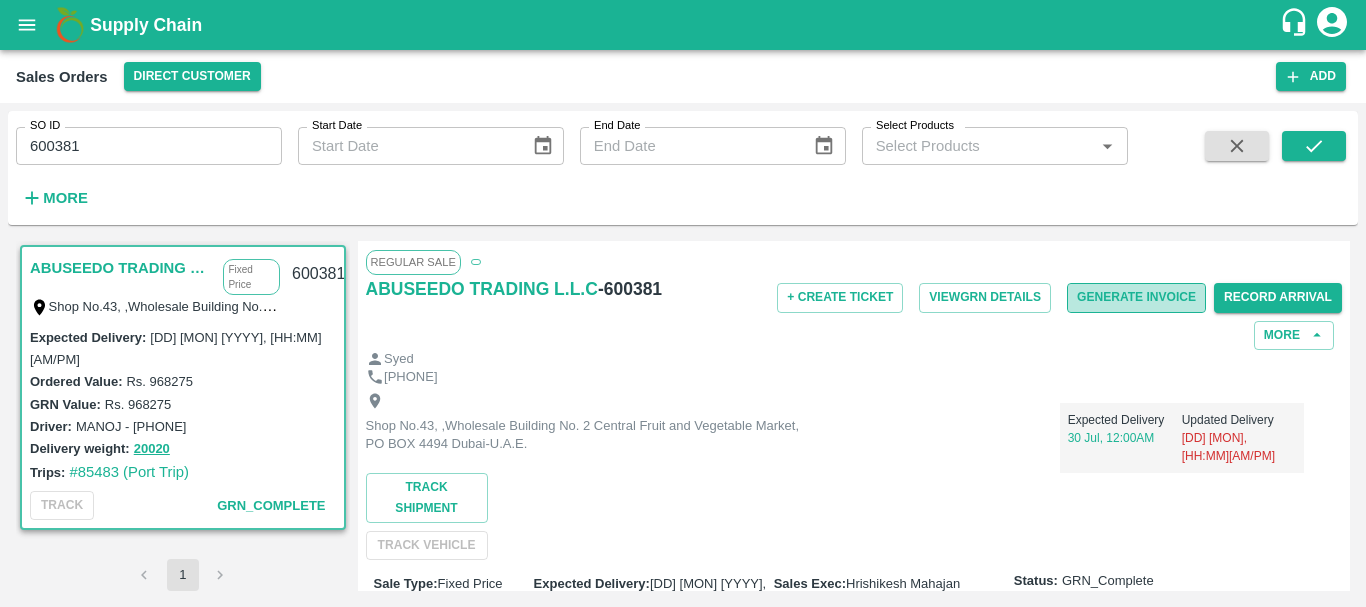 click on "Generate Invoice" at bounding box center (1136, 297) 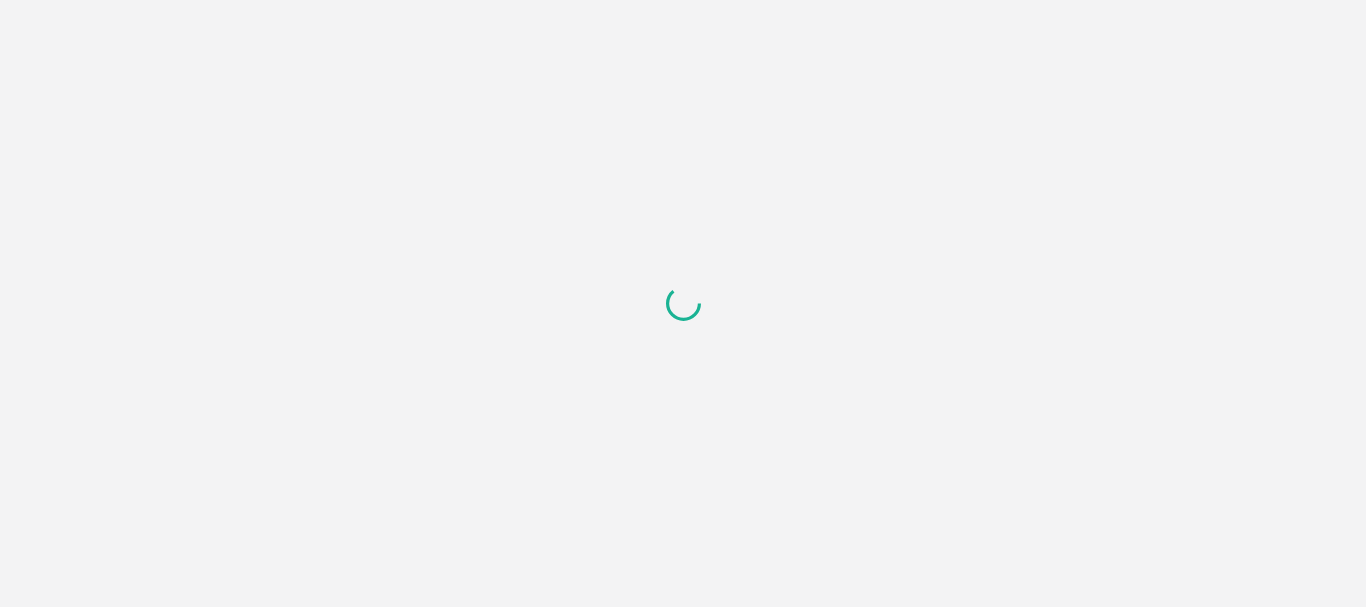 scroll, scrollTop: 0, scrollLeft: 0, axis: both 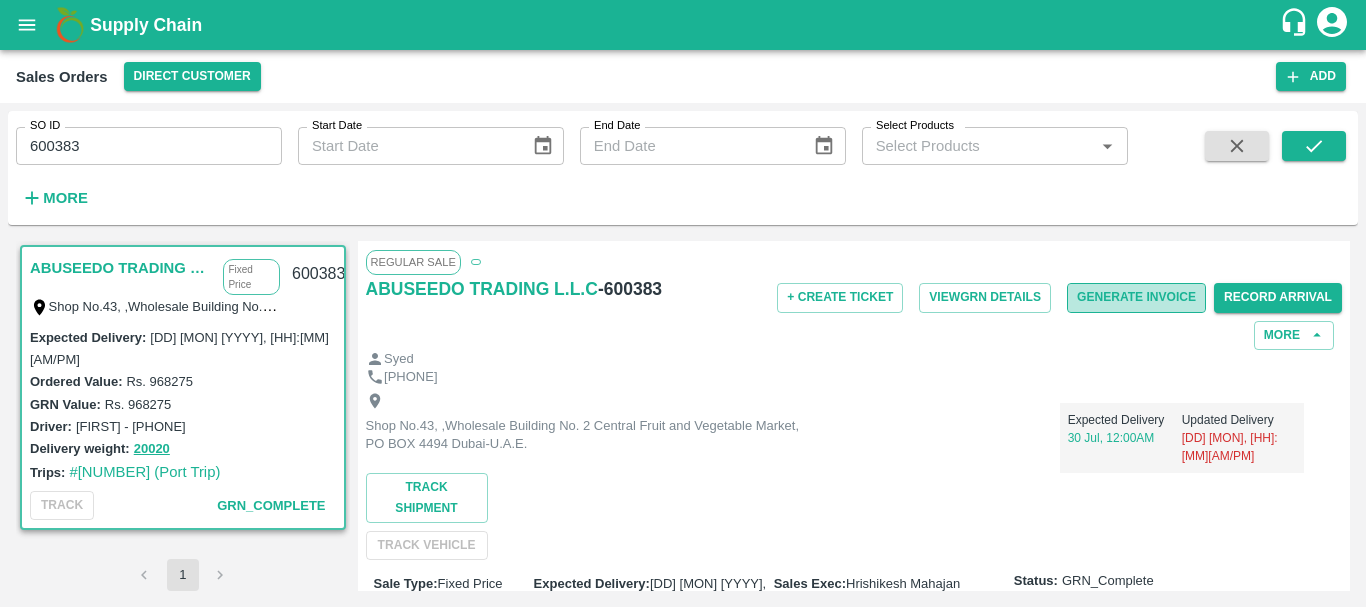 click on "Generate Invoice" at bounding box center [1136, 297] 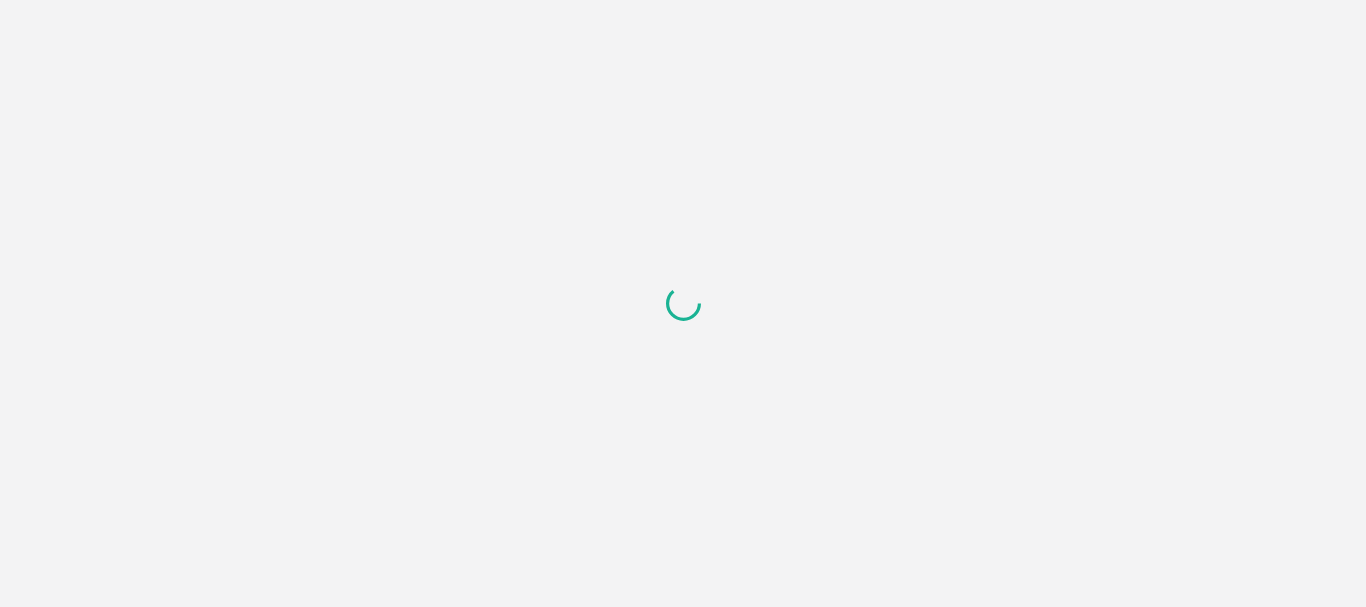 scroll, scrollTop: 0, scrollLeft: 0, axis: both 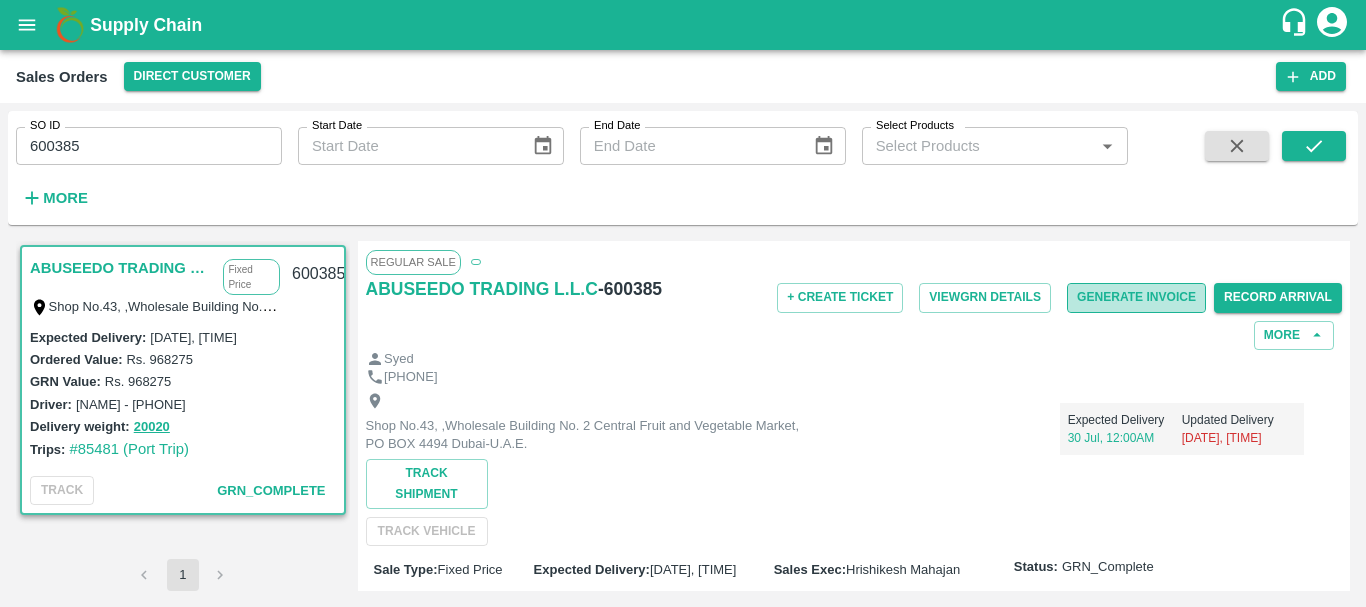 click on "Generate Invoice" at bounding box center [1136, 297] 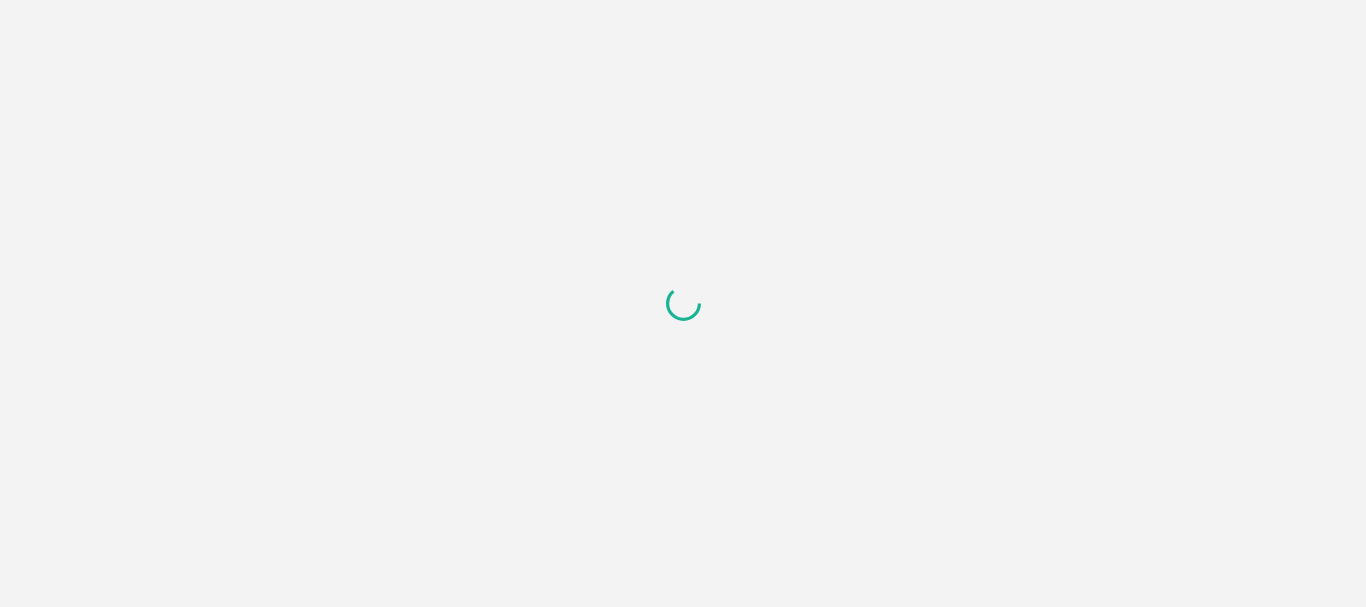 scroll, scrollTop: 0, scrollLeft: 0, axis: both 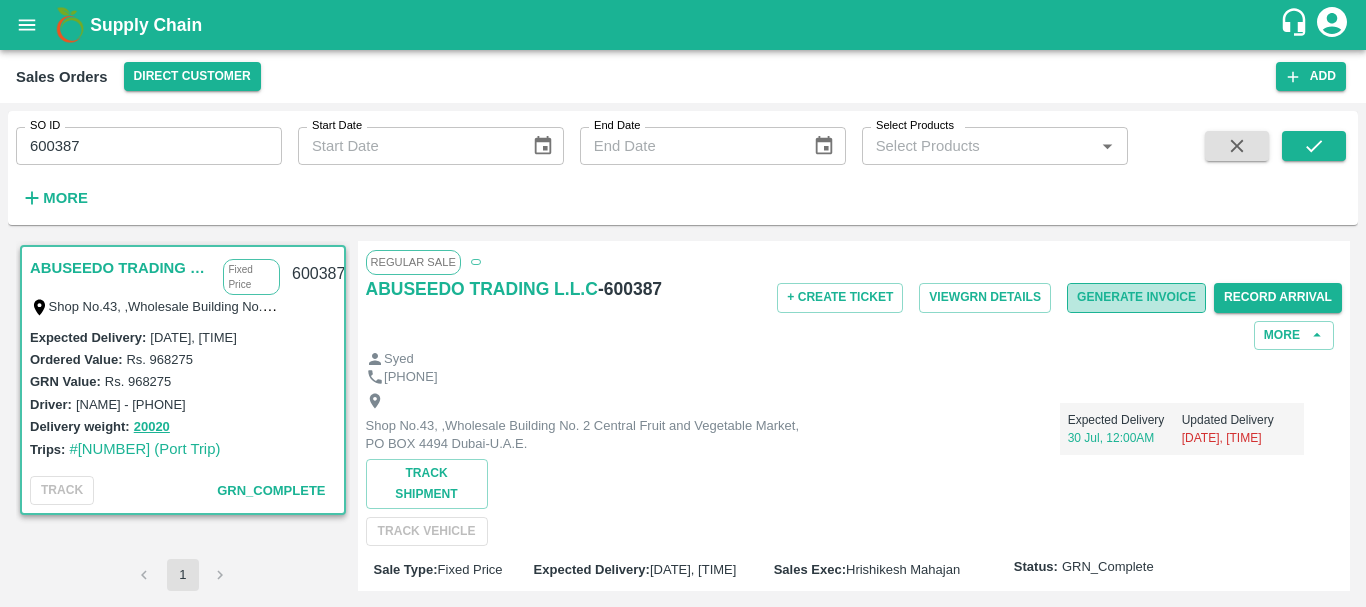 click on "Generate Invoice" at bounding box center (1136, 297) 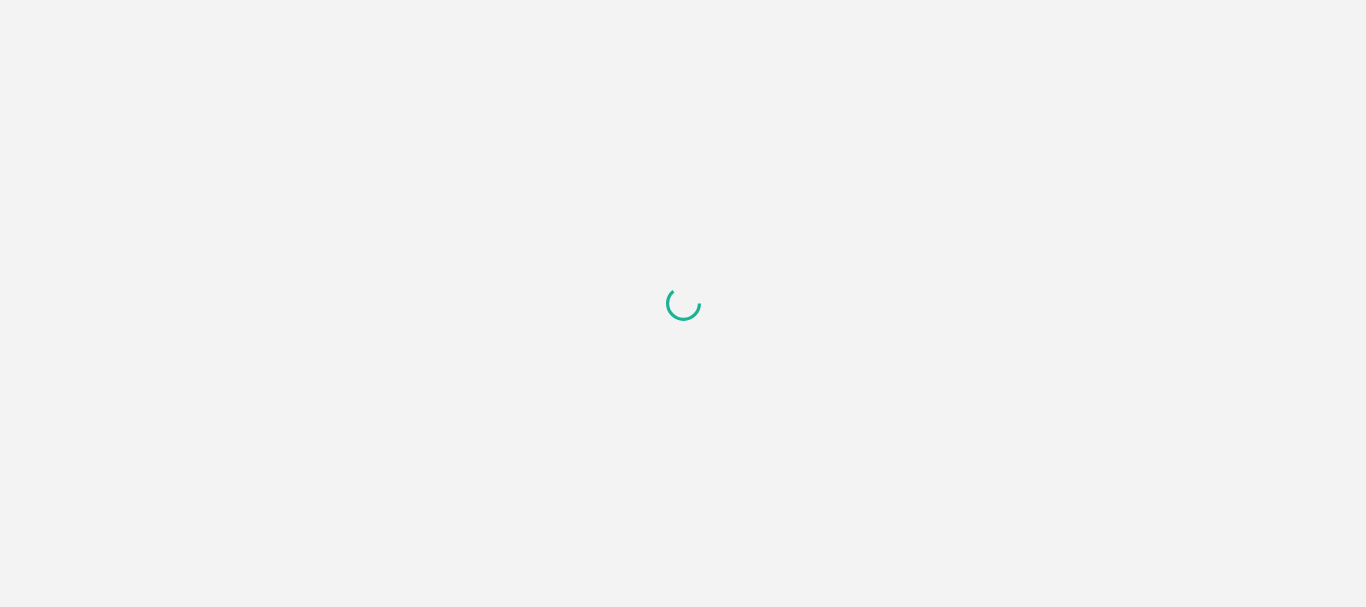 scroll, scrollTop: 0, scrollLeft: 0, axis: both 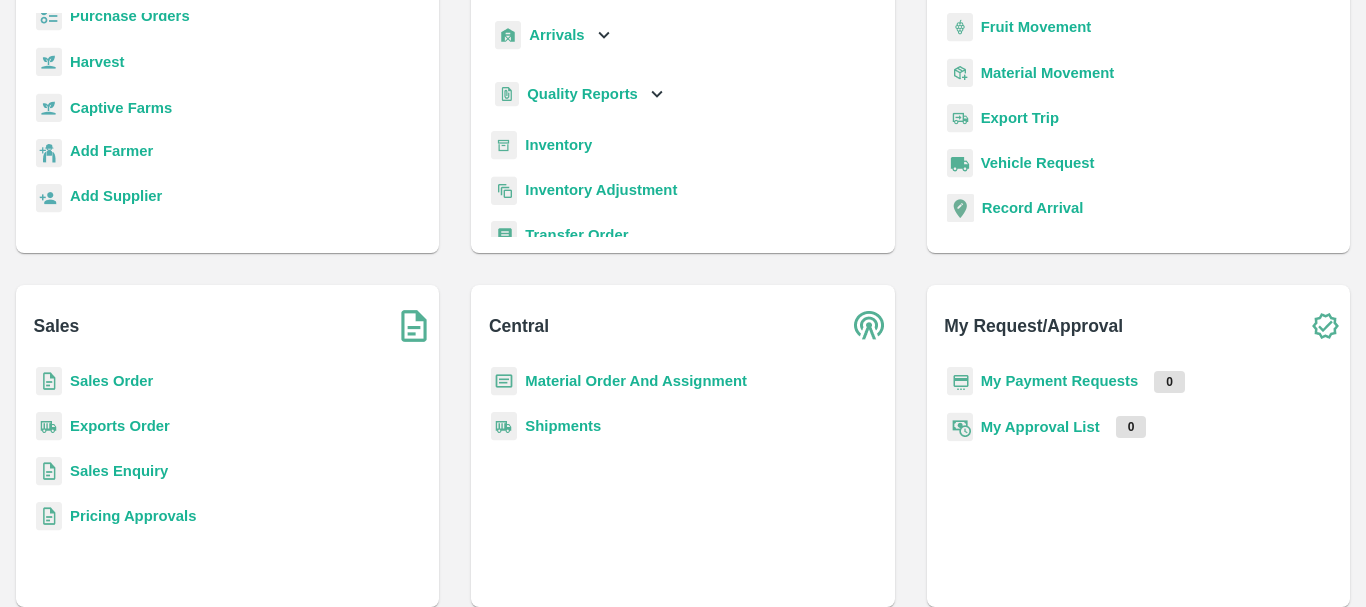click on "Exports Order" at bounding box center (120, 426) 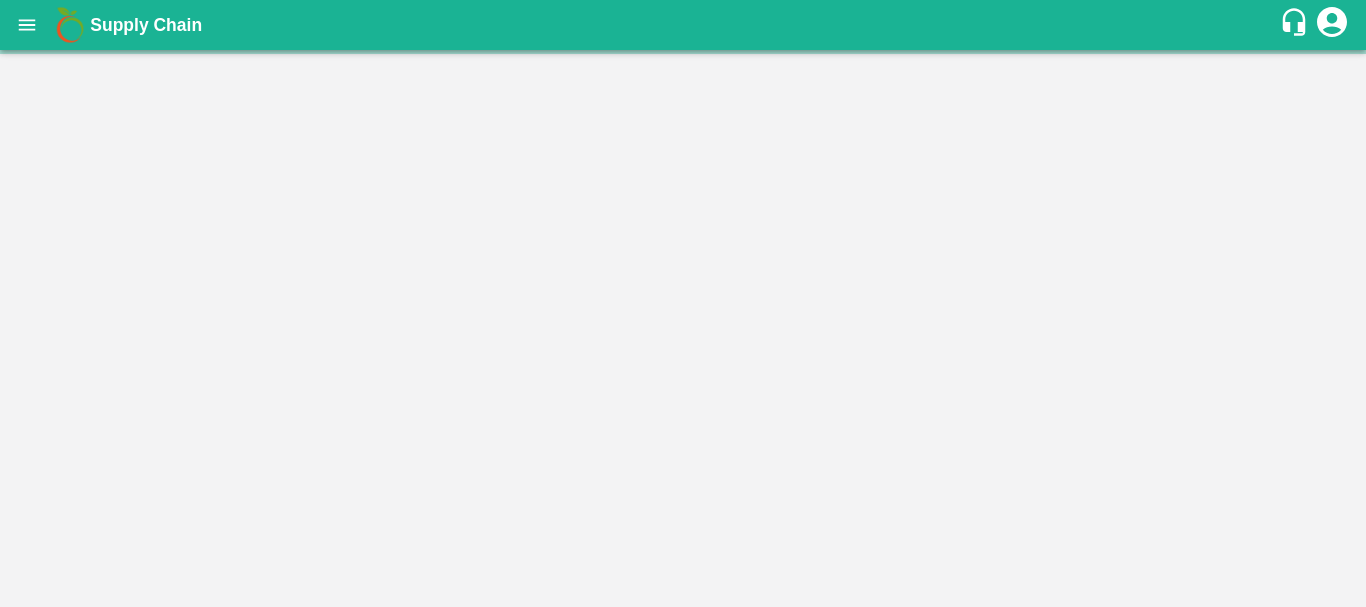 scroll, scrollTop: 0, scrollLeft: 0, axis: both 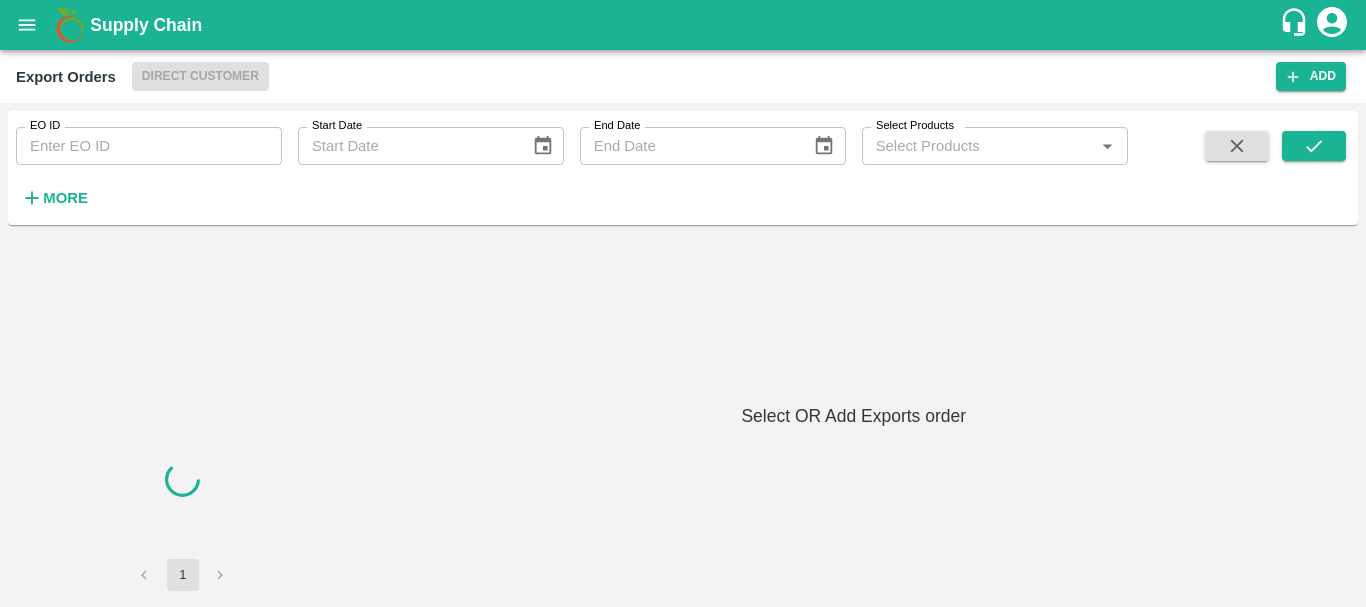 click on "EO ID" at bounding box center (149, 146) 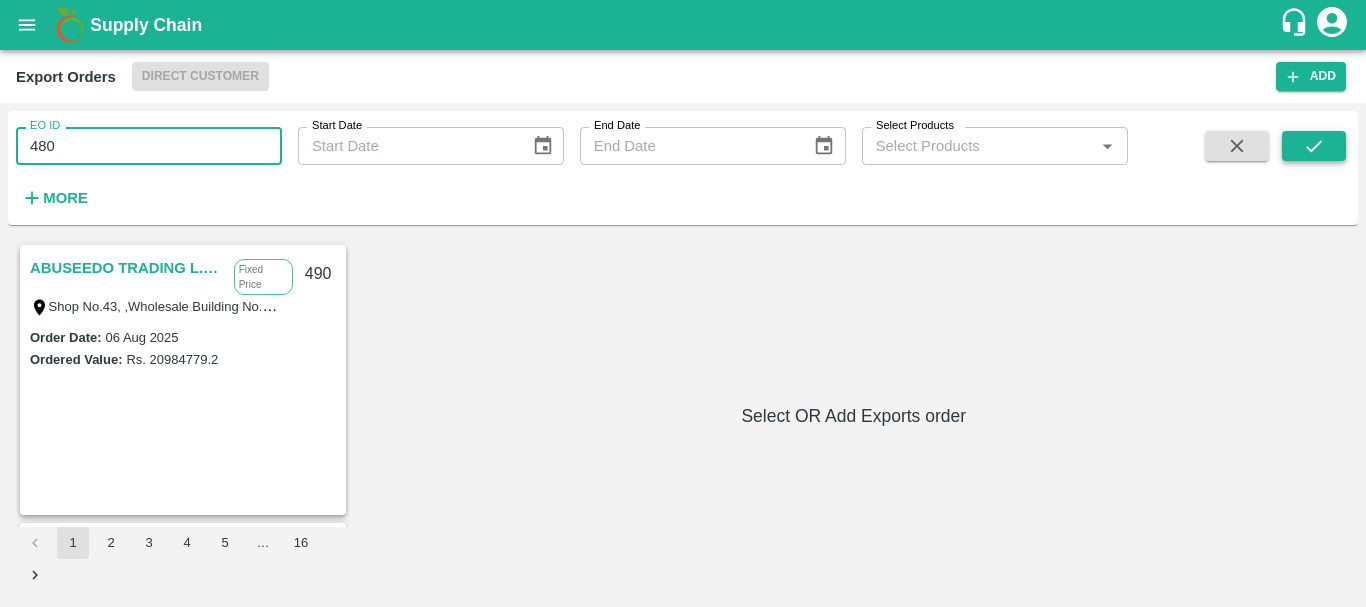 type on "480" 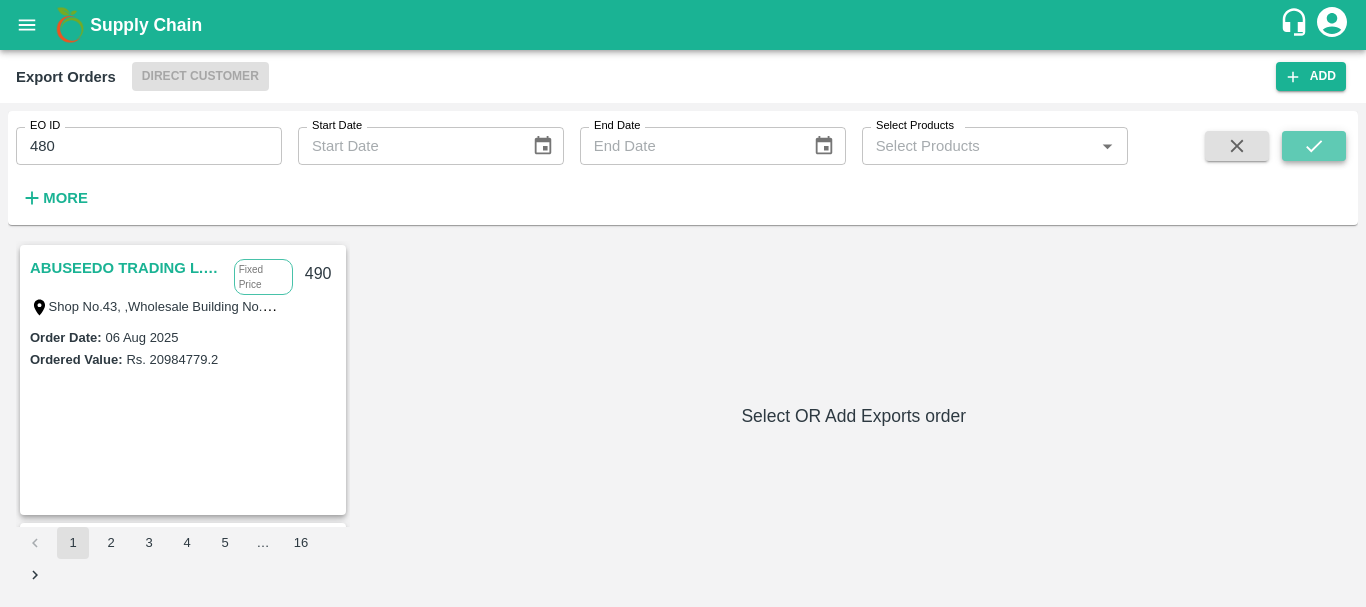 click at bounding box center (1314, 146) 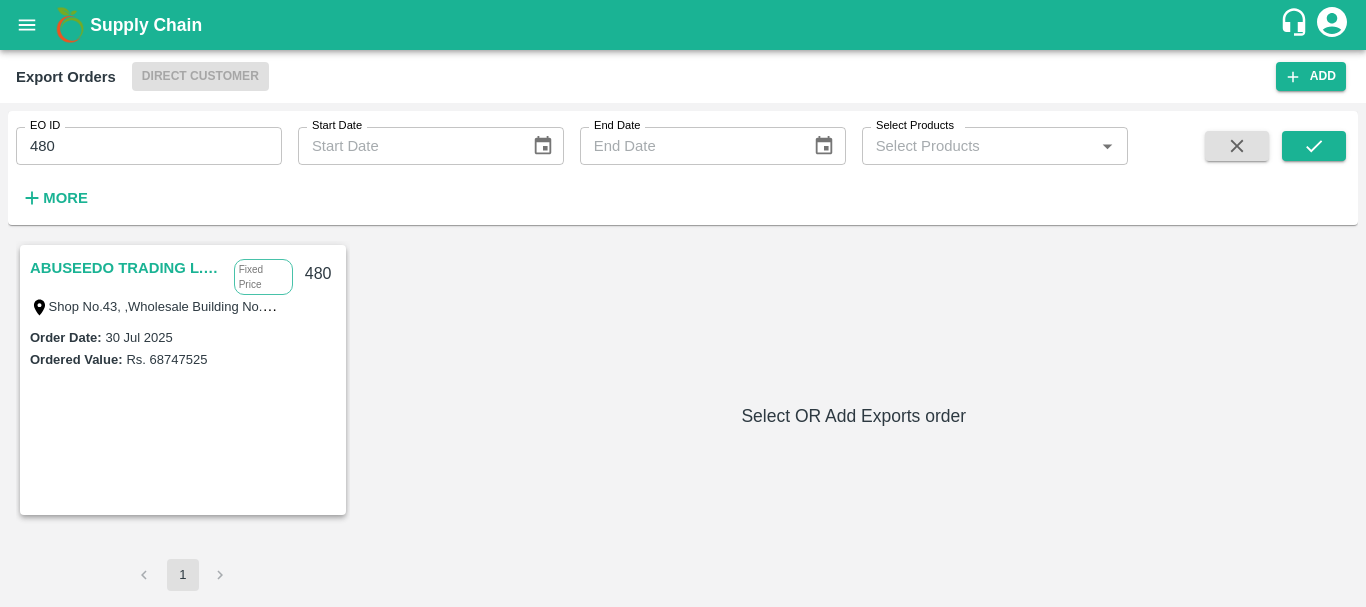 click on "ABUSEEDO TRADING L.L.C" at bounding box center (127, 268) 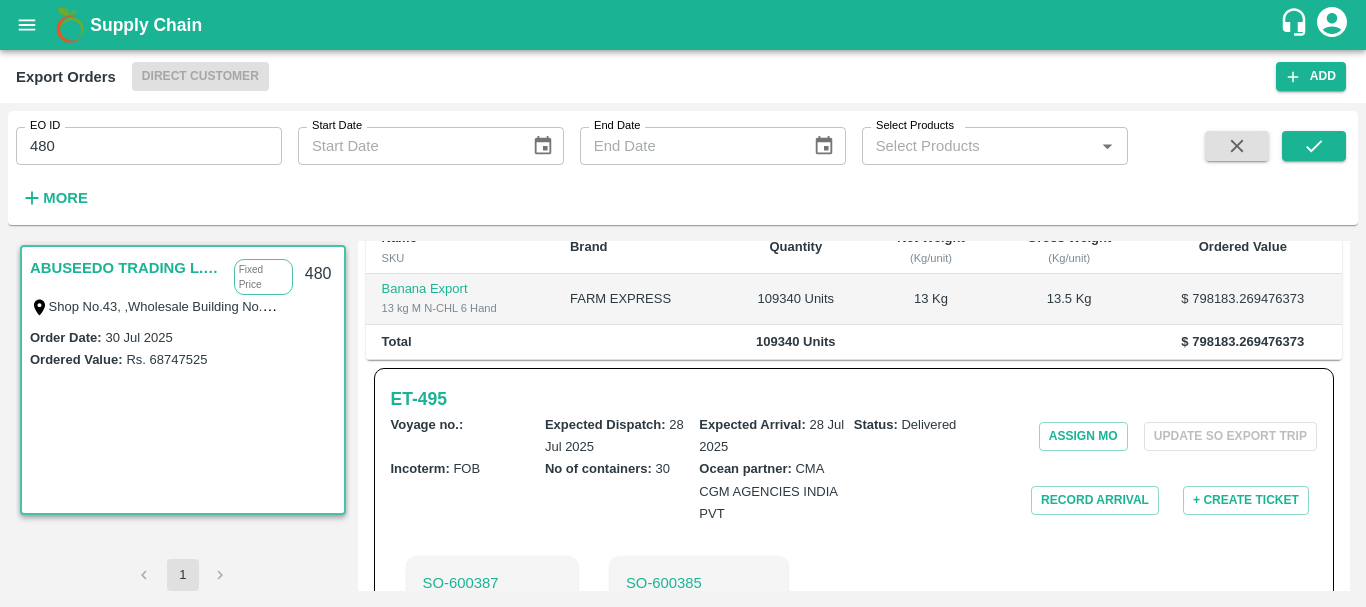 scroll, scrollTop: 582, scrollLeft: 0, axis: vertical 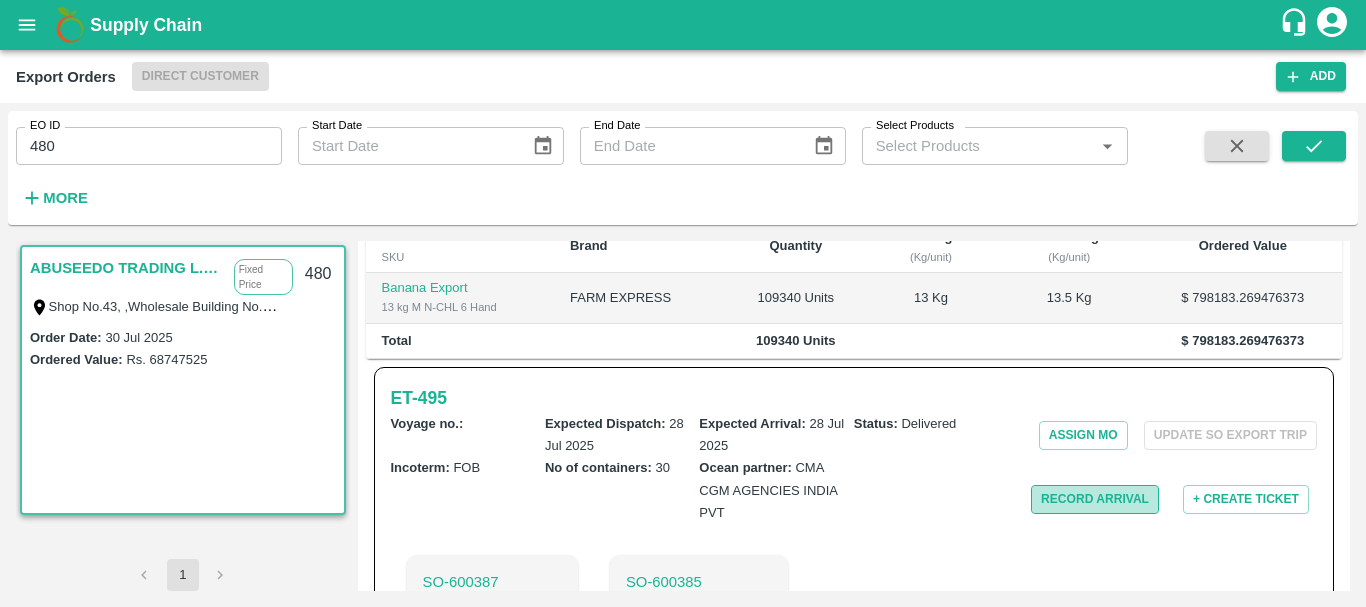 click on "Record Arrival" at bounding box center [1095, 499] 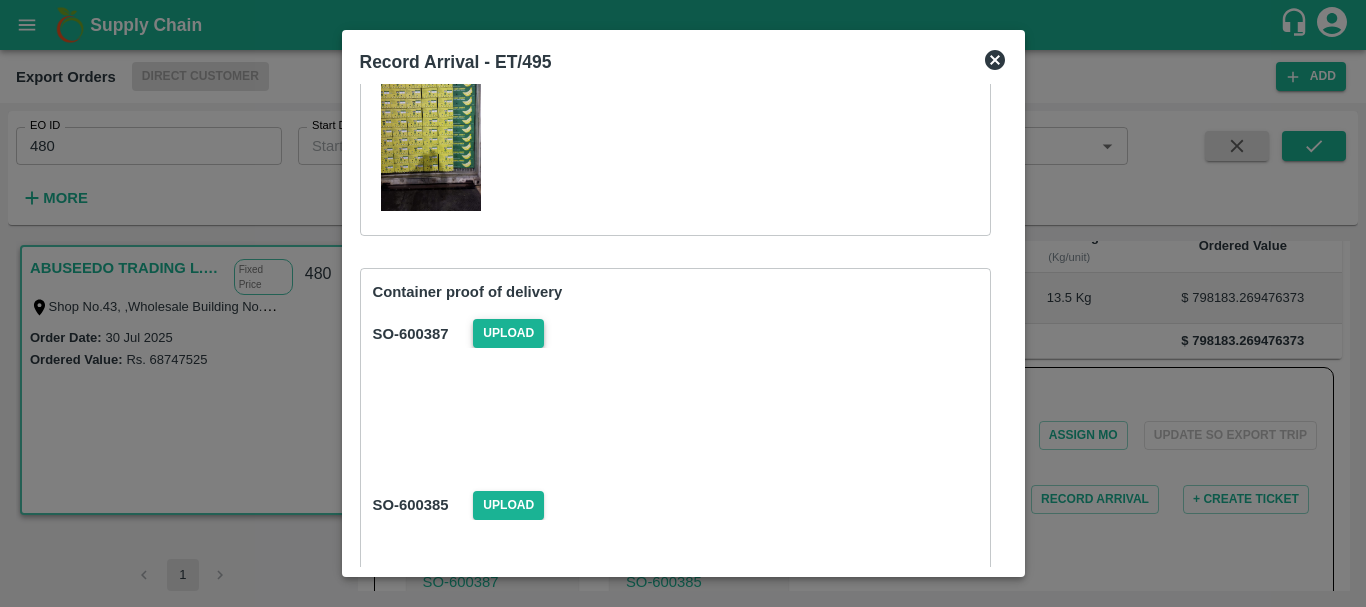 scroll, scrollTop: 219, scrollLeft: 0, axis: vertical 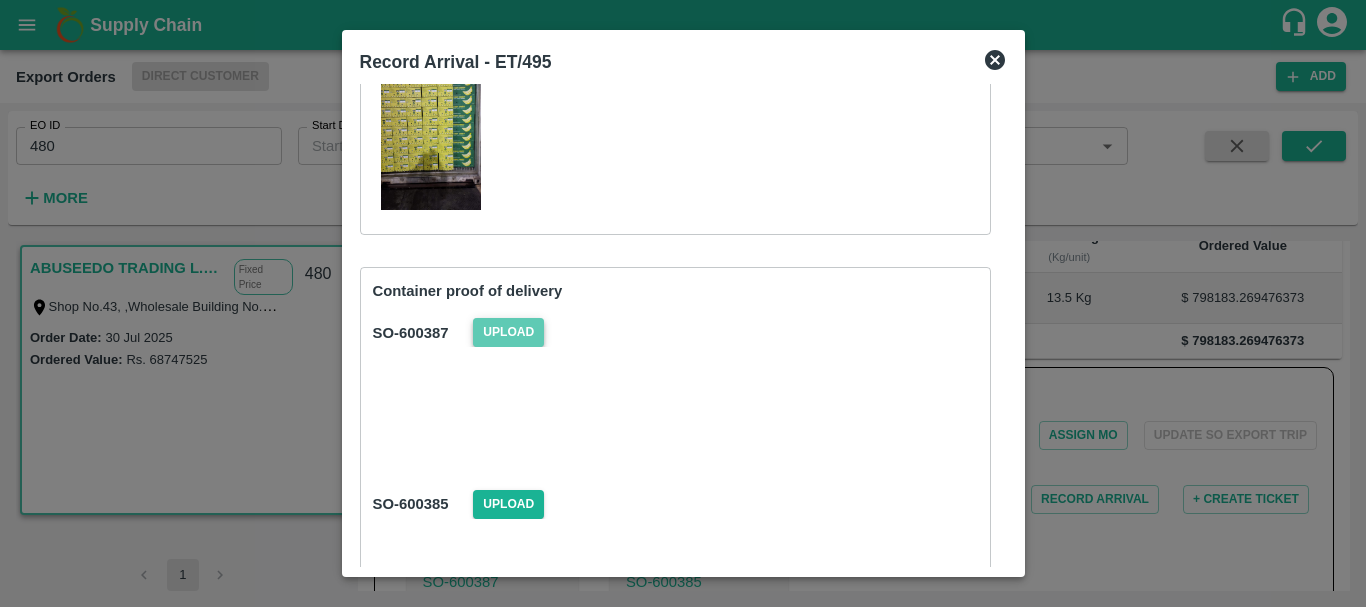 click on "Upload" at bounding box center (508, 332) 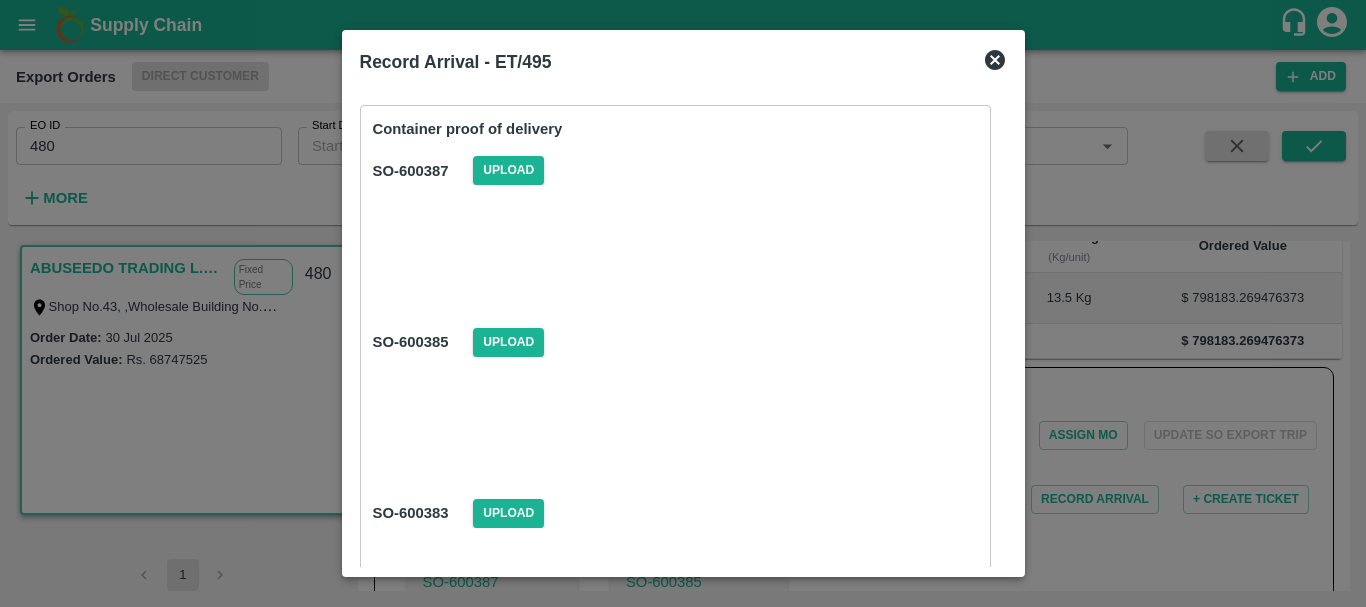 scroll, scrollTop: 382, scrollLeft: 0, axis: vertical 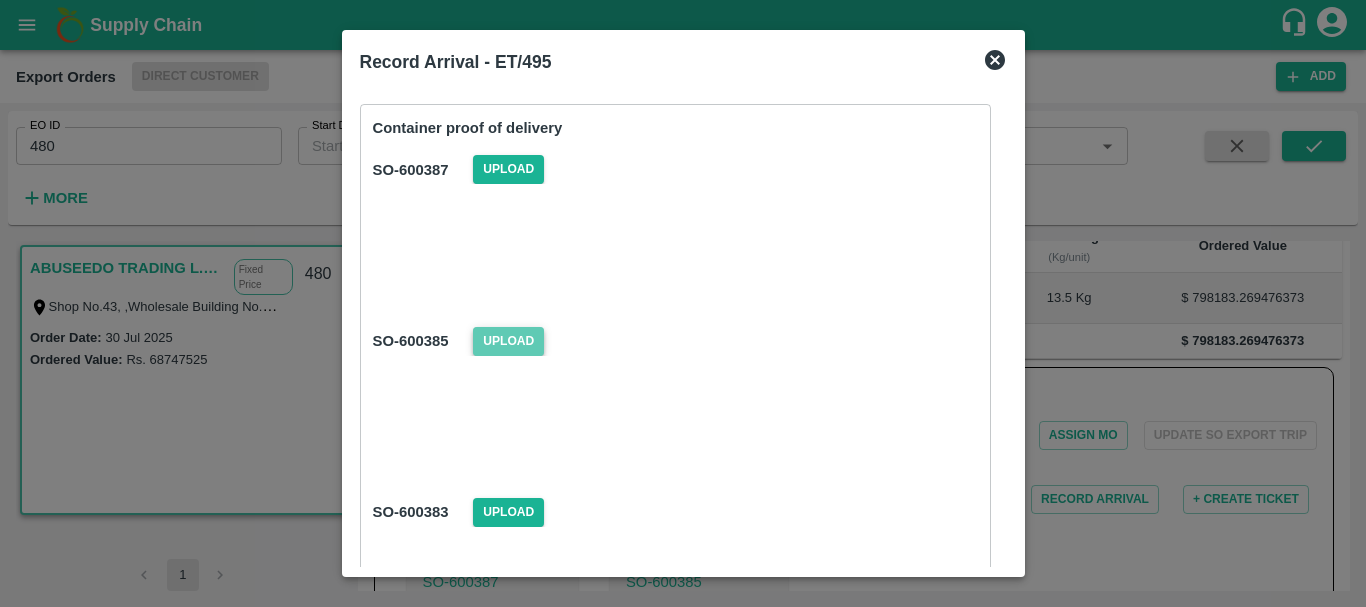 click on "Upload" at bounding box center (508, 341) 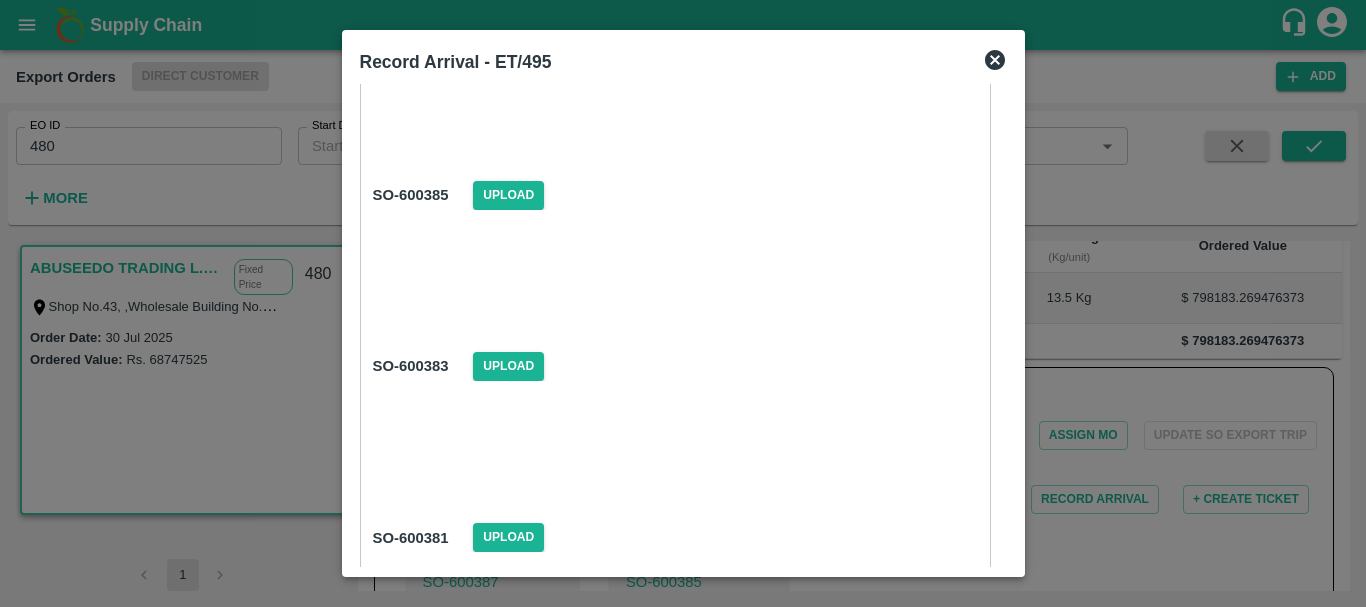 scroll, scrollTop: 529, scrollLeft: 0, axis: vertical 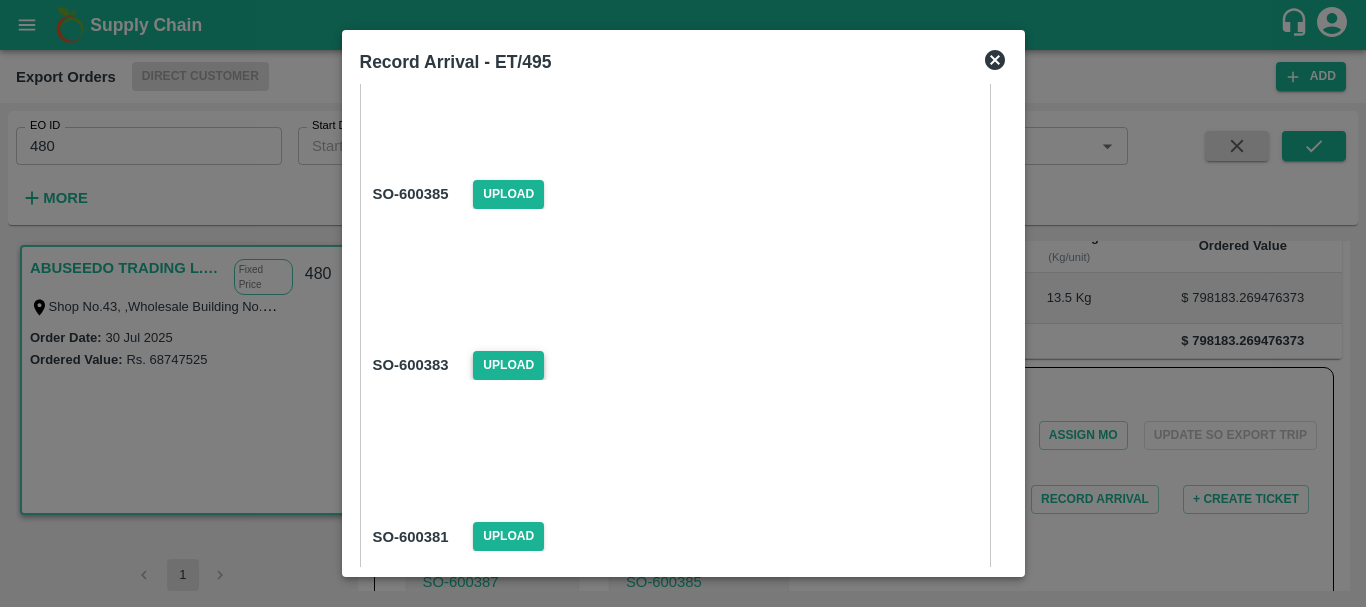 click on "Upload" at bounding box center (508, 365) 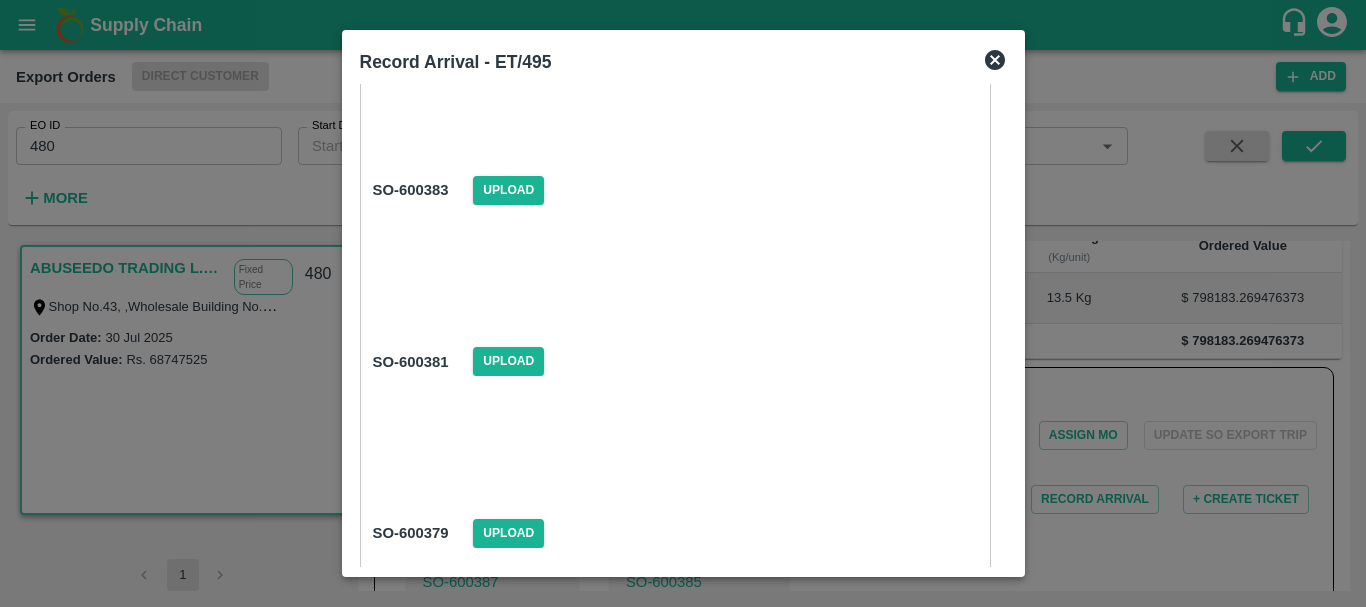 scroll, scrollTop: 709, scrollLeft: 0, axis: vertical 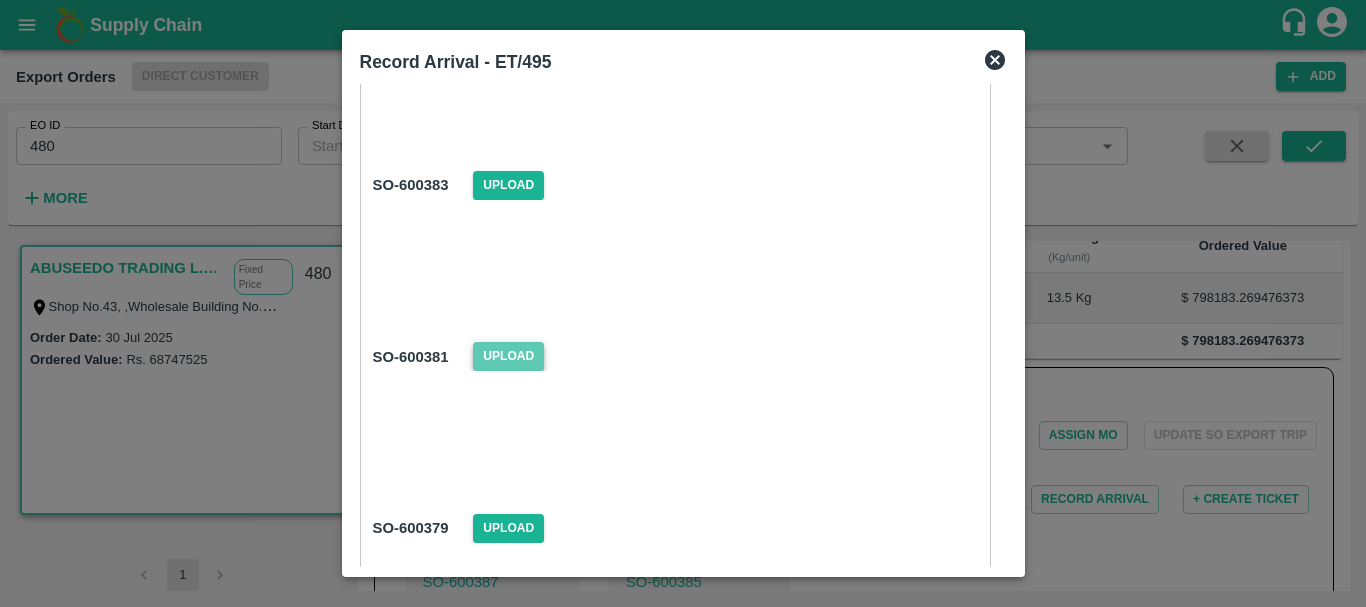 click on "Upload" at bounding box center (508, 356) 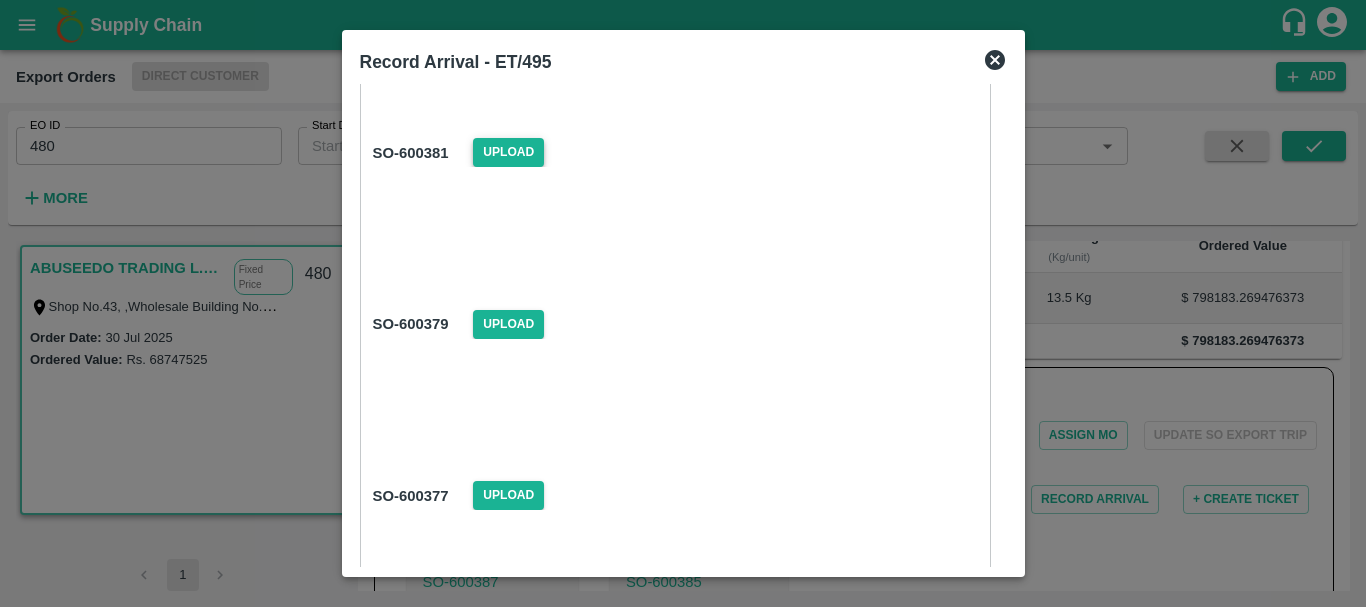 scroll, scrollTop: 916, scrollLeft: 0, axis: vertical 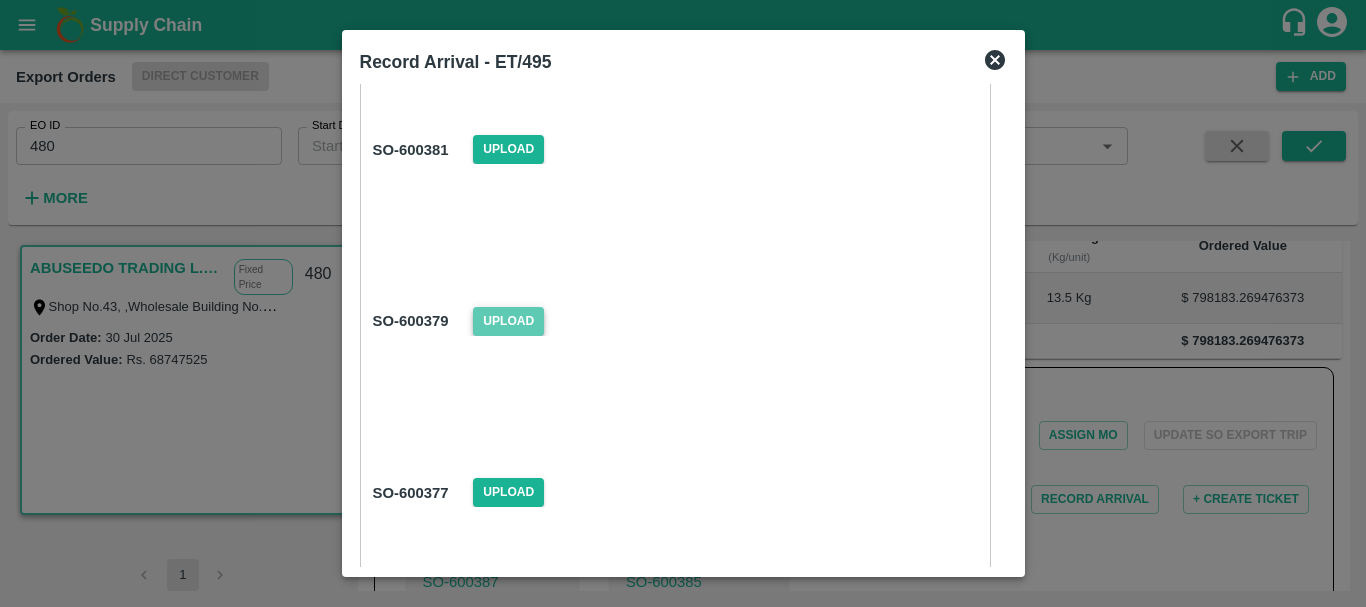 click on "Upload" at bounding box center [508, 321] 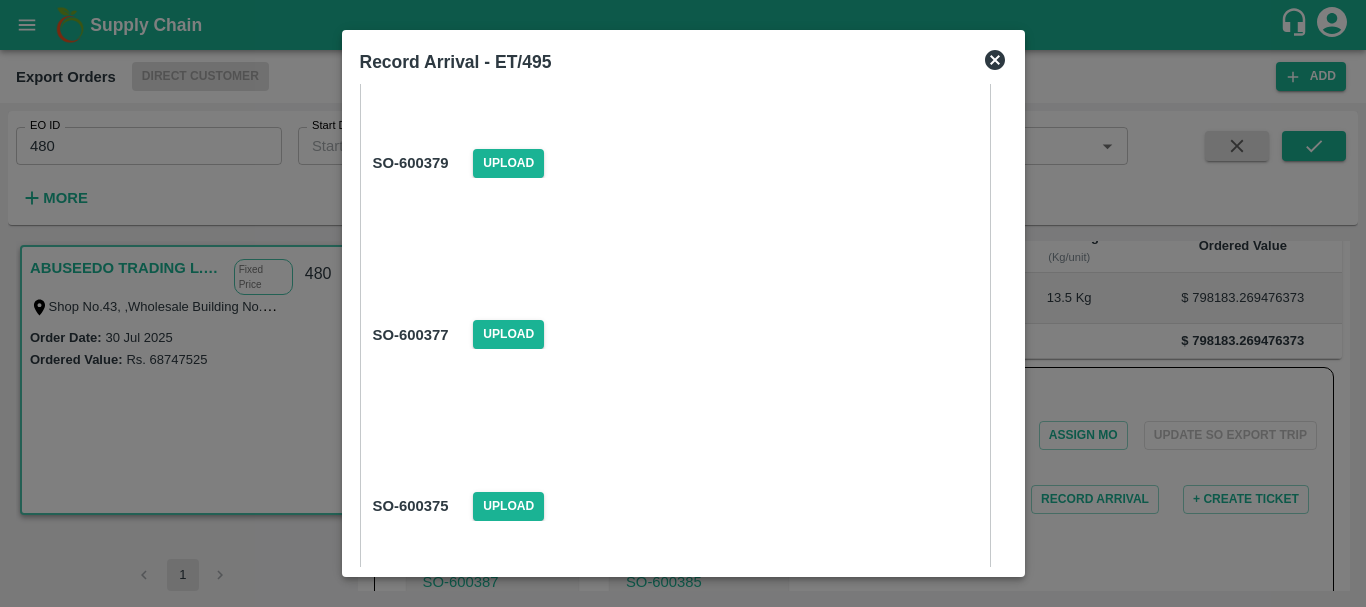 scroll, scrollTop: 1075, scrollLeft: 0, axis: vertical 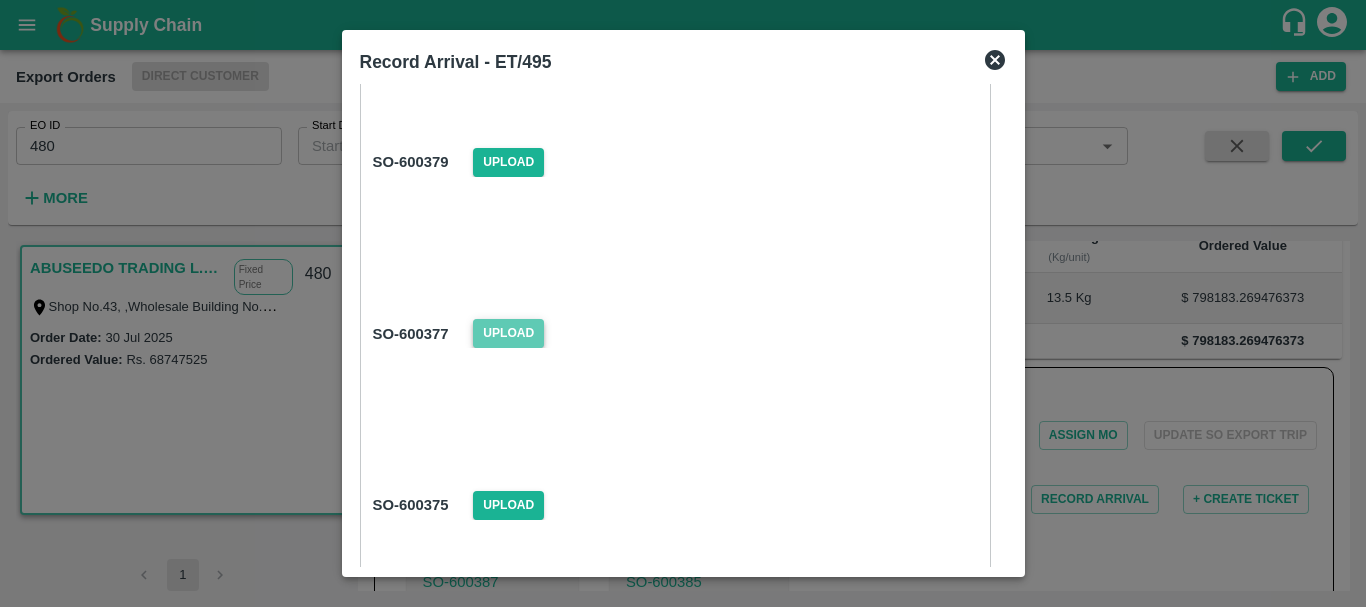 click on "Upload" at bounding box center (508, 333) 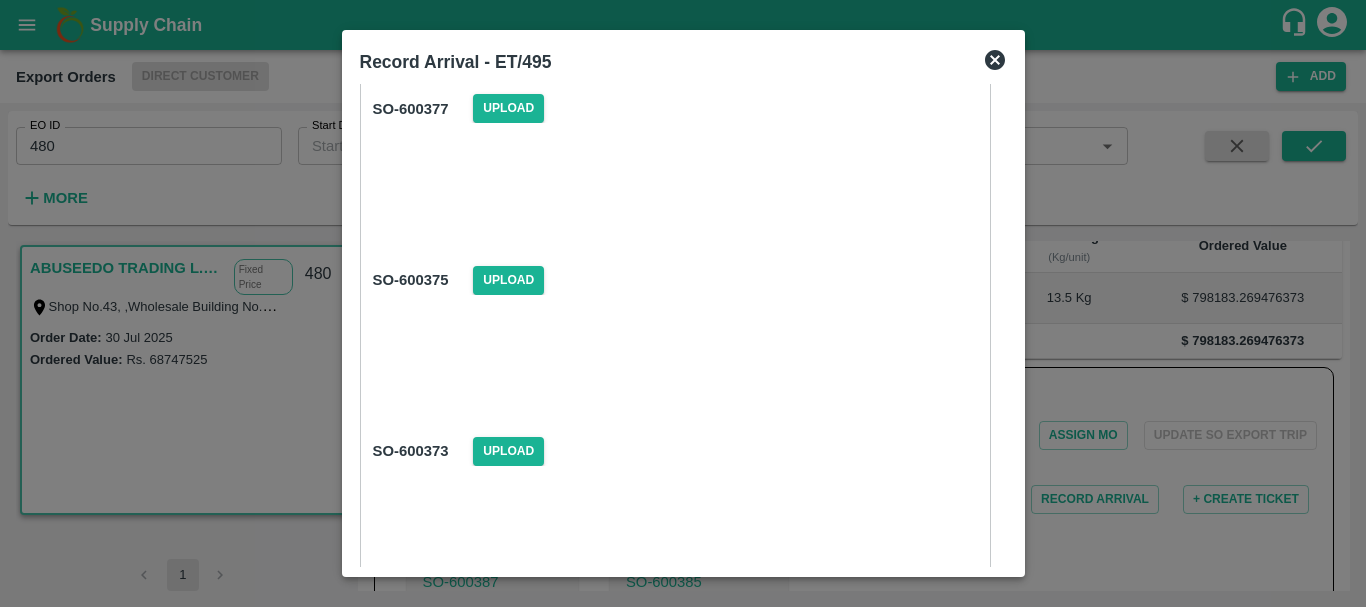 scroll, scrollTop: 1301, scrollLeft: 0, axis: vertical 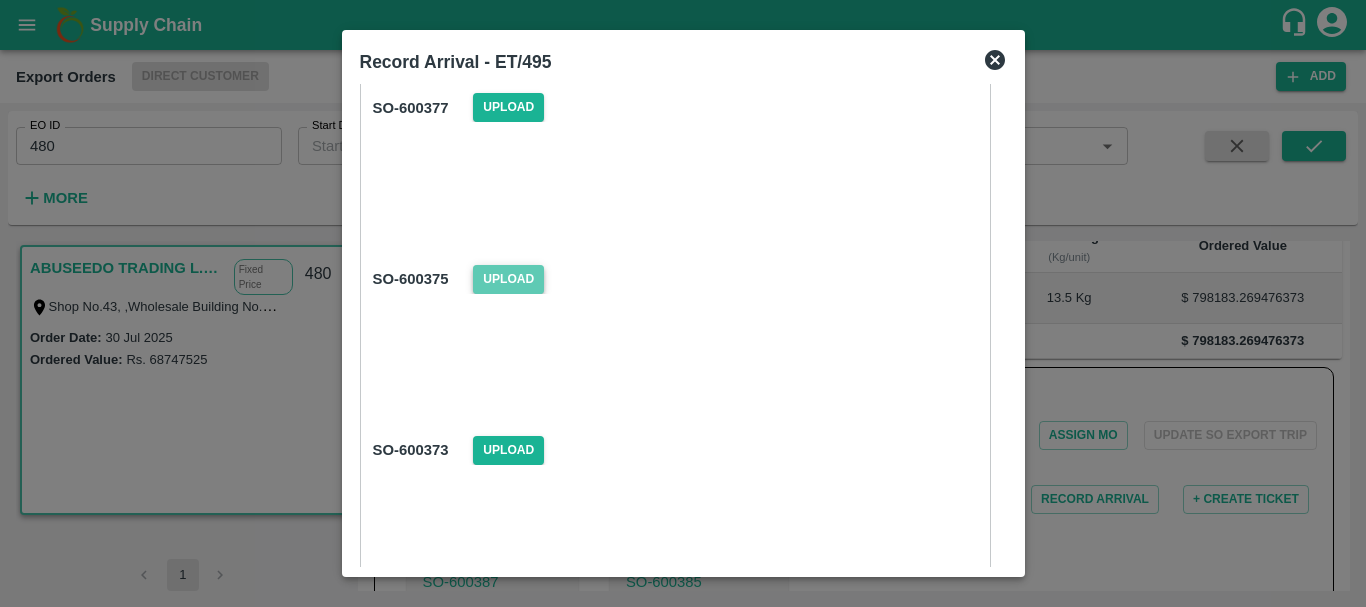 click on "Upload" at bounding box center (508, 279) 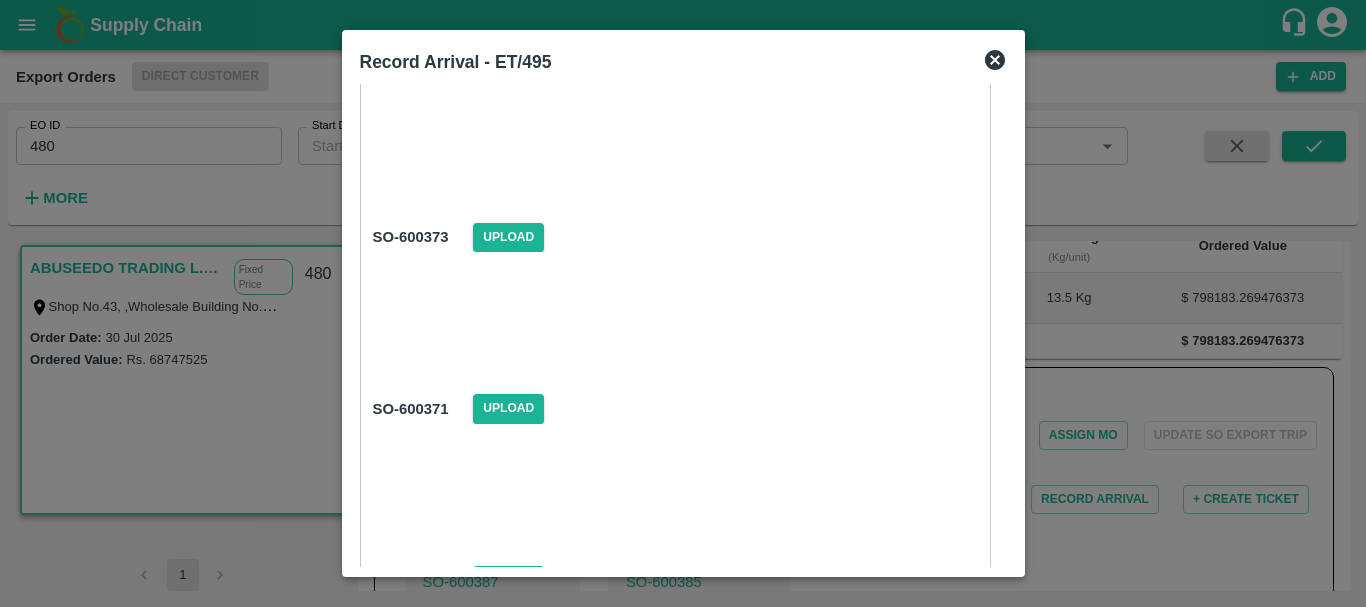 scroll, scrollTop: 1518, scrollLeft: 0, axis: vertical 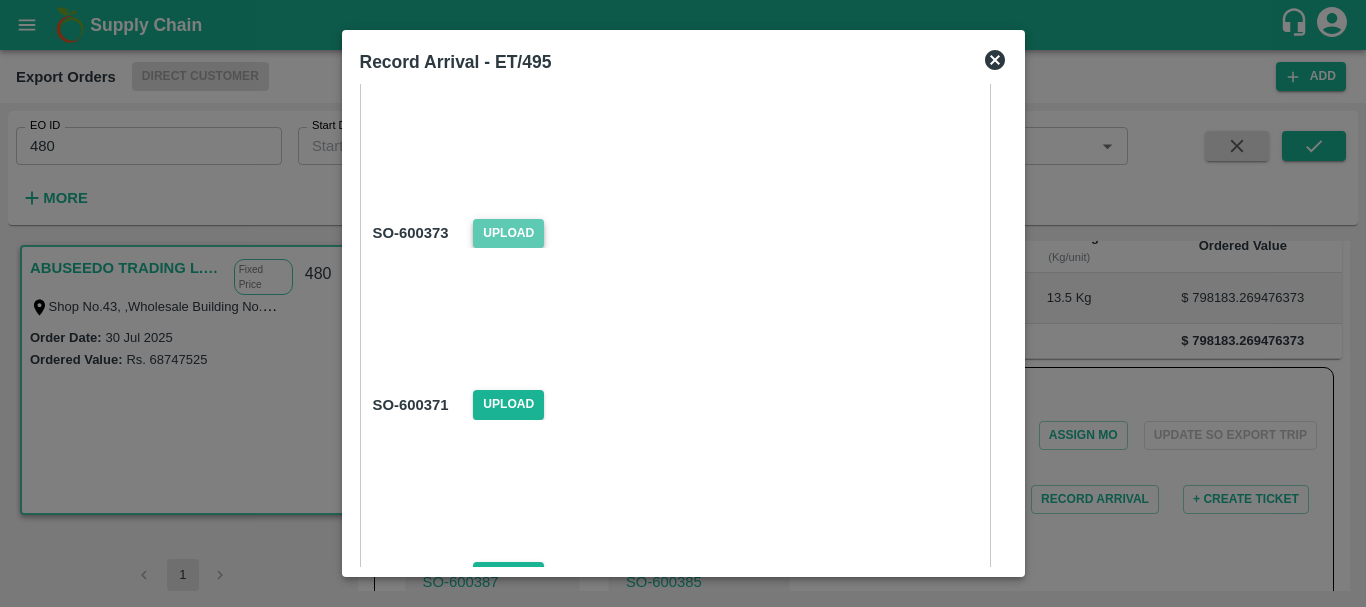click on "Upload" at bounding box center (508, 233) 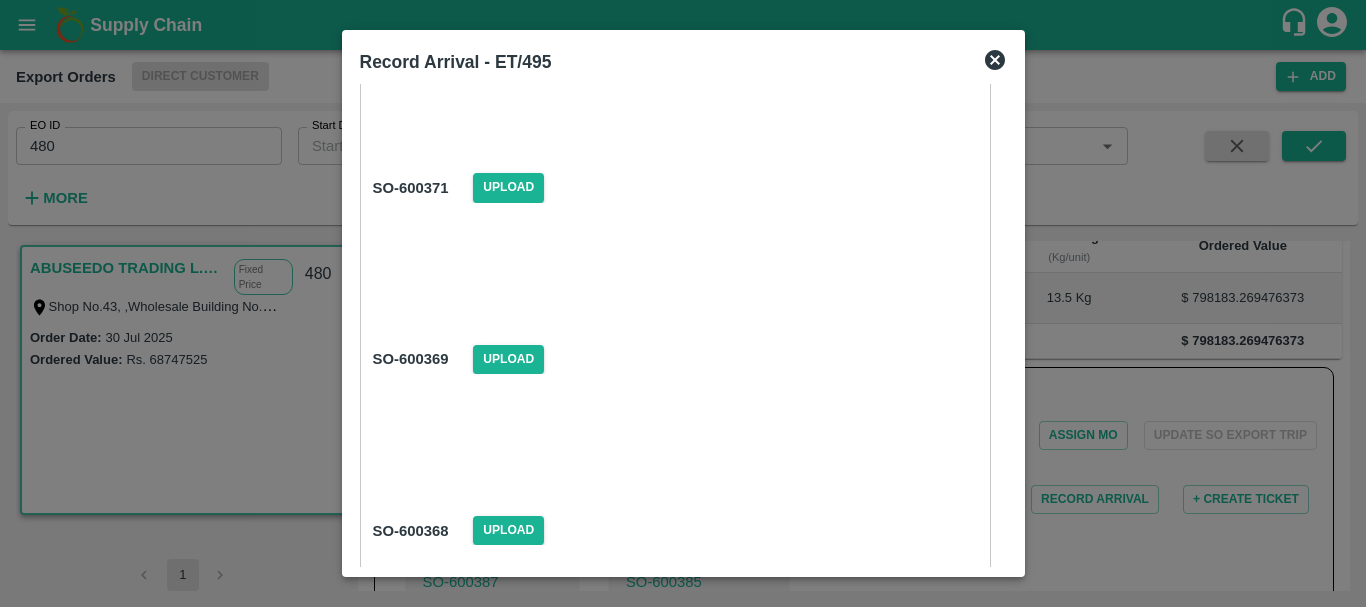 scroll, scrollTop: 1736, scrollLeft: 0, axis: vertical 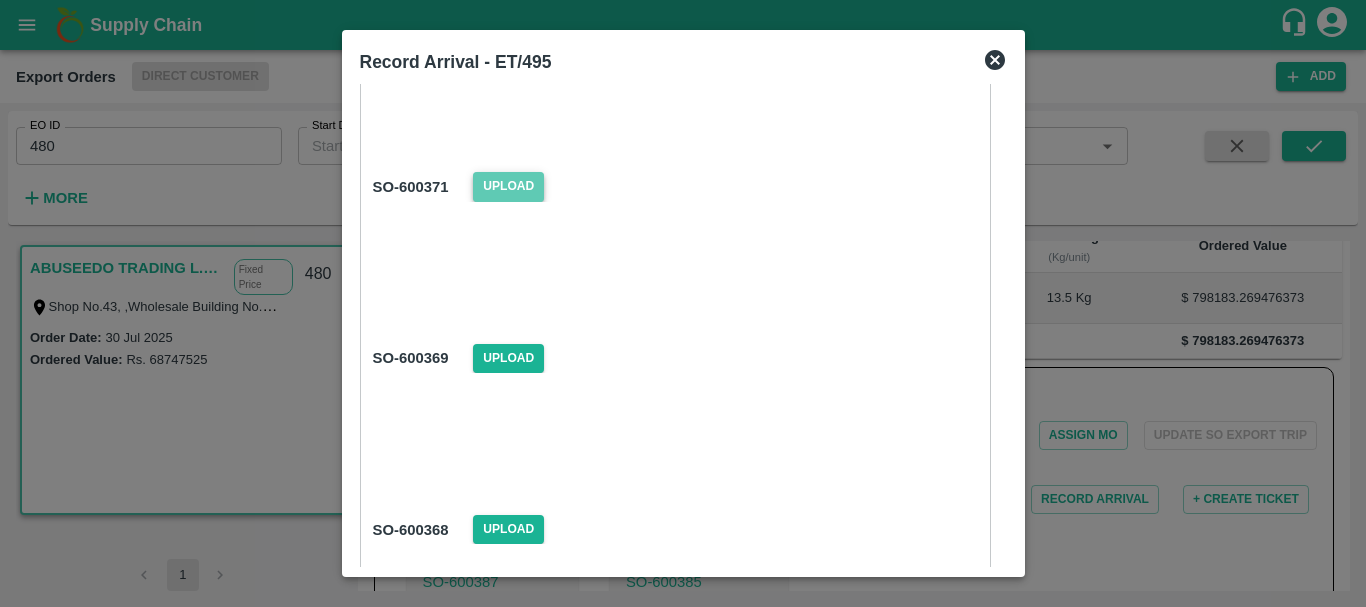 click on "Upload" at bounding box center [508, 186] 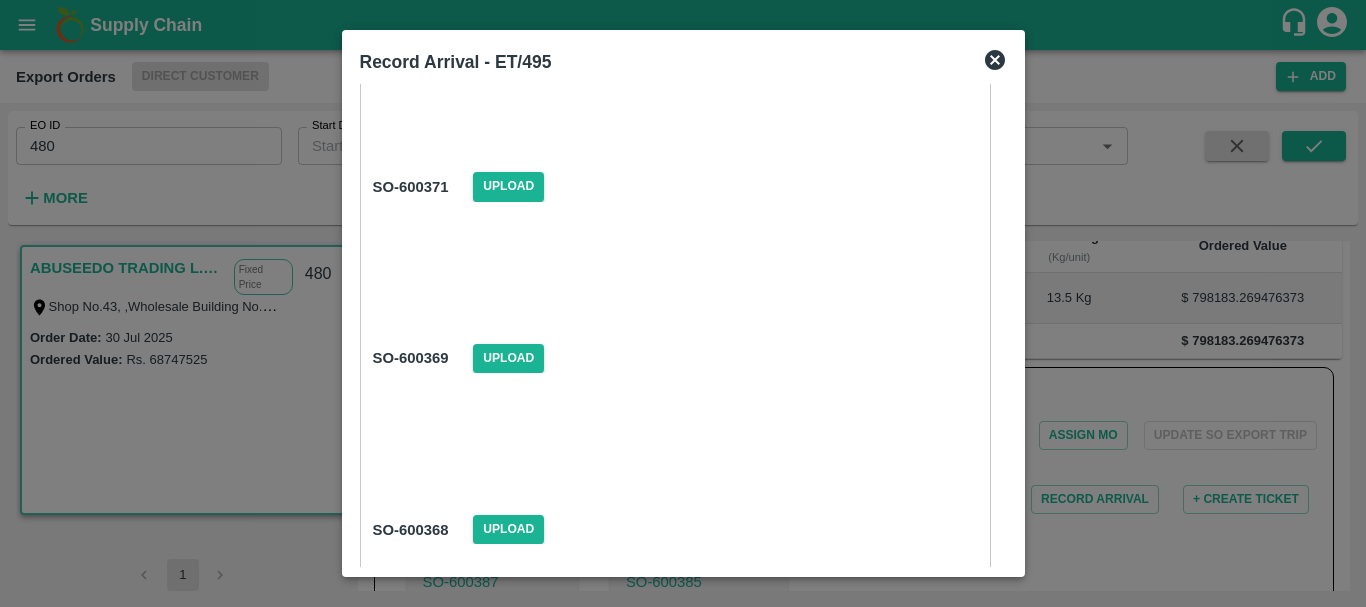 scroll, scrollTop: 1911, scrollLeft: 0, axis: vertical 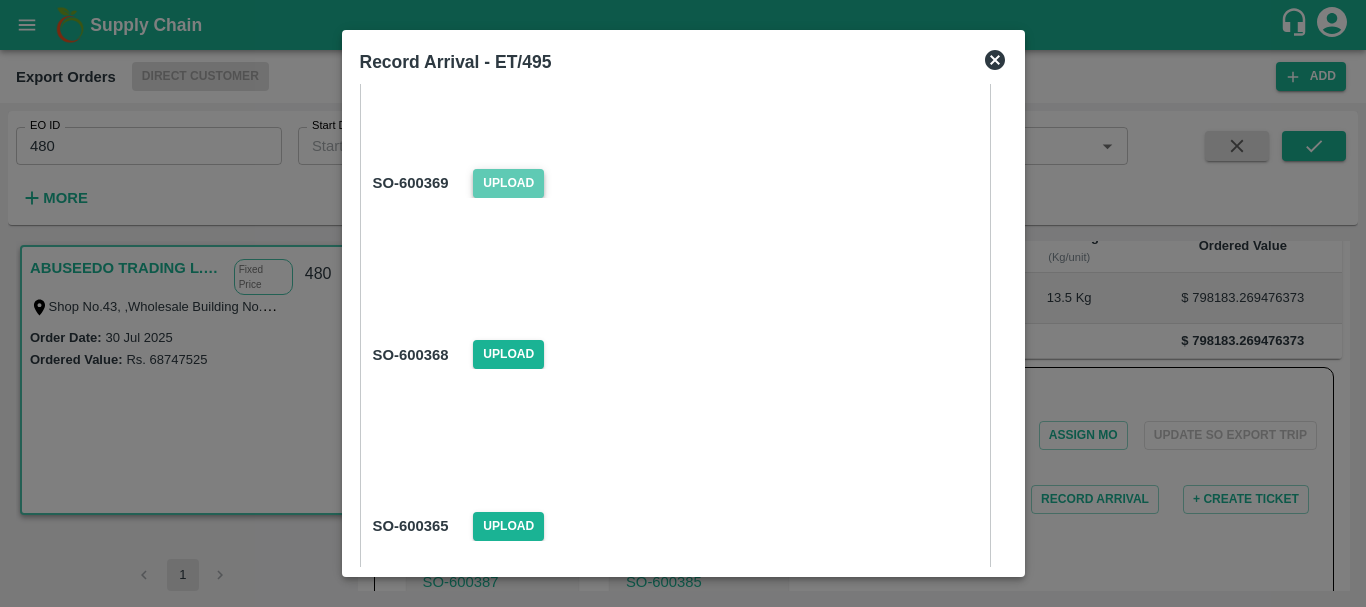 click on "Upload" at bounding box center [508, 183] 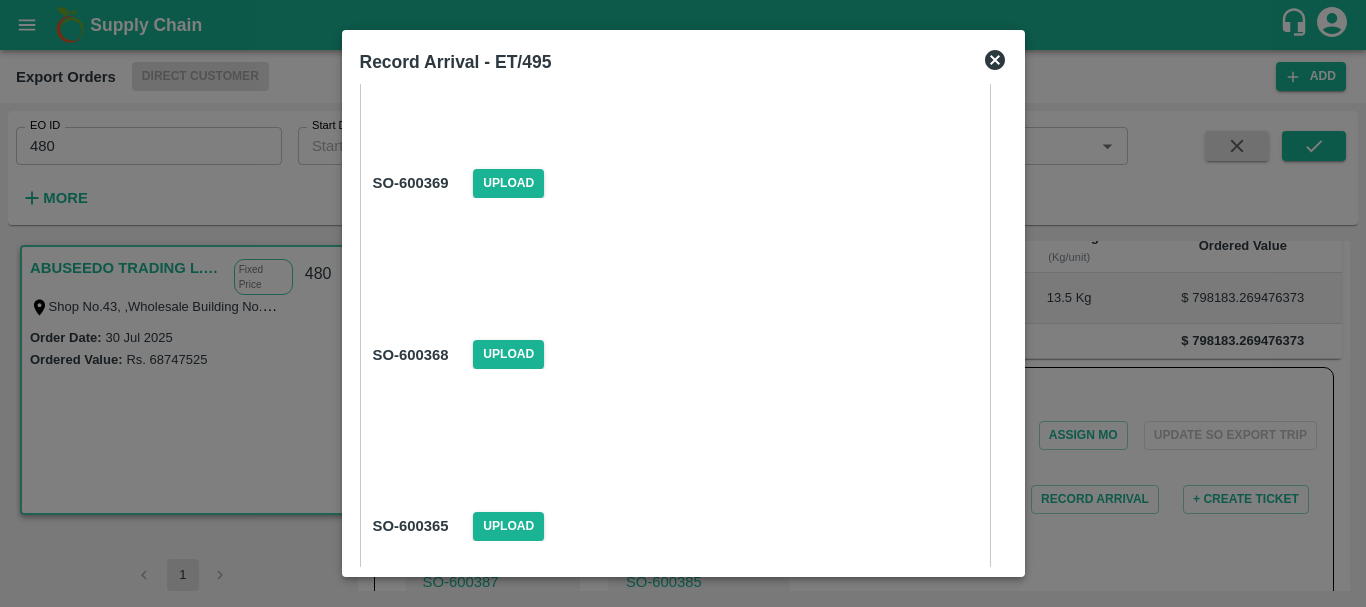 scroll, scrollTop: 2027, scrollLeft: 0, axis: vertical 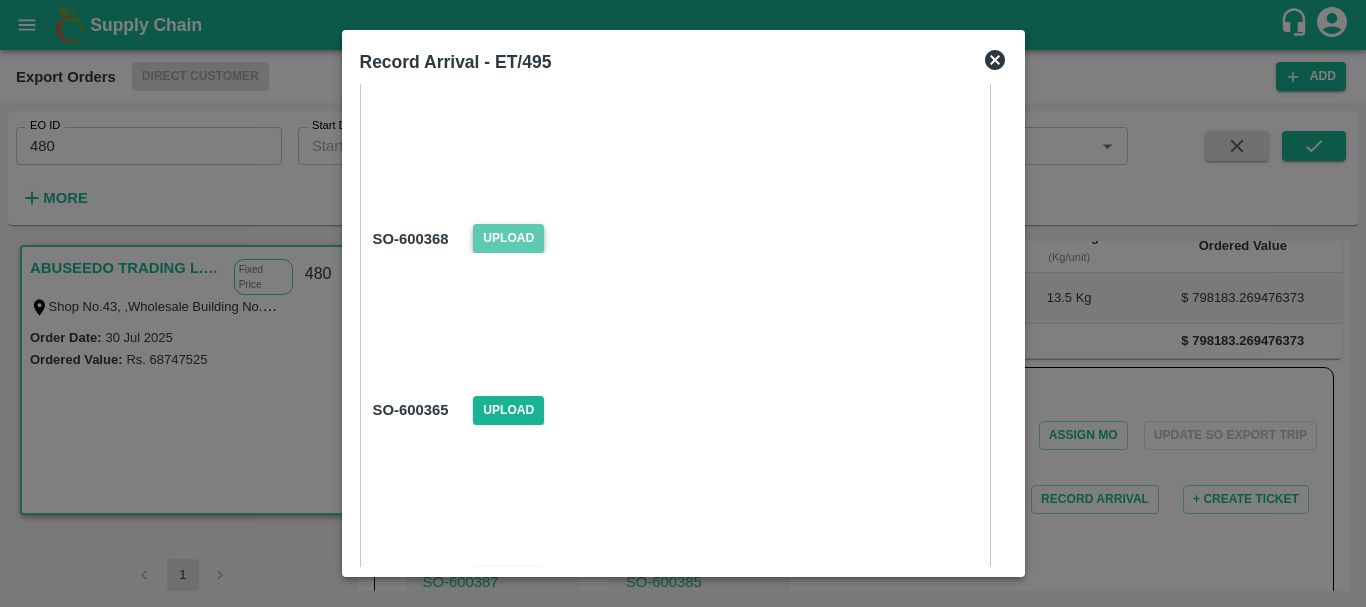 click on "Upload" at bounding box center (508, 238) 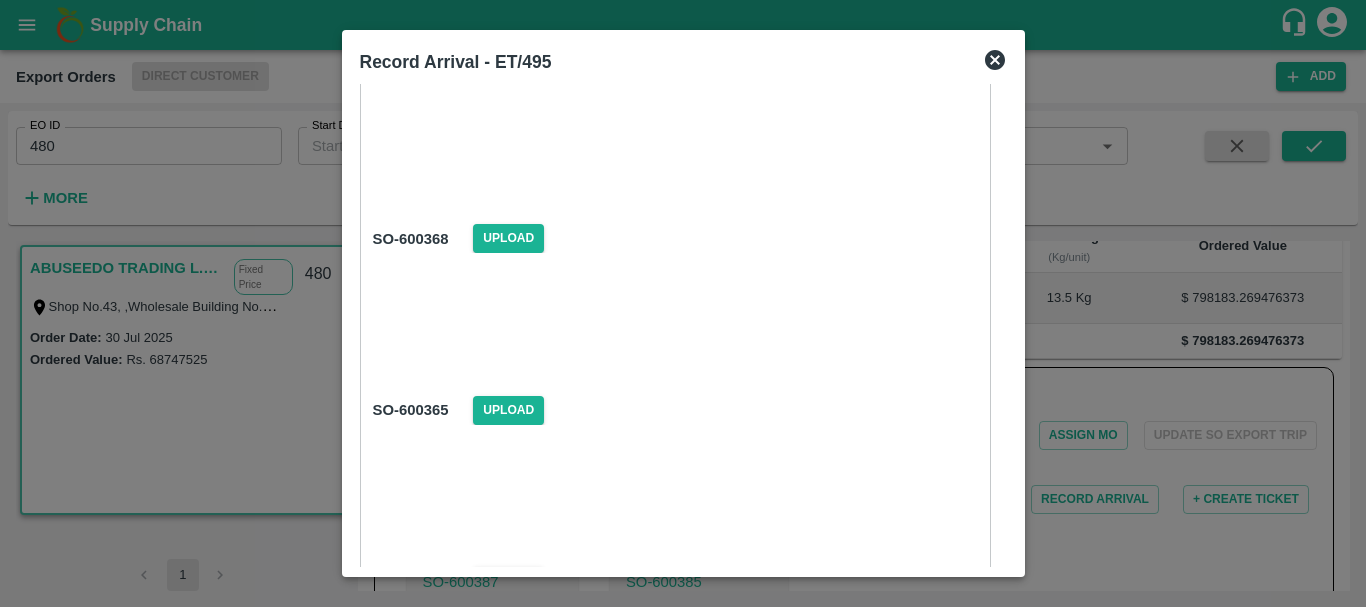 scroll, scrollTop: 2189, scrollLeft: 0, axis: vertical 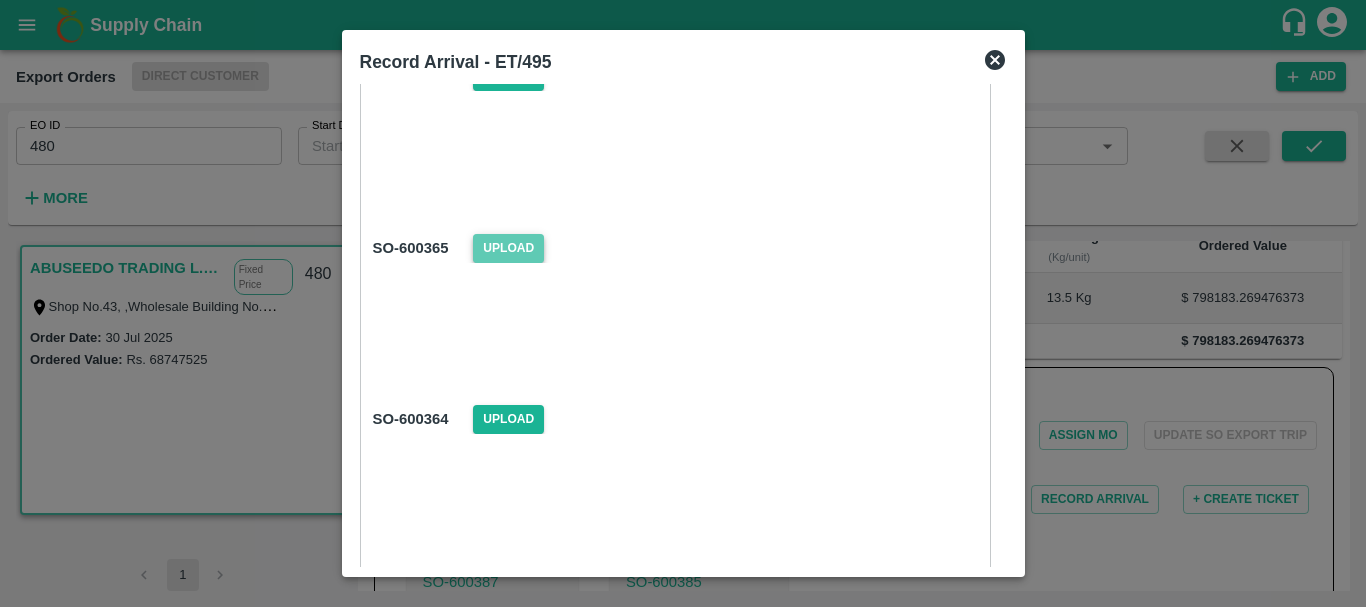 click on "Upload" at bounding box center [508, 248] 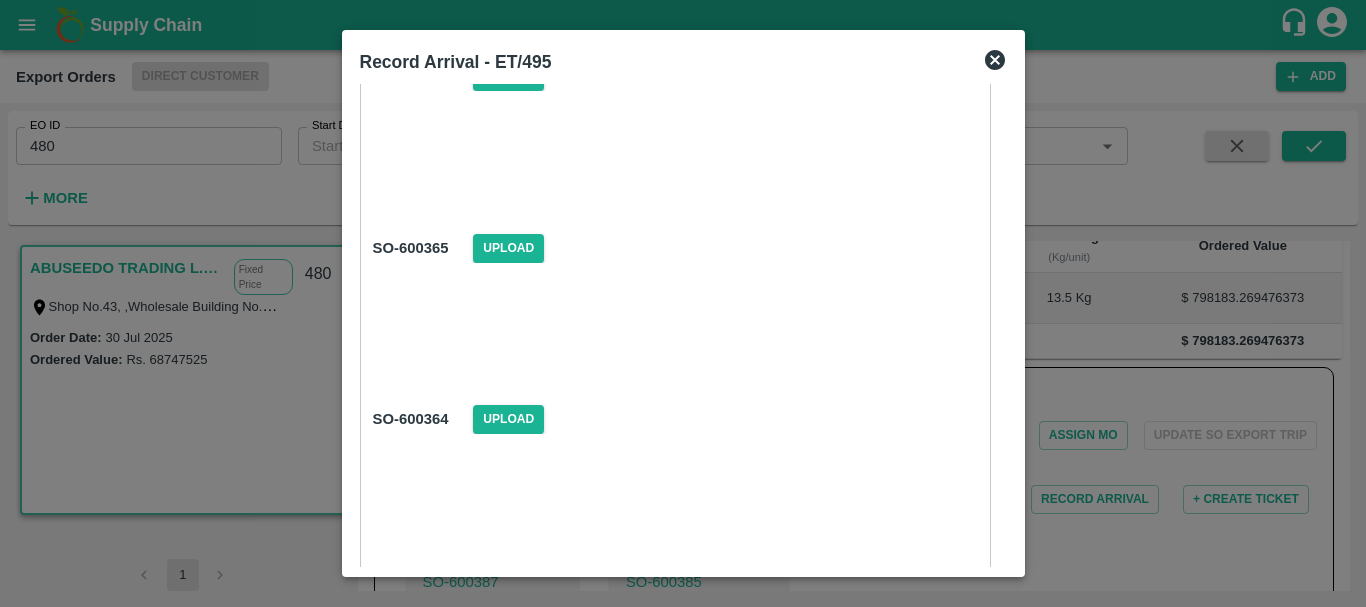 scroll, scrollTop: 2377, scrollLeft: 0, axis: vertical 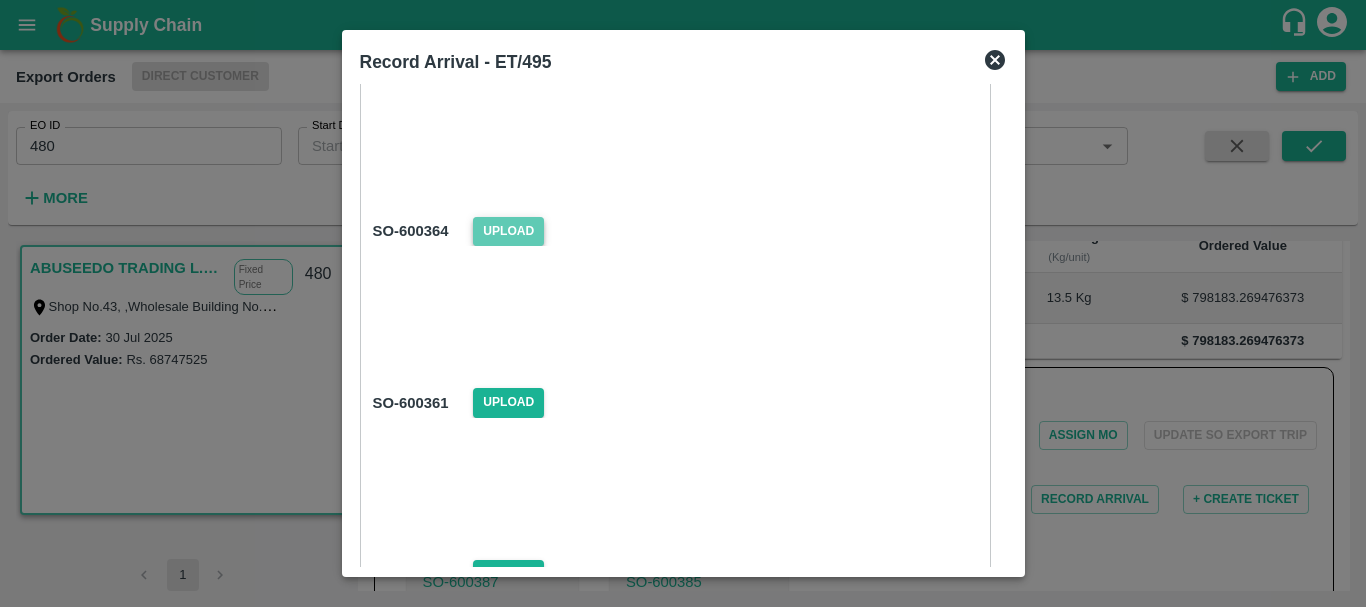 click on "Upload" at bounding box center (508, 231) 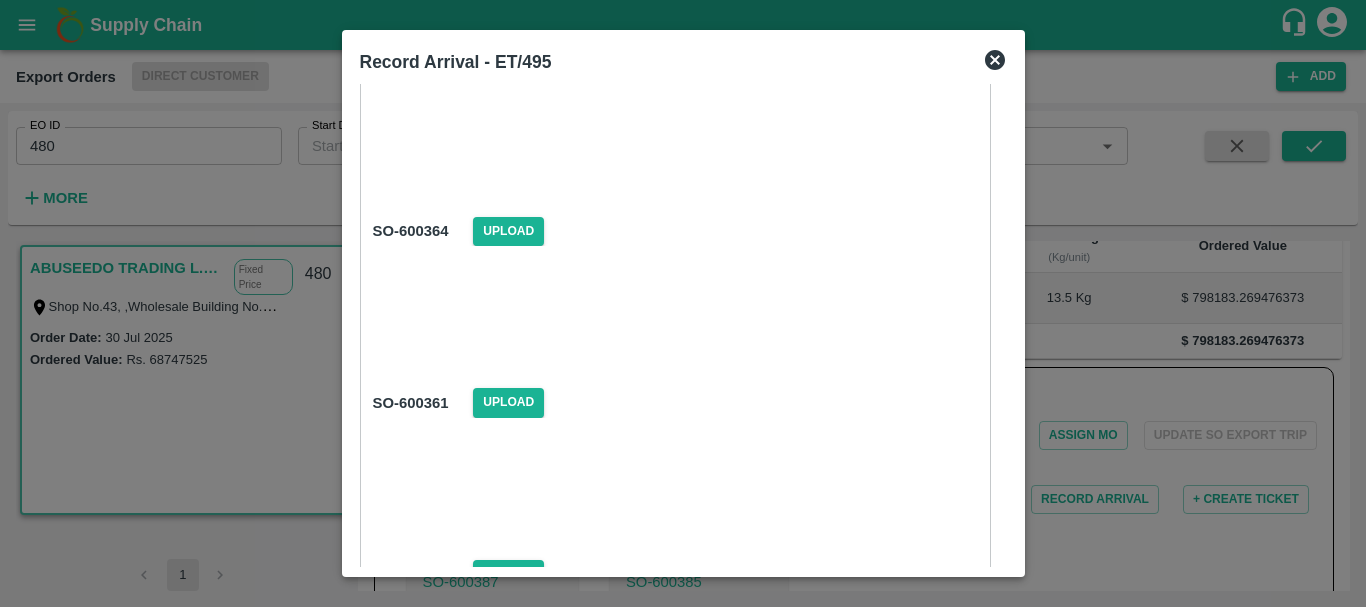 scroll, scrollTop: 2540, scrollLeft: 0, axis: vertical 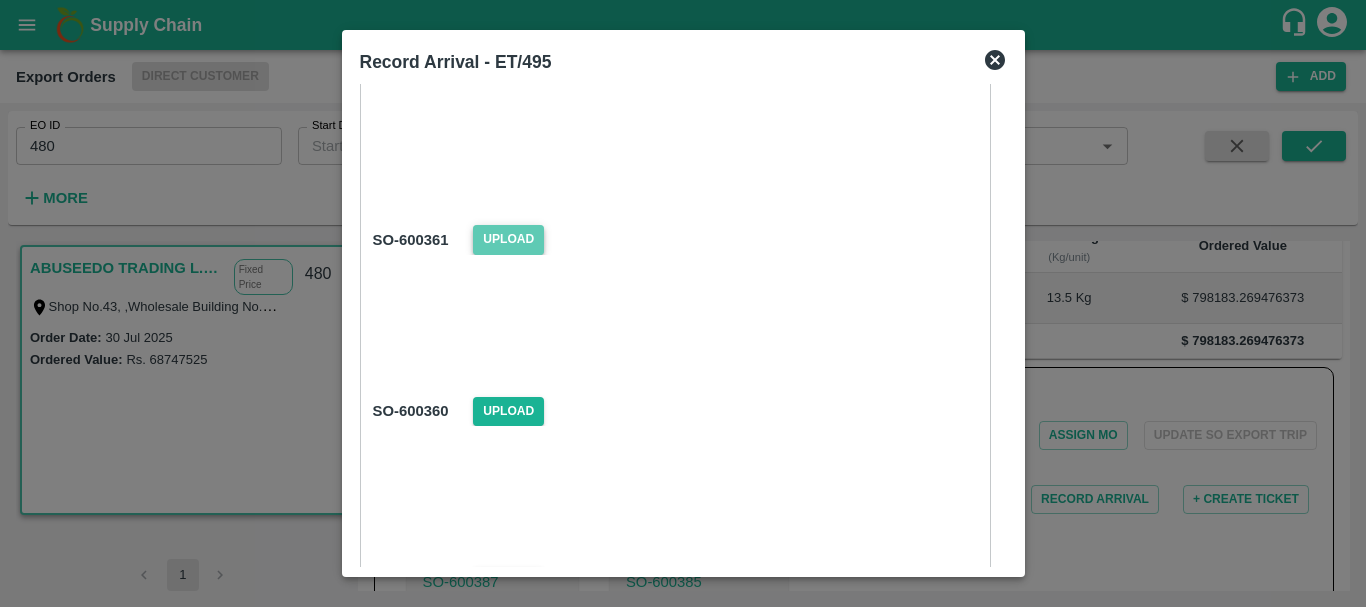 click on "Upload" at bounding box center [508, 239] 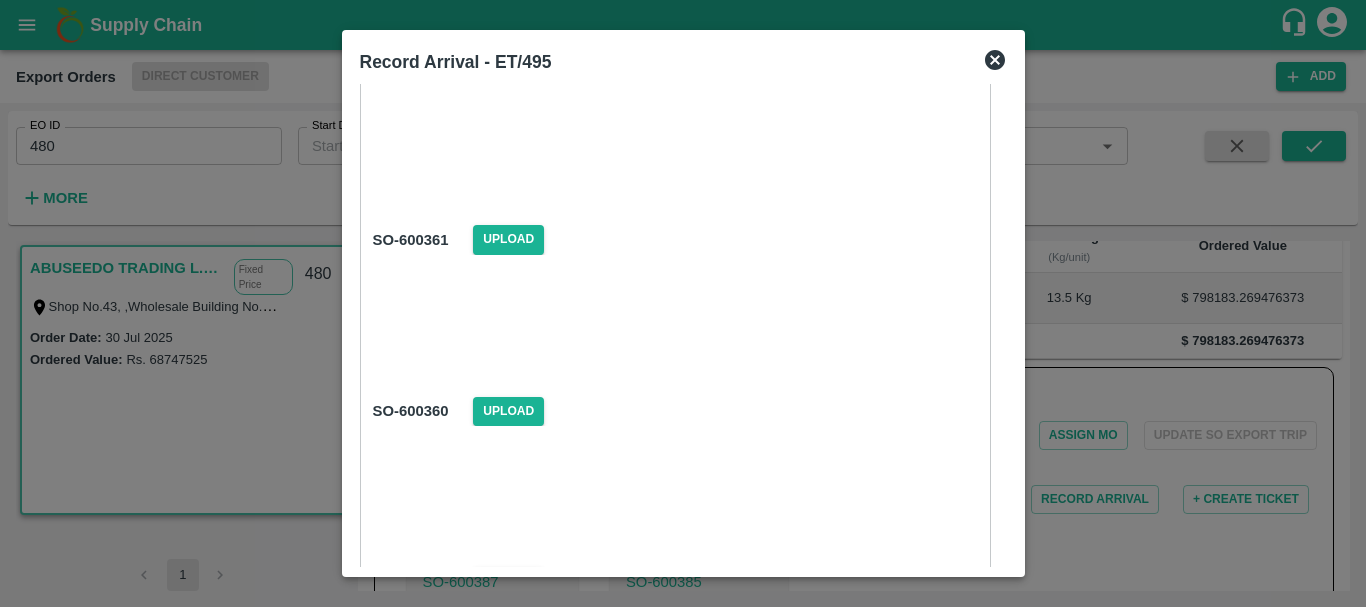scroll, scrollTop: 2684, scrollLeft: 0, axis: vertical 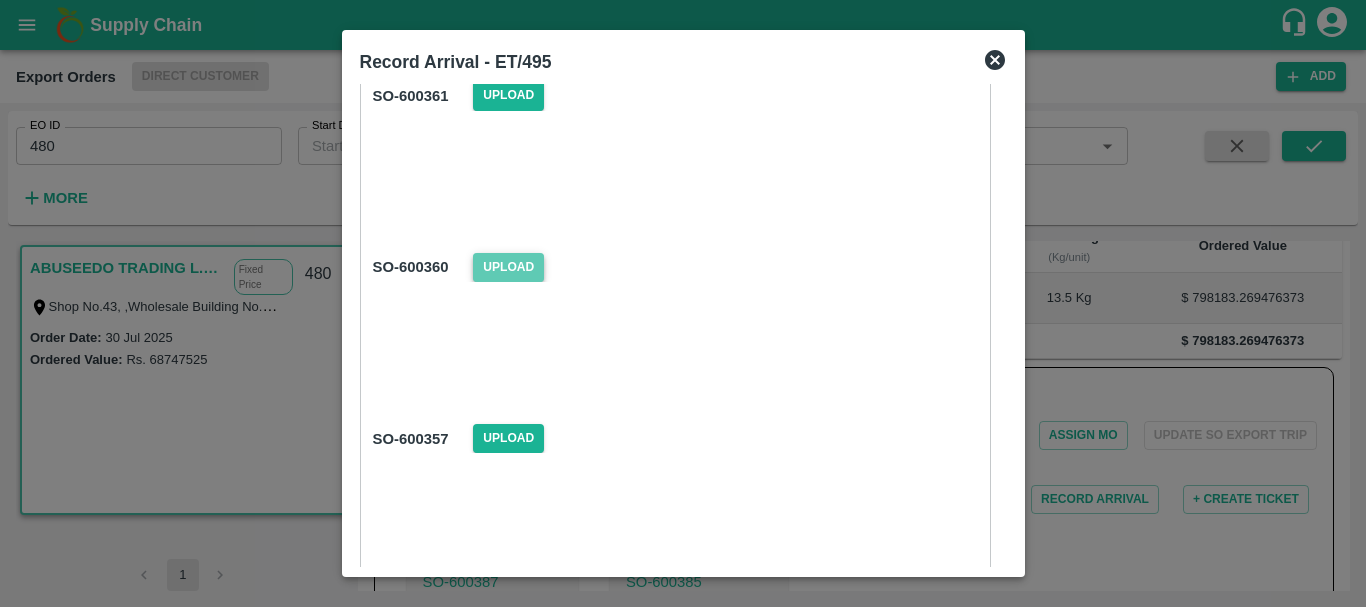 click on "Upload" at bounding box center [508, 267] 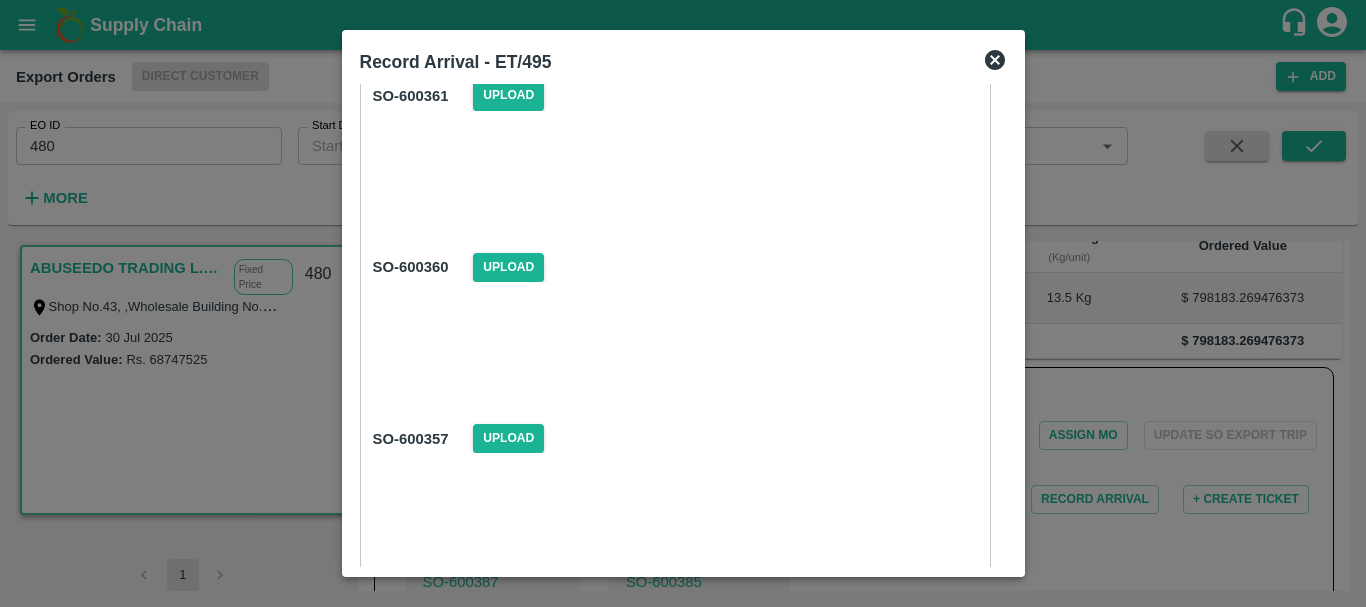 scroll, scrollTop: 2923, scrollLeft: 0, axis: vertical 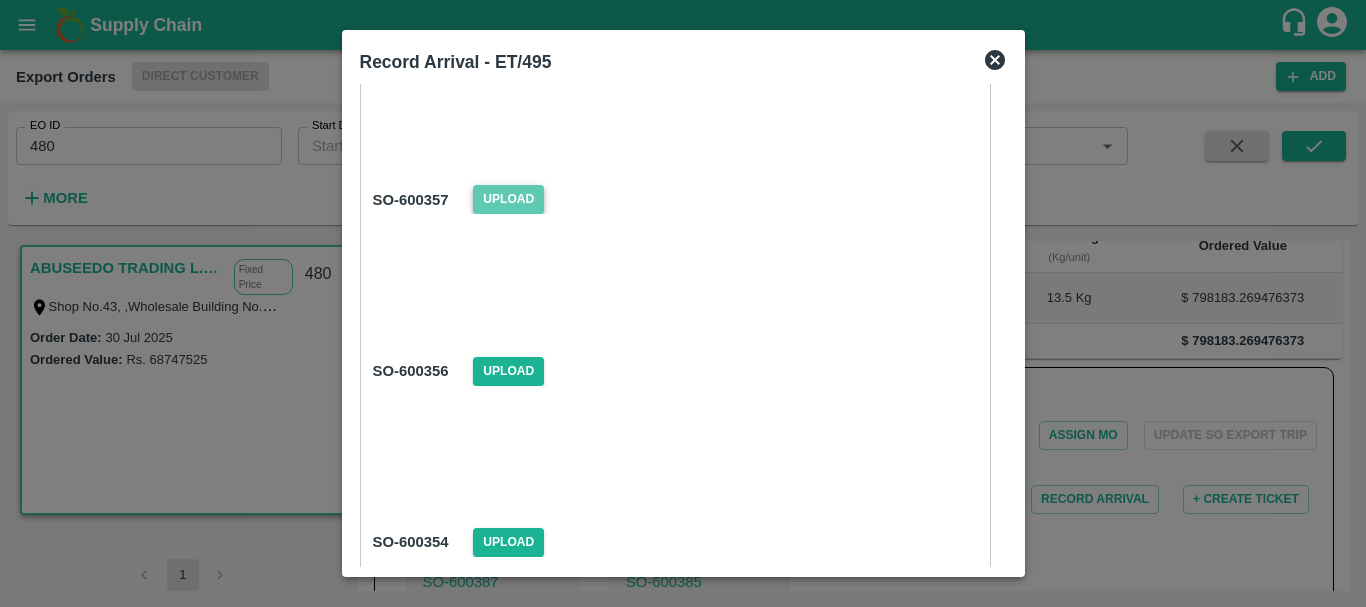 click on "Upload" at bounding box center [508, 199] 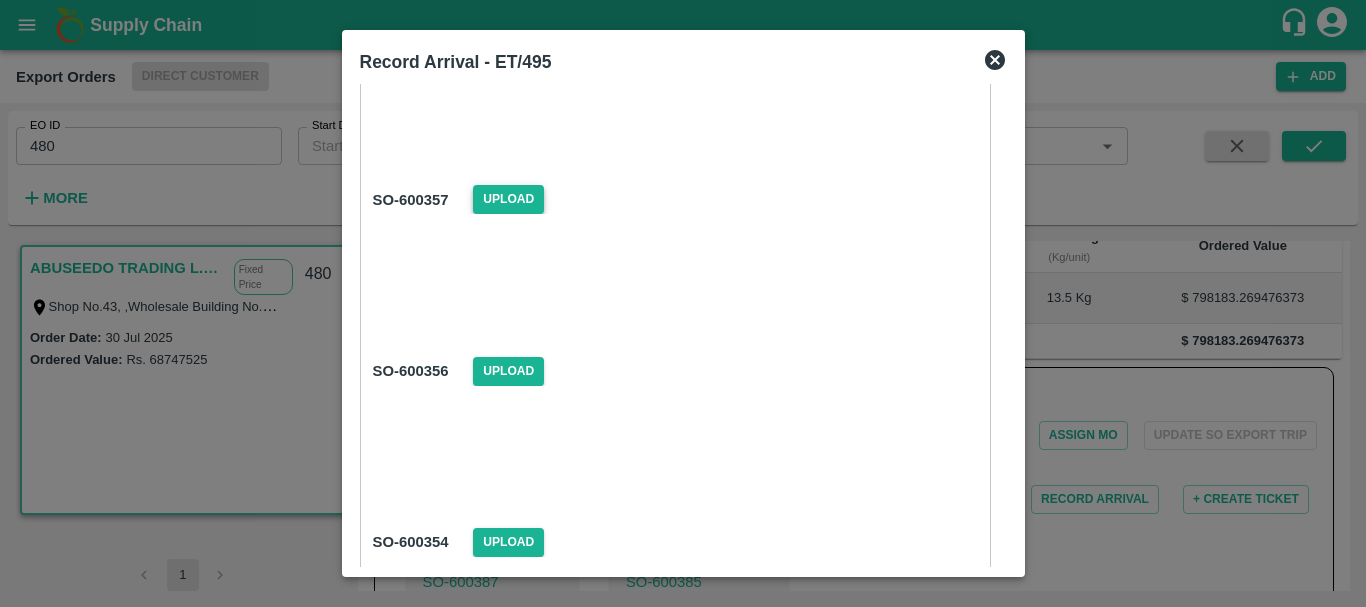 click on "Upload" at bounding box center (508, 199) 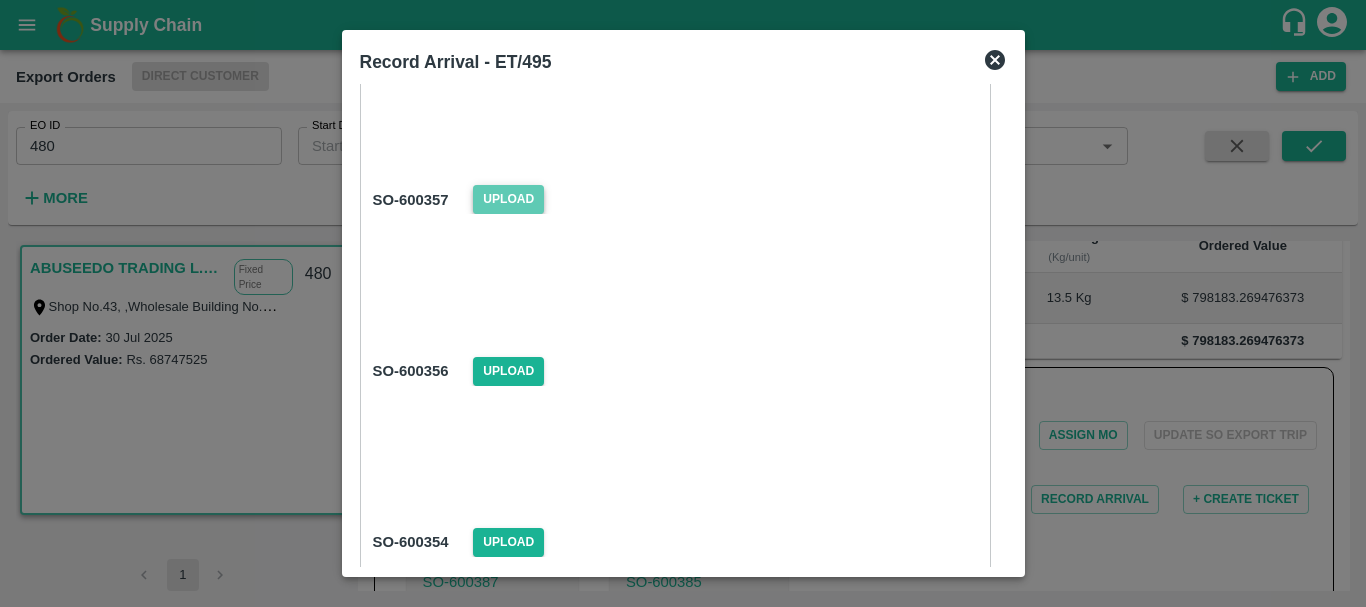 click on "Upload" at bounding box center [508, 199] 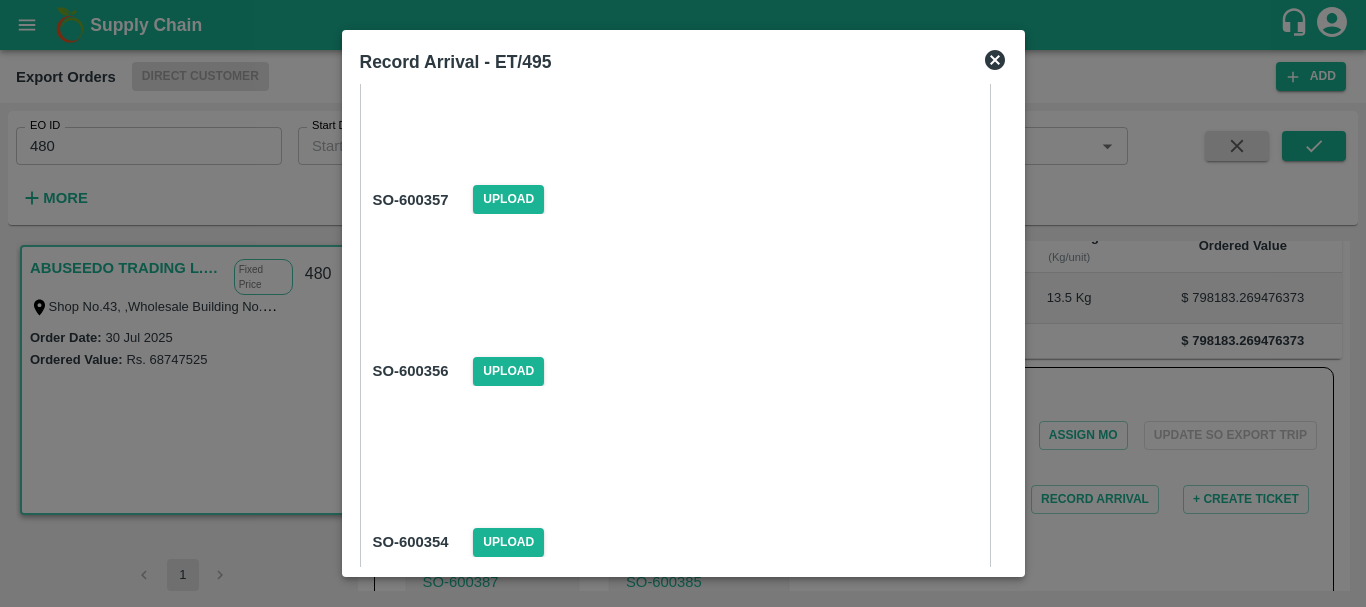 scroll, scrollTop: 3137, scrollLeft: 0, axis: vertical 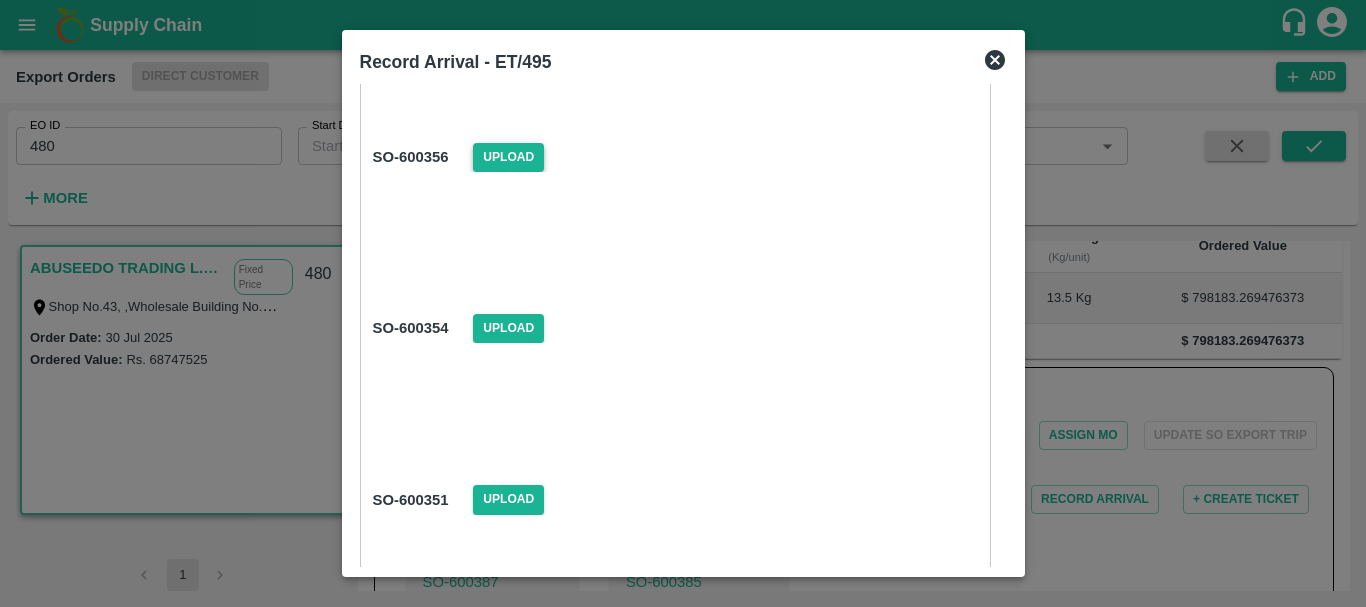click on "Upload" at bounding box center (508, 157) 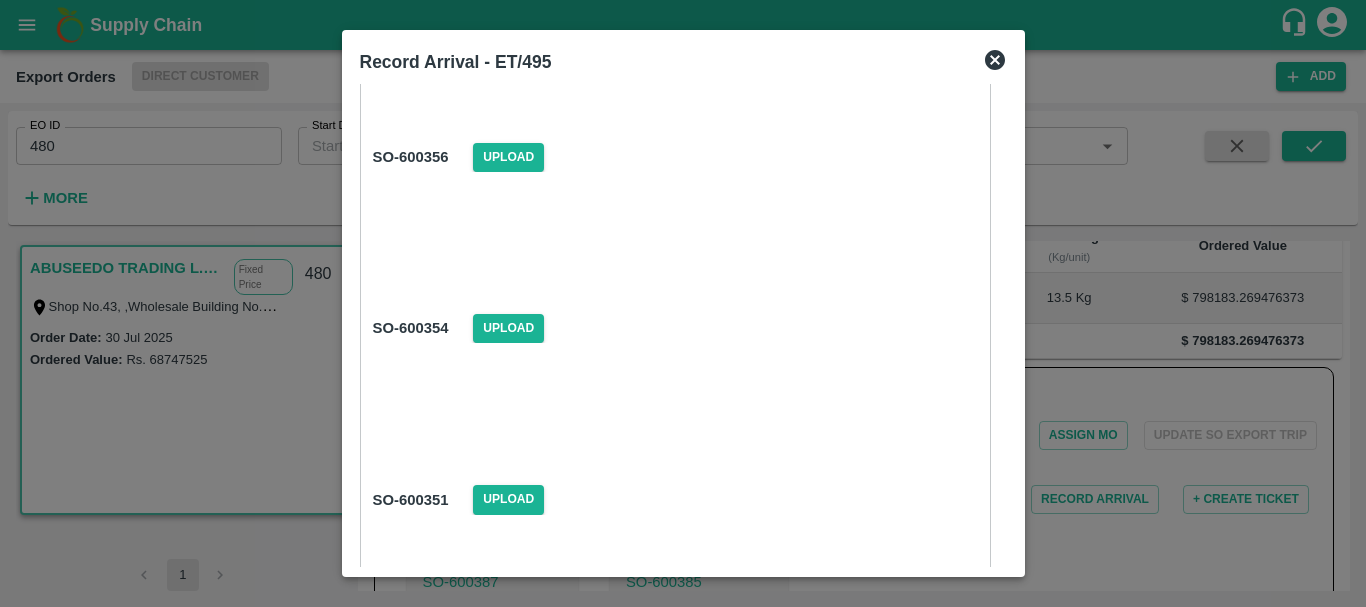 scroll, scrollTop: 3257, scrollLeft: 0, axis: vertical 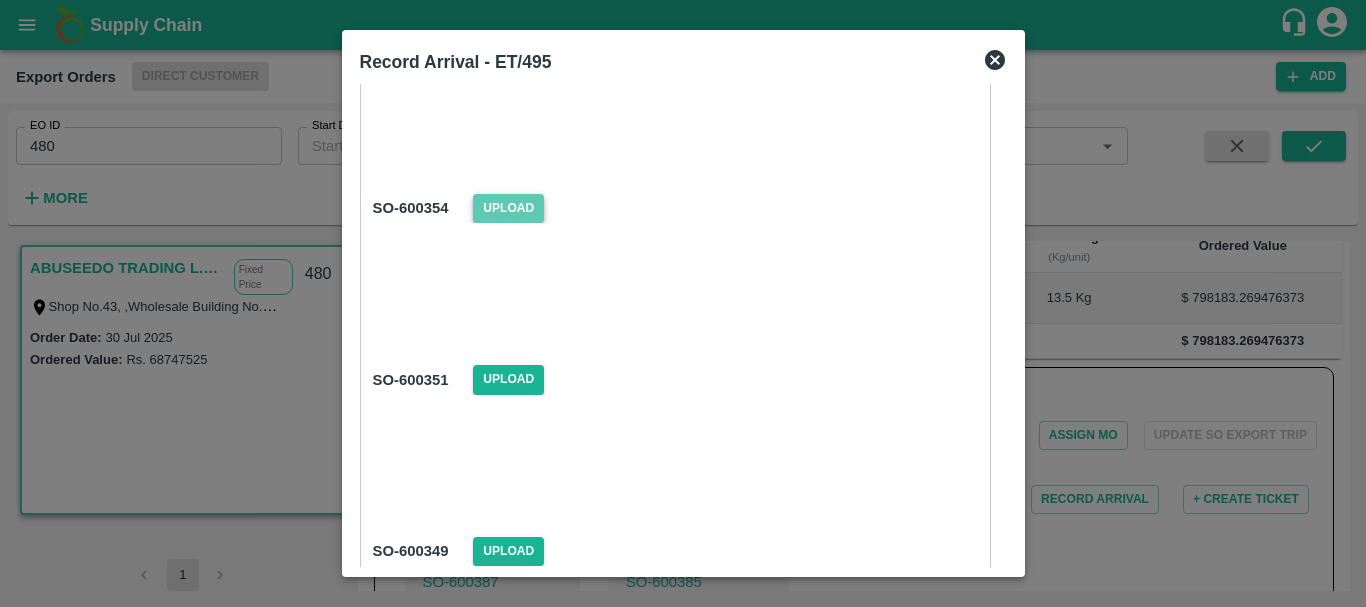 click on "Upload" at bounding box center (508, 208) 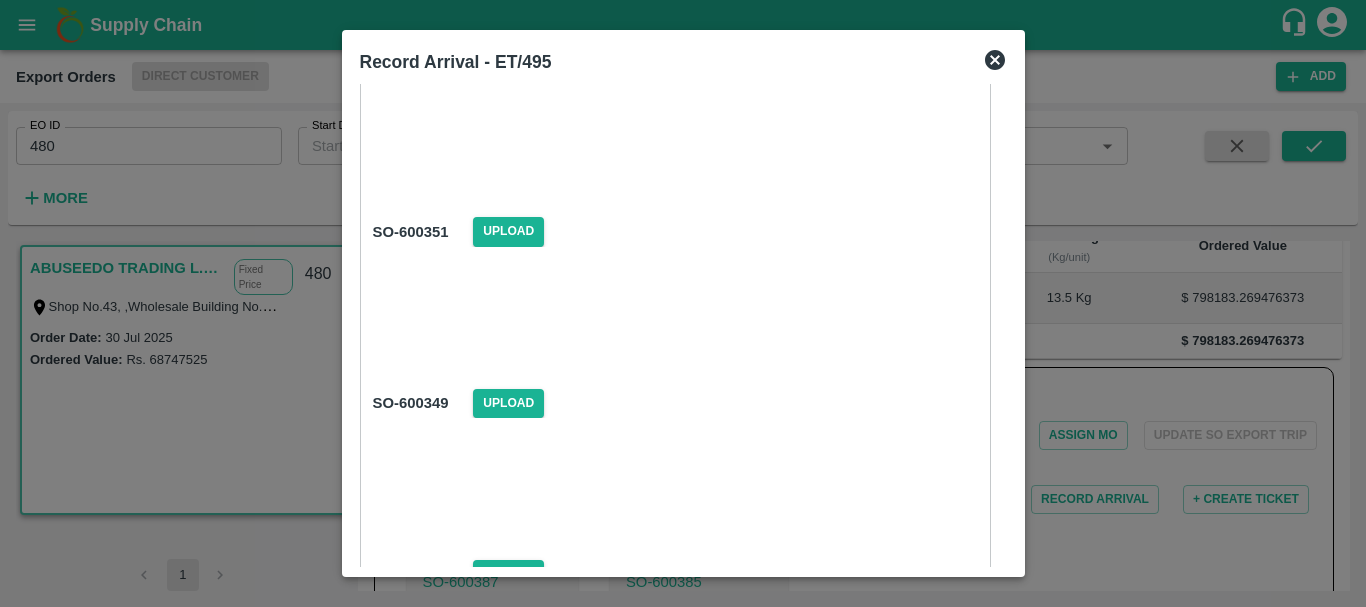 scroll, scrollTop: 3408, scrollLeft: 0, axis: vertical 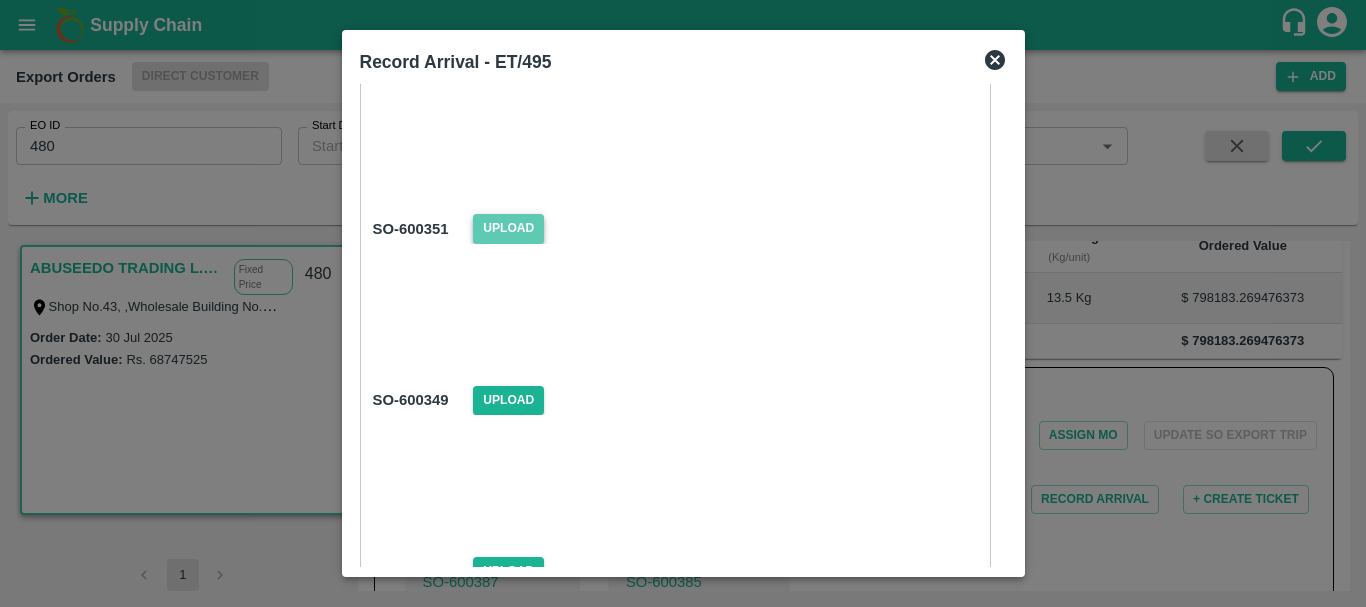 click on "Upload" at bounding box center [508, 228] 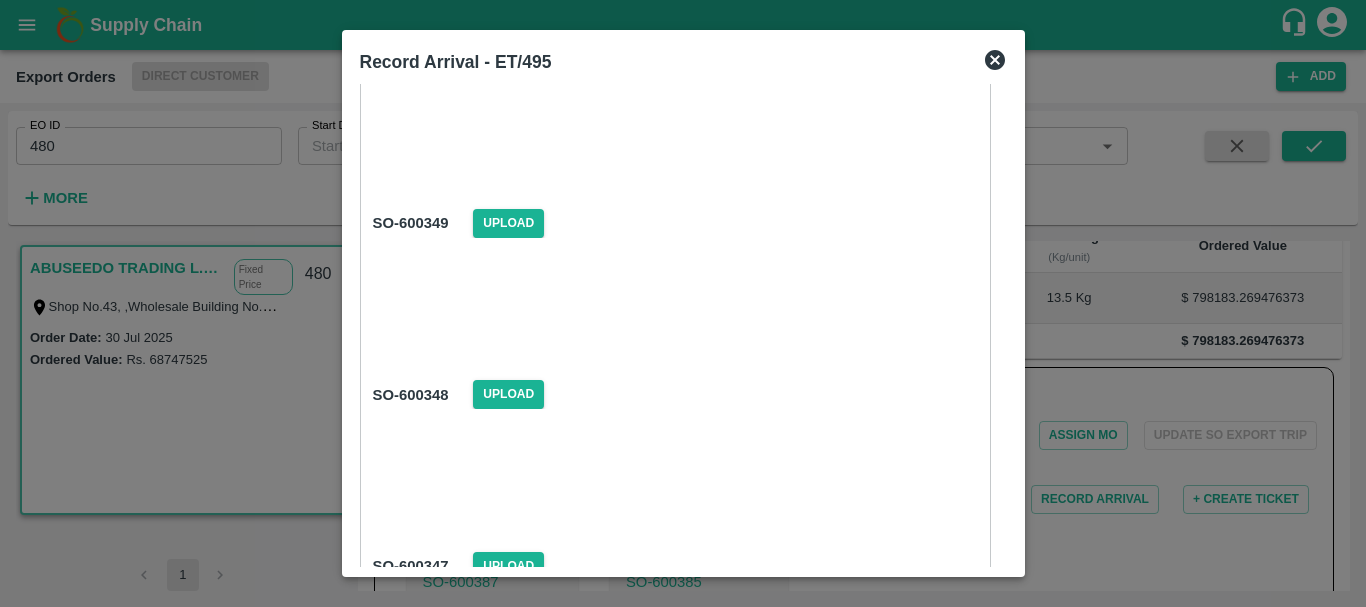 scroll, scrollTop: 3586, scrollLeft: 0, axis: vertical 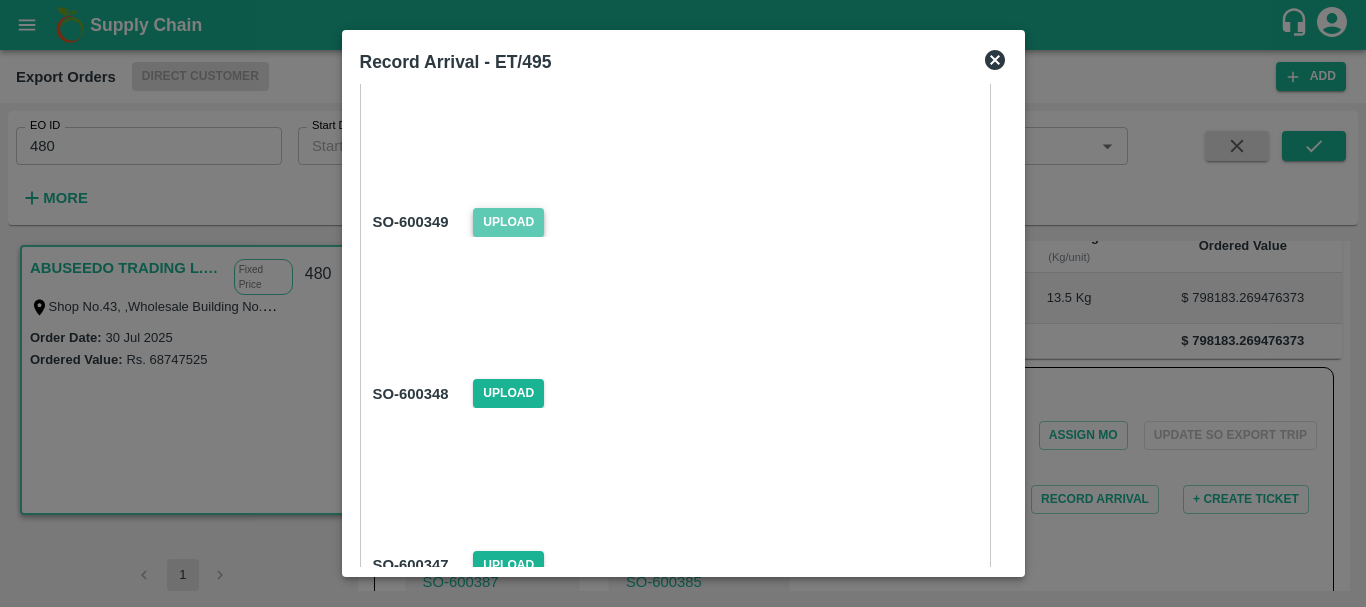 click on "Upload" at bounding box center (508, 222) 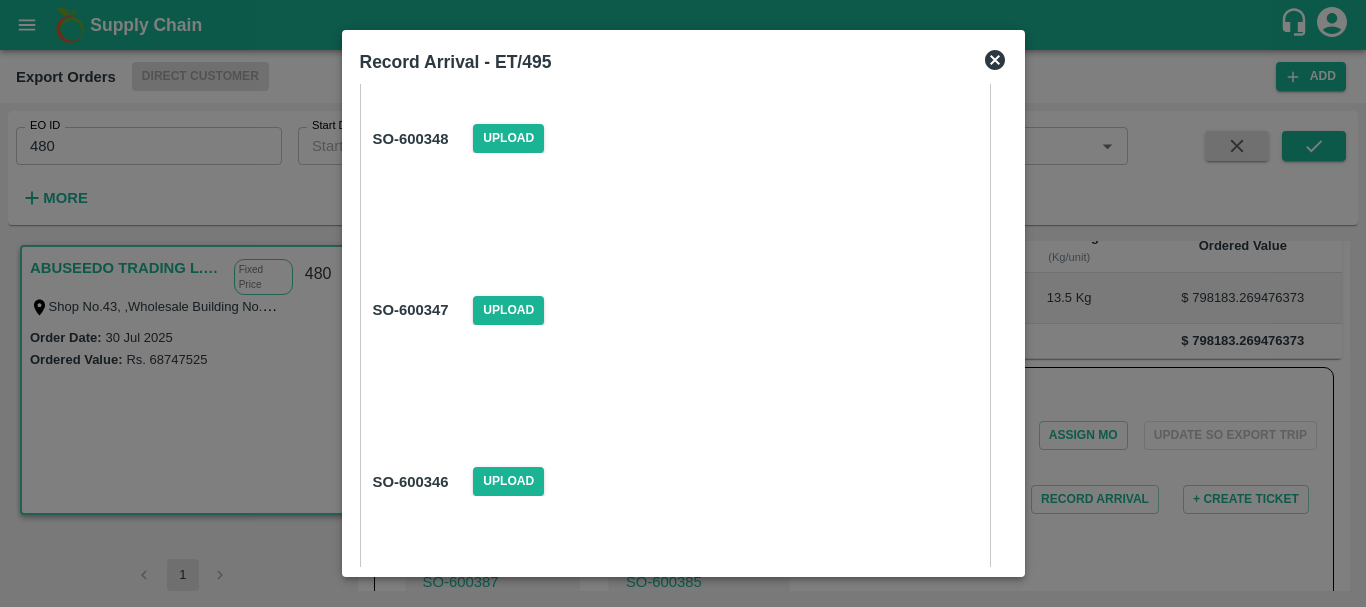 scroll, scrollTop: 3782, scrollLeft: 0, axis: vertical 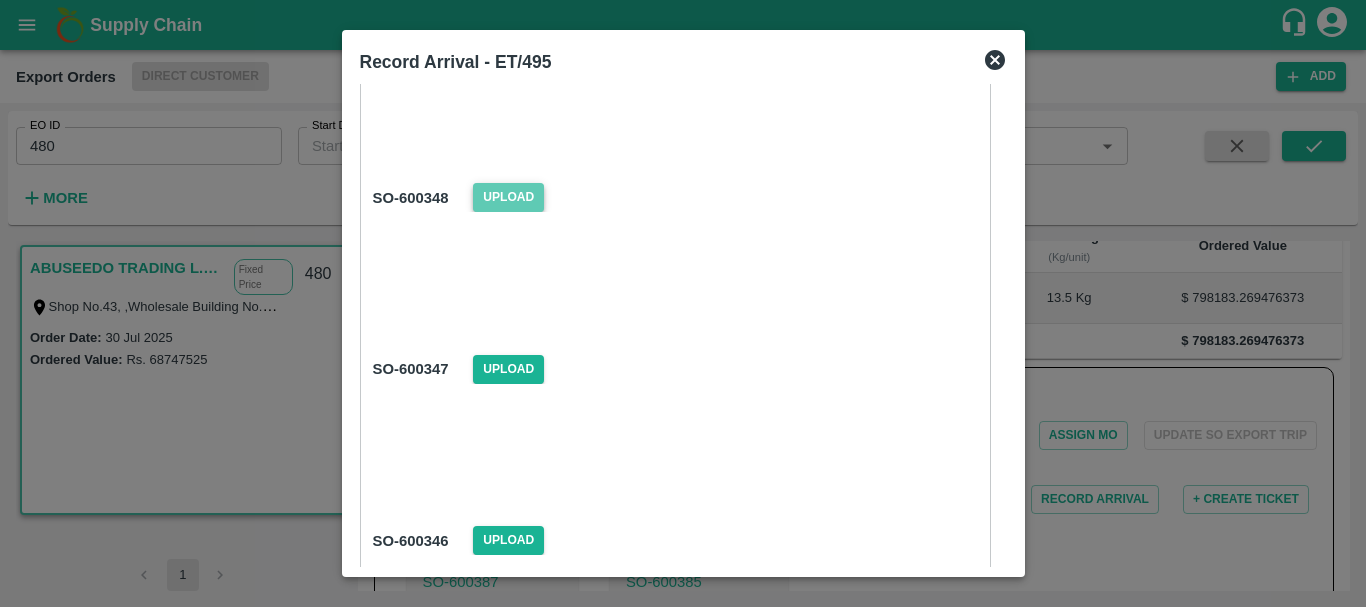 click on "Upload" at bounding box center [508, 197] 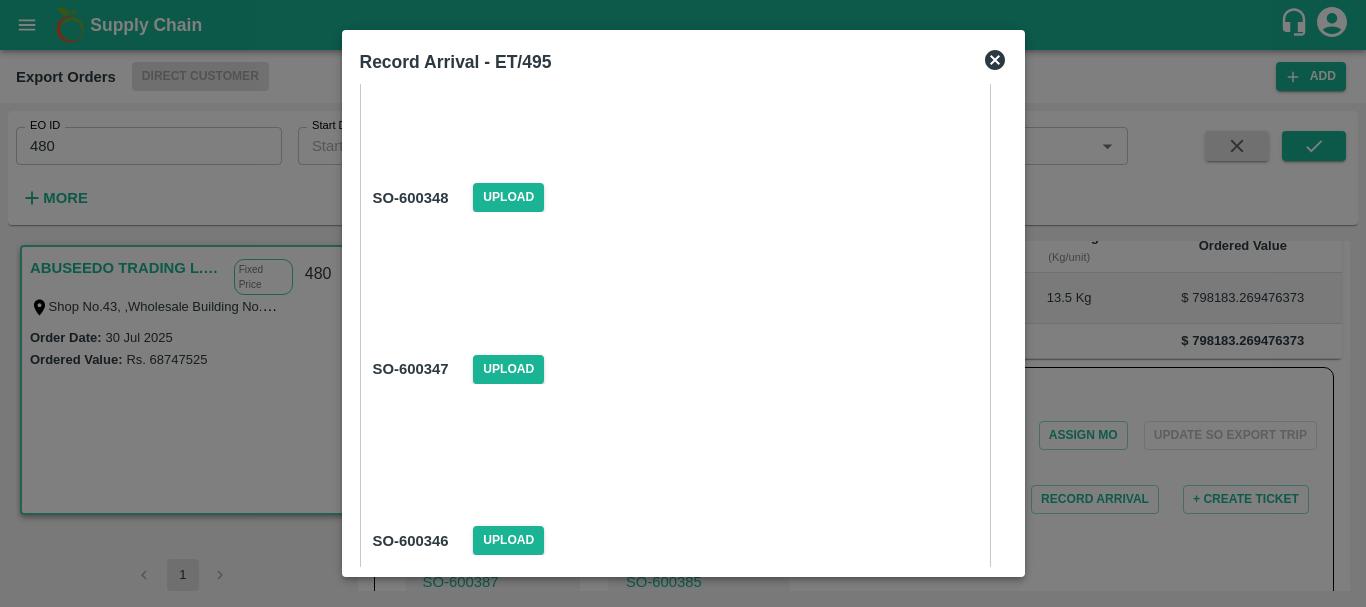 scroll, scrollTop: 3981, scrollLeft: 0, axis: vertical 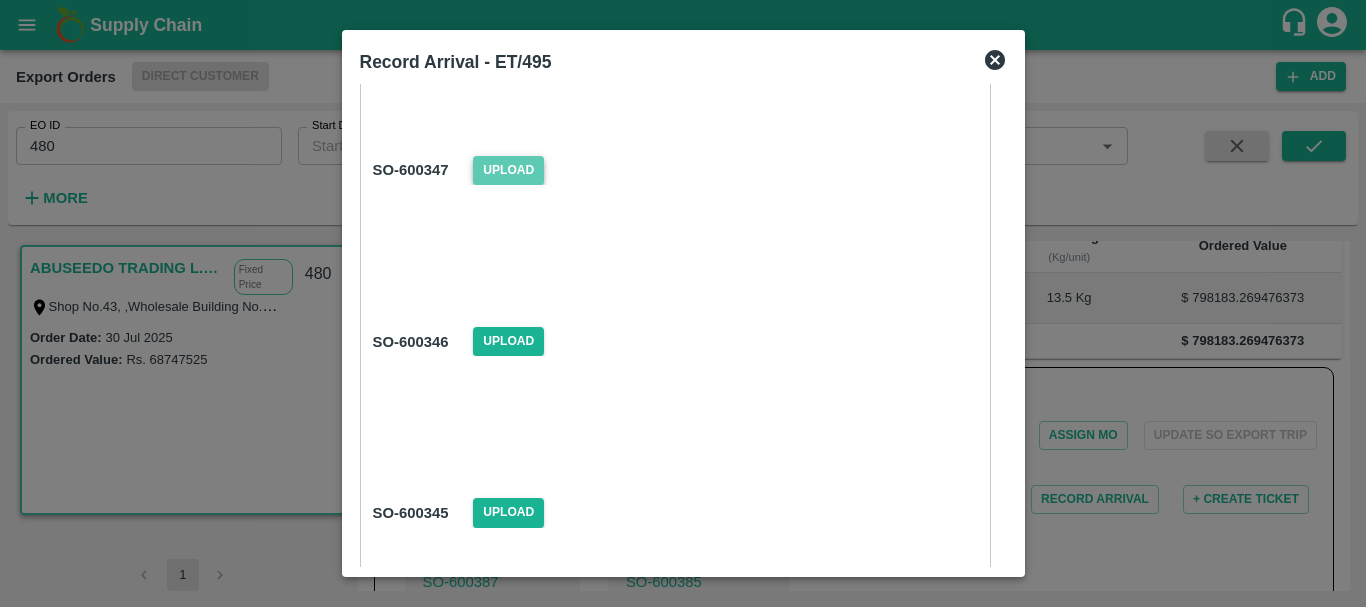 click on "Upload" at bounding box center [508, 170] 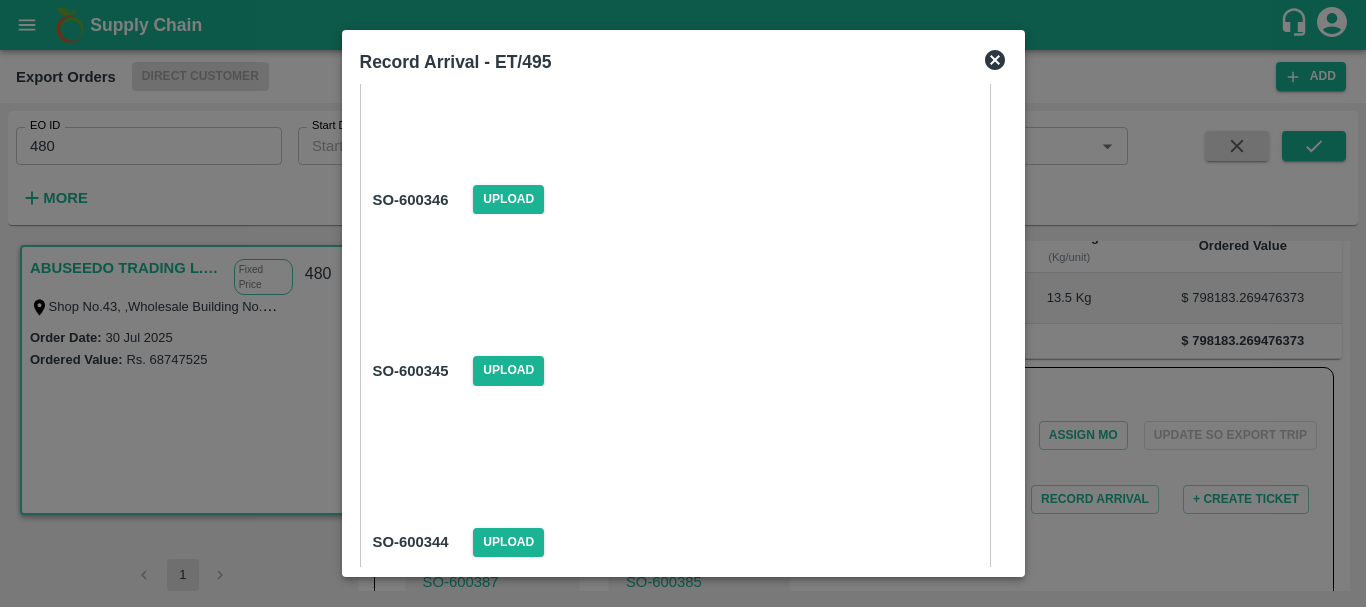 scroll, scrollTop: 4125, scrollLeft: 0, axis: vertical 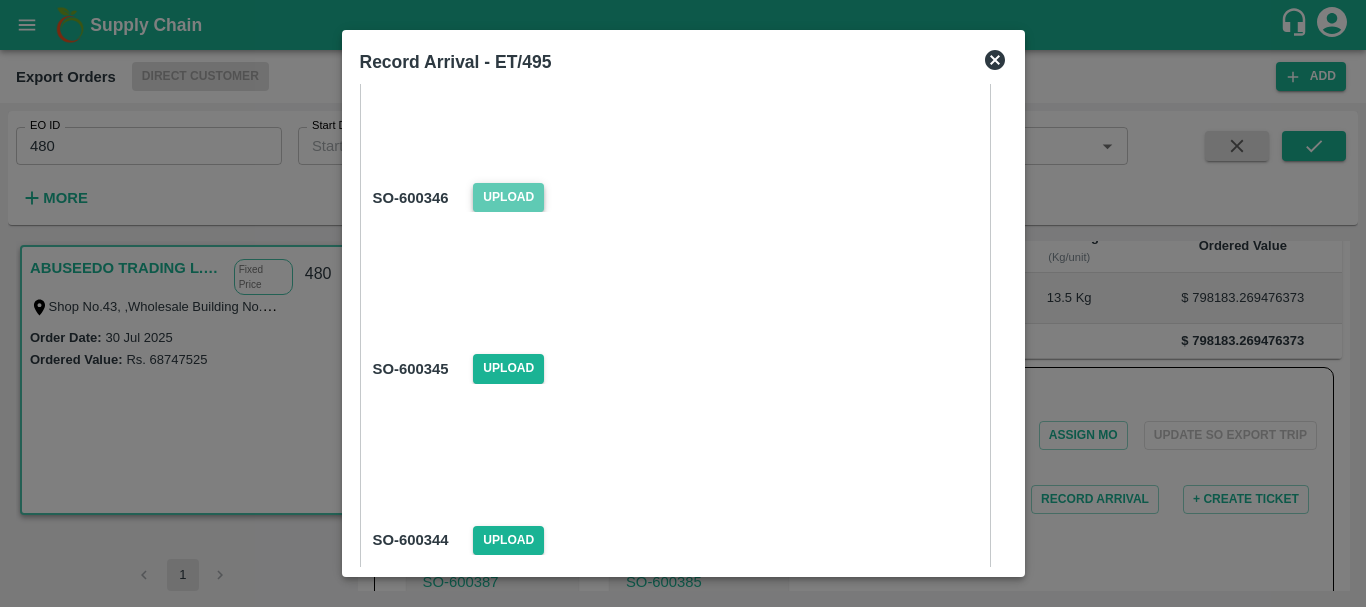 click on "Upload" at bounding box center (508, 197) 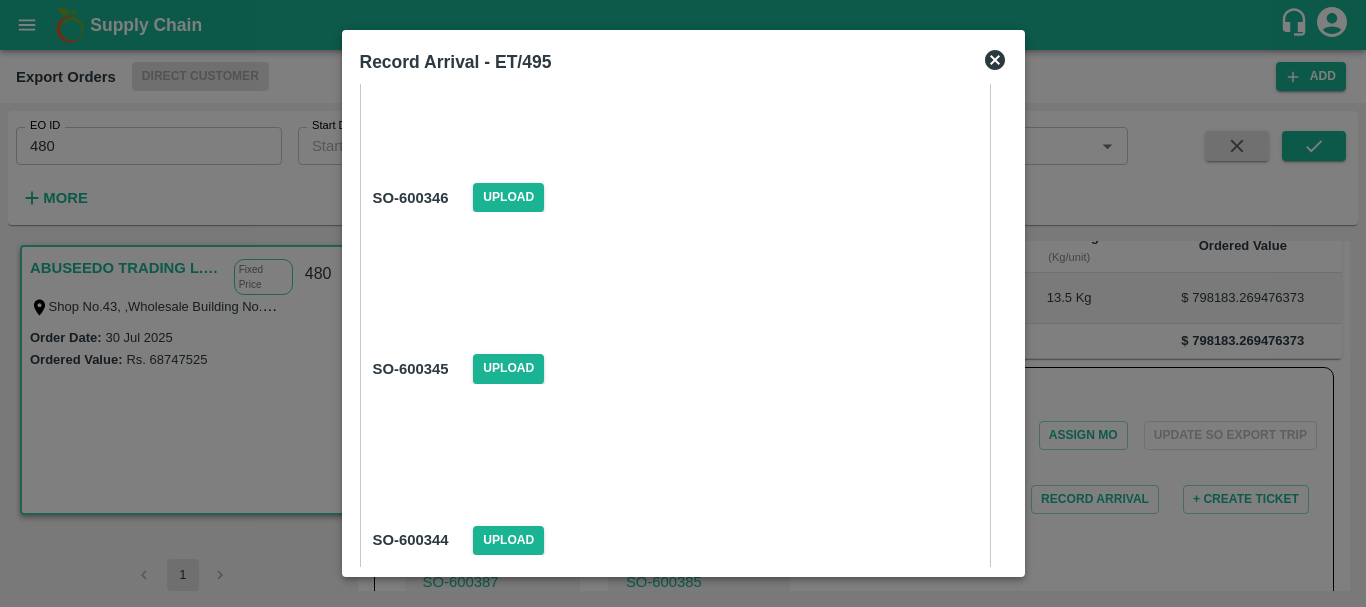 scroll, scrollTop: 4318, scrollLeft: 0, axis: vertical 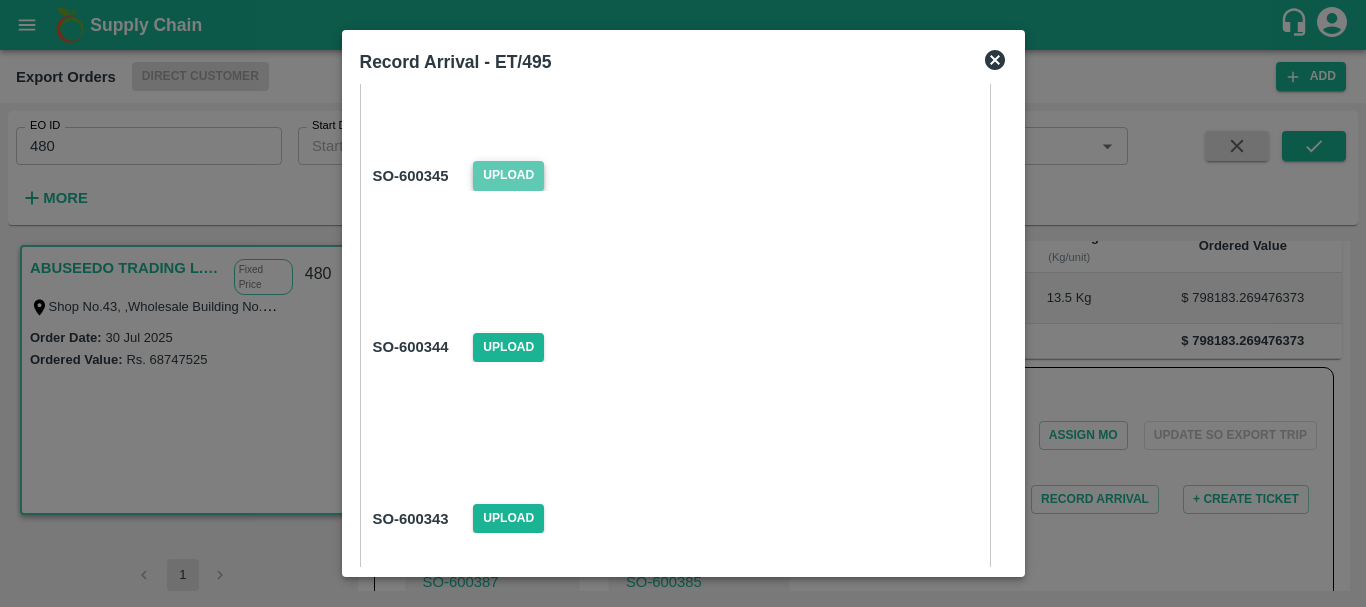click on "Upload" at bounding box center (508, 175) 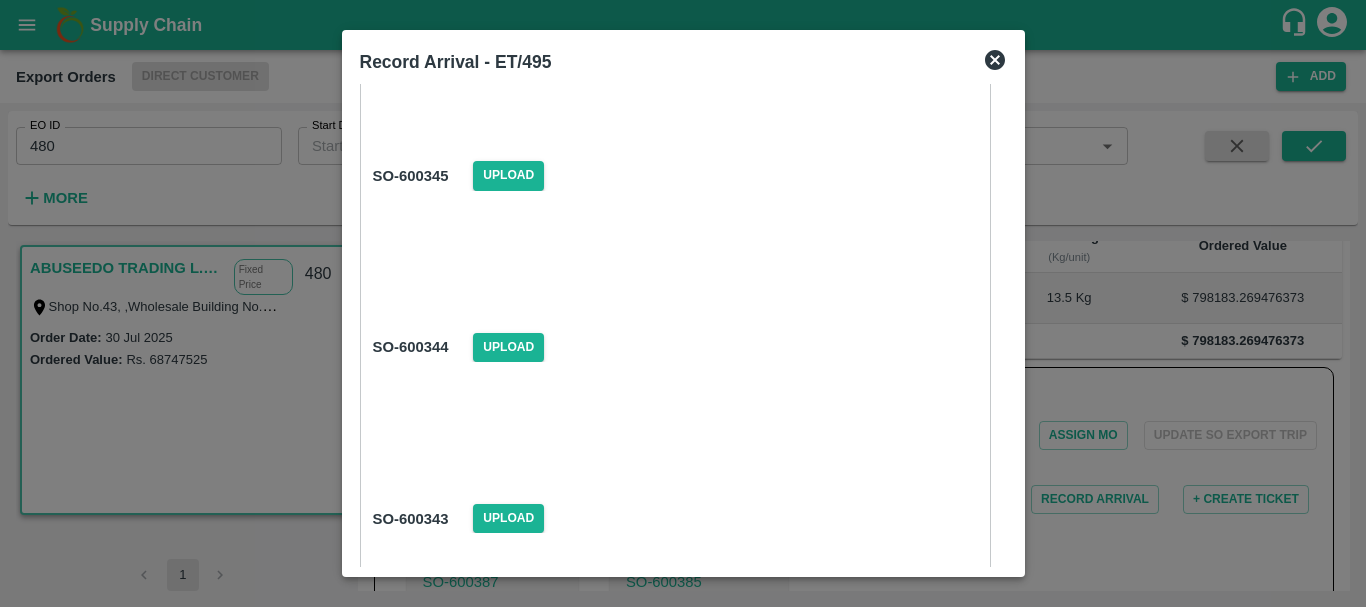 scroll, scrollTop: 4514, scrollLeft: 0, axis: vertical 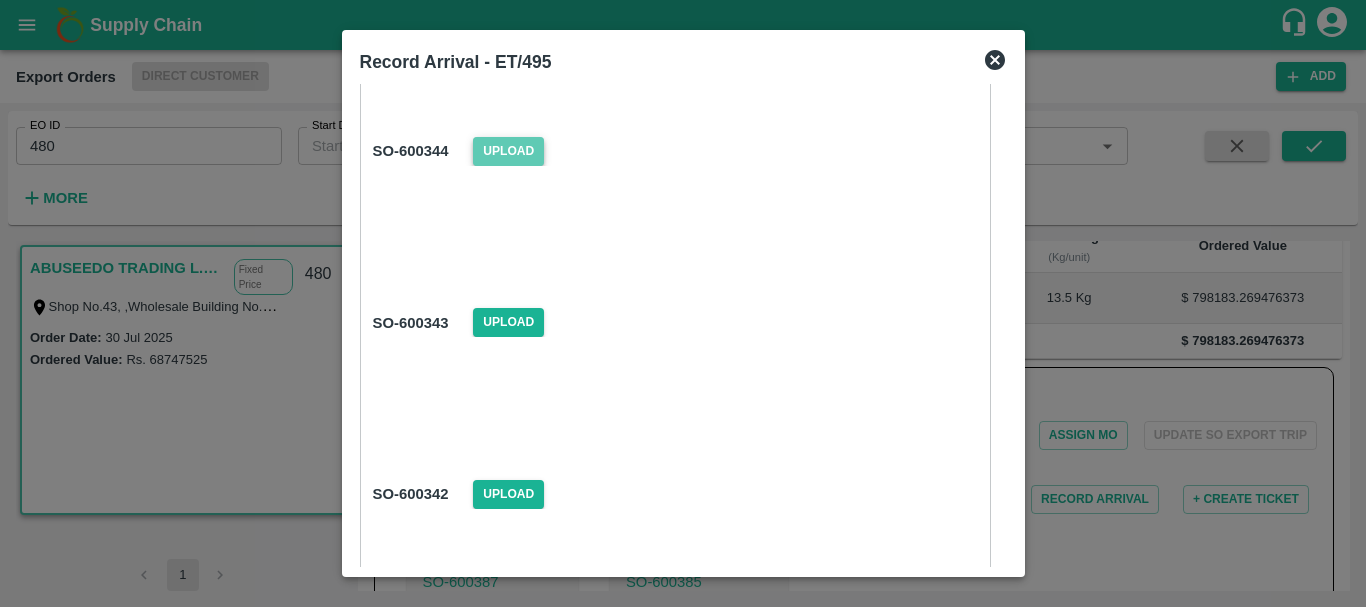 click on "Upload" at bounding box center [508, 151] 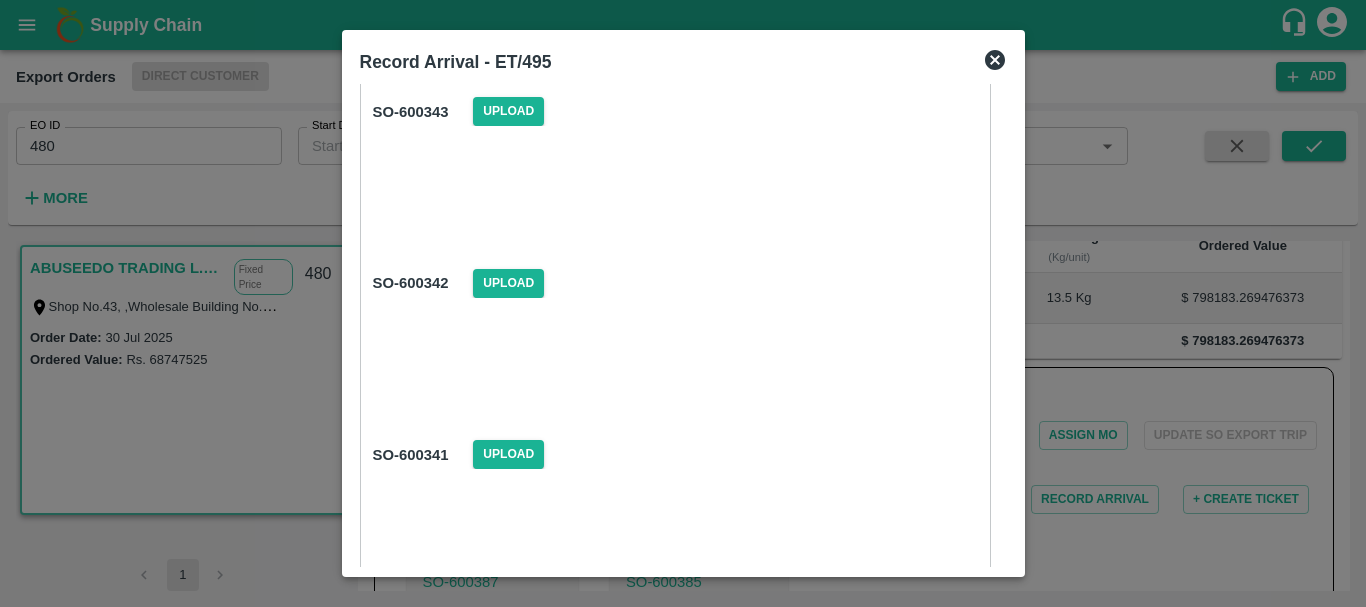 scroll, scrollTop: 4658, scrollLeft: 0, axis: vertical 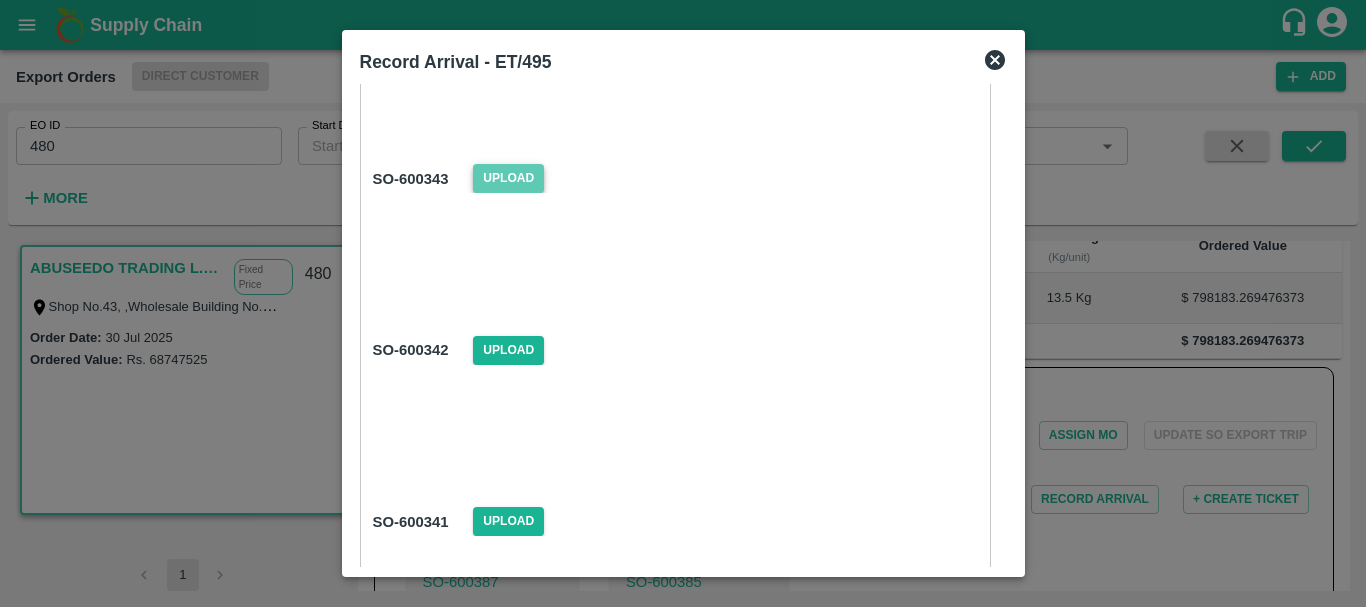 click on "Upload" at bounding box center (508, 178) 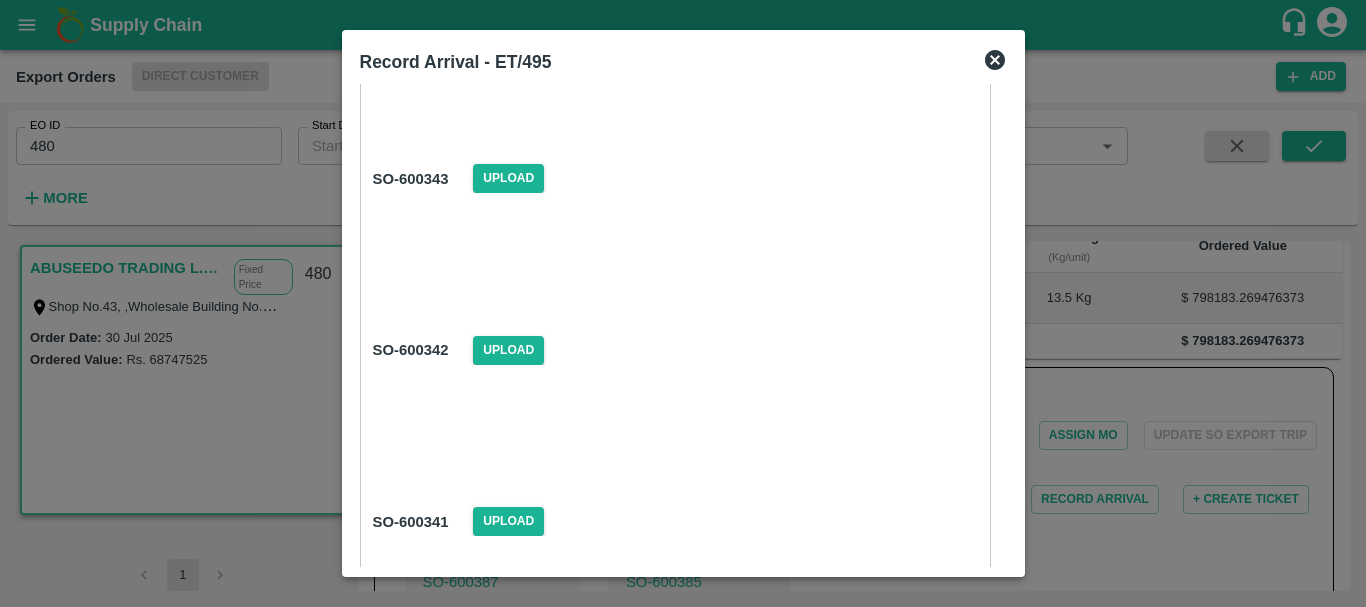 scroll, scrollTop: 4852, scrollLeft: 0, axis: vertical 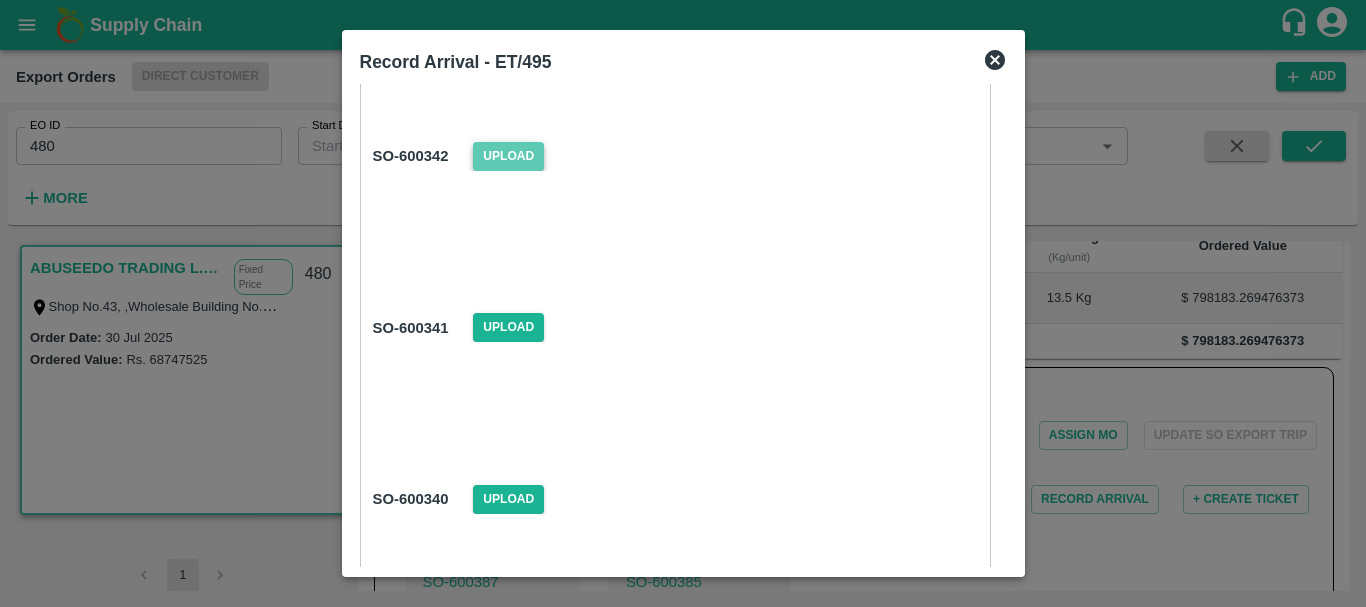 click on "Upload" at bounding box center [508, 156] 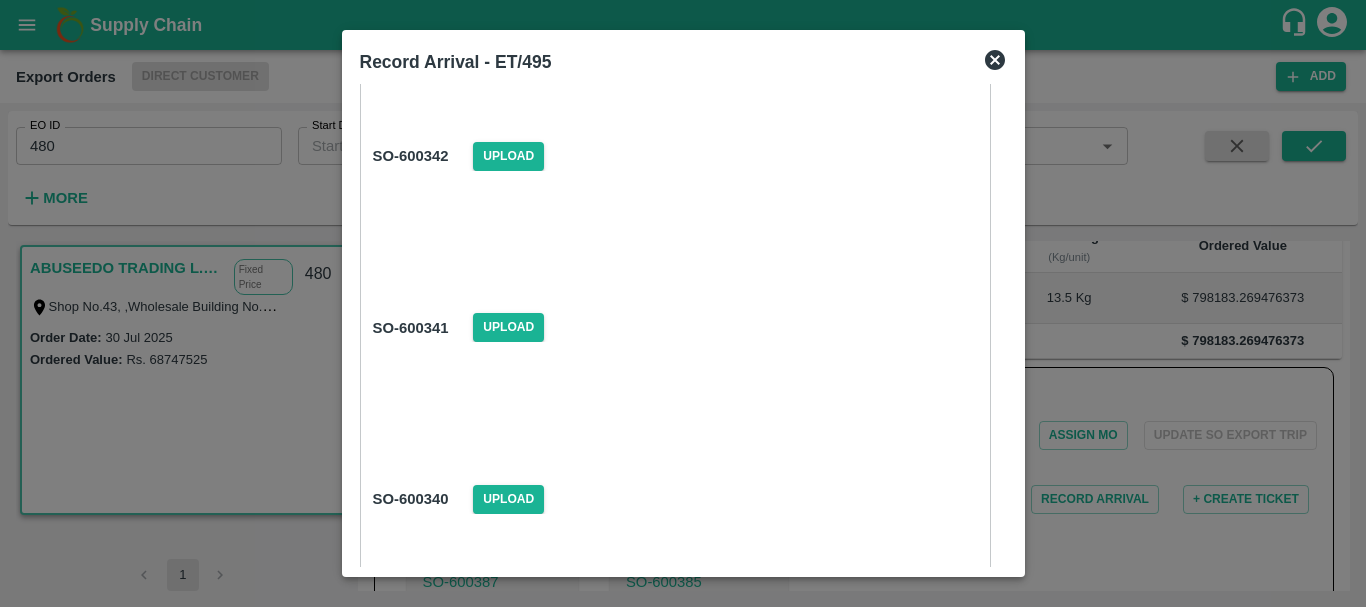 scroll, scrollTop: 5000, scrollLeft: 0, axis: vertical 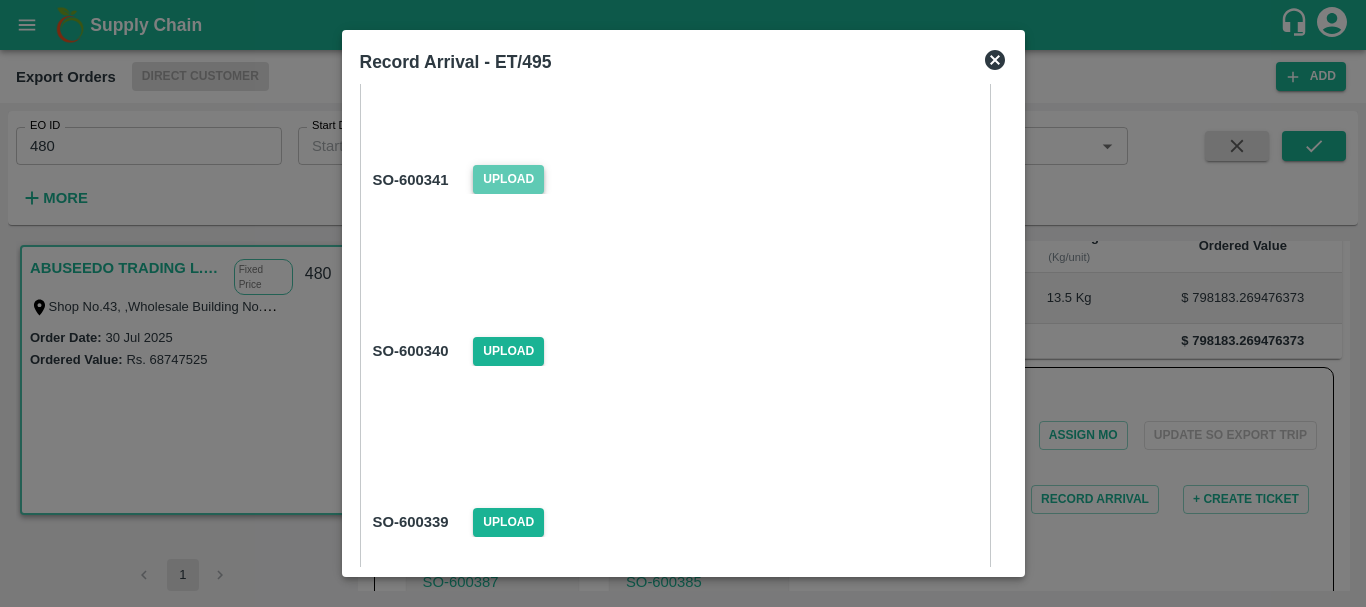 click on "Upload" at bounding box center [508, 179] 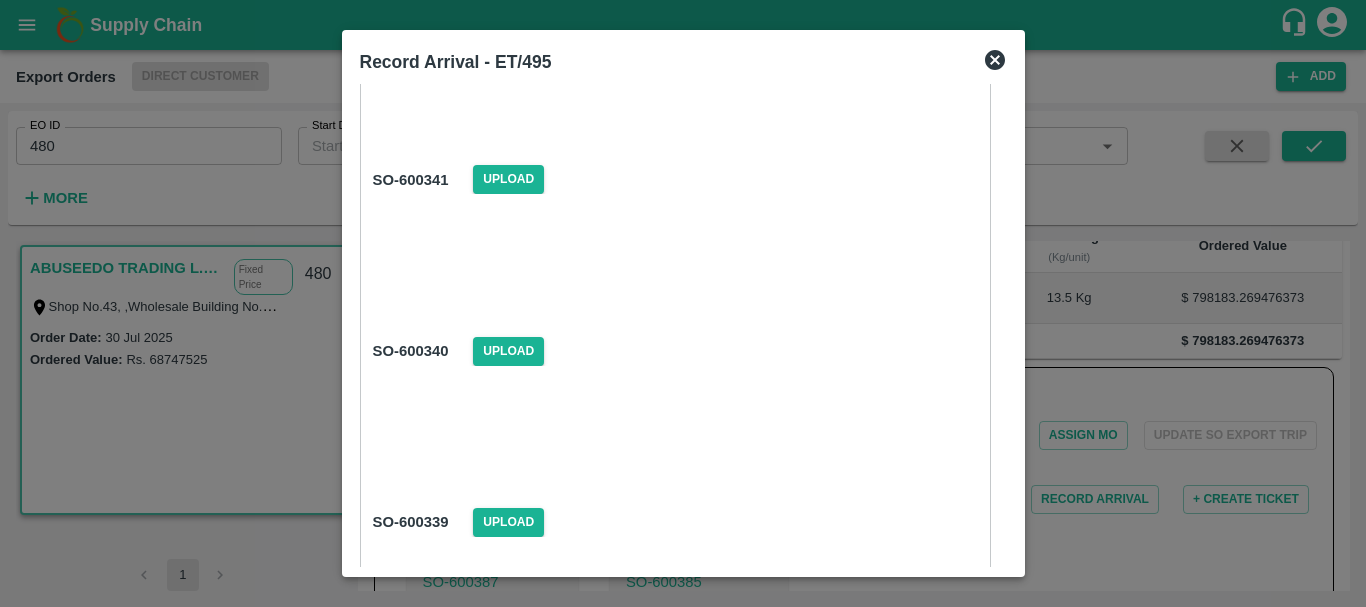 scroll, scrollTop: 5182, scrollLeft: 0, axis: vertical 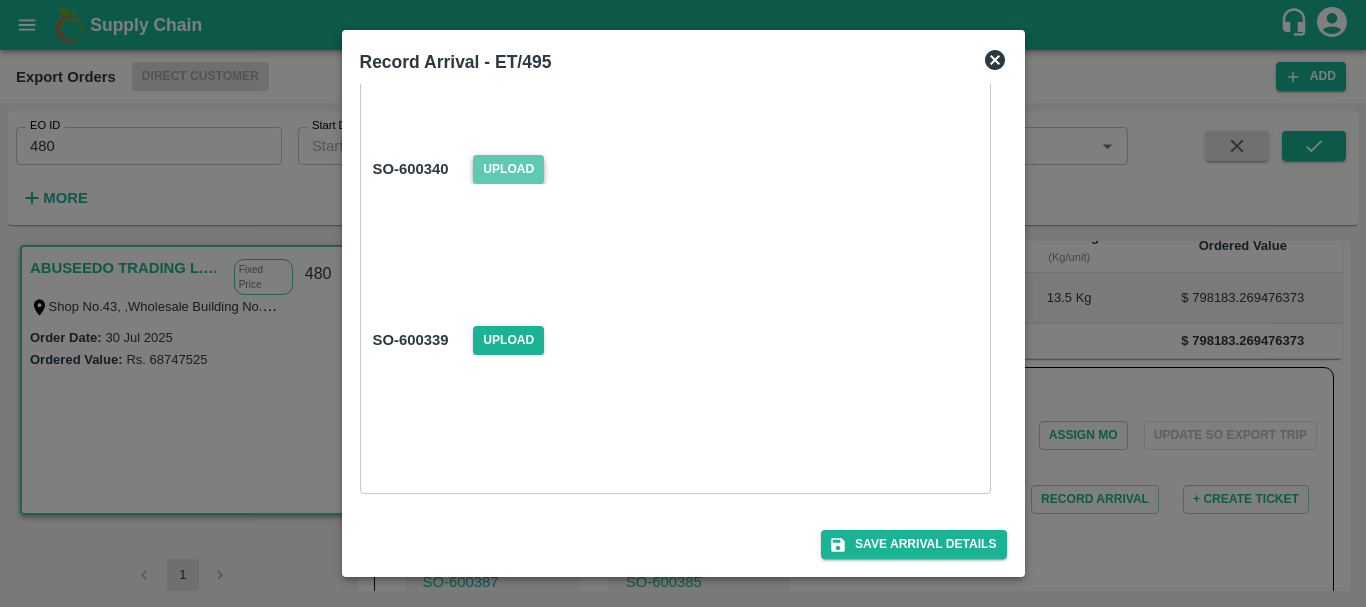 click on "Upload" at bounding box center [508, 169] 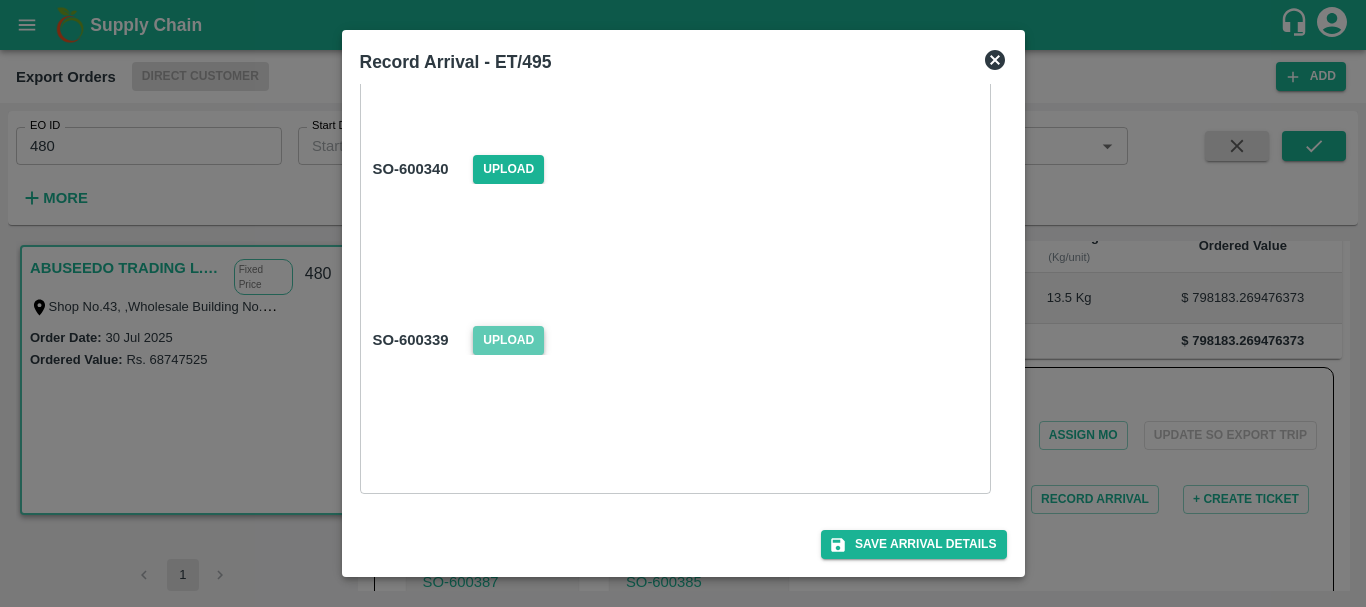 click on "Upload" at bounding box center (508, 340) 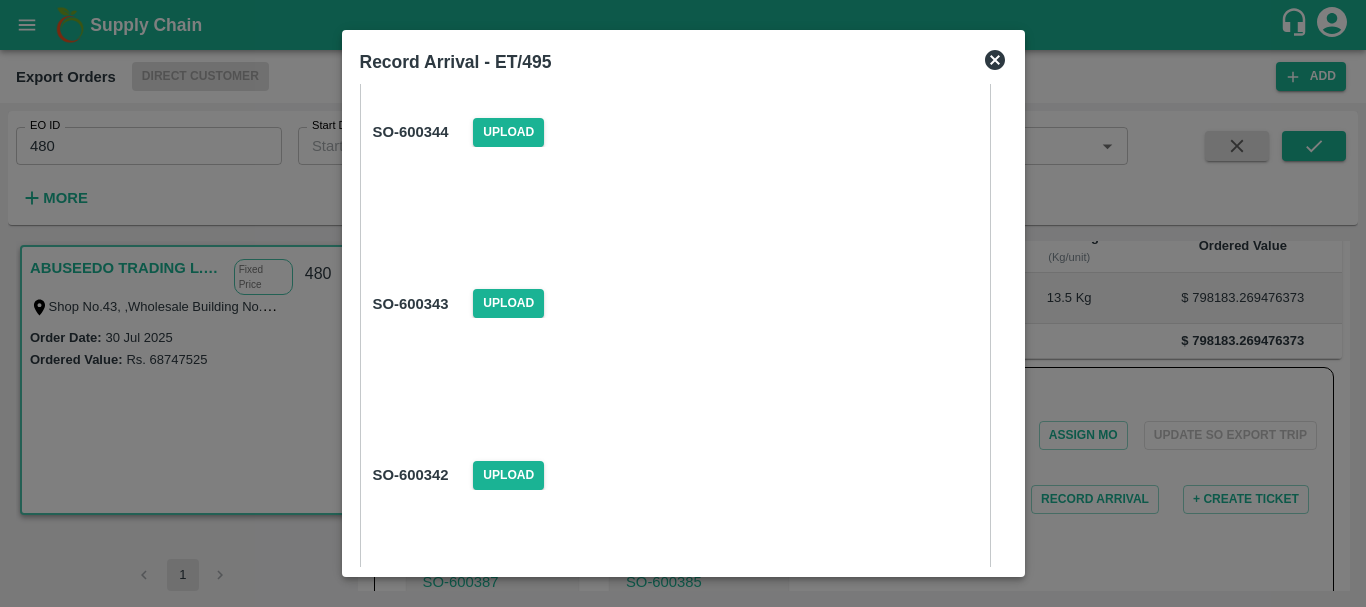 scroll, scrollTop: 5182, scrollLeft: 0, axis: vertical 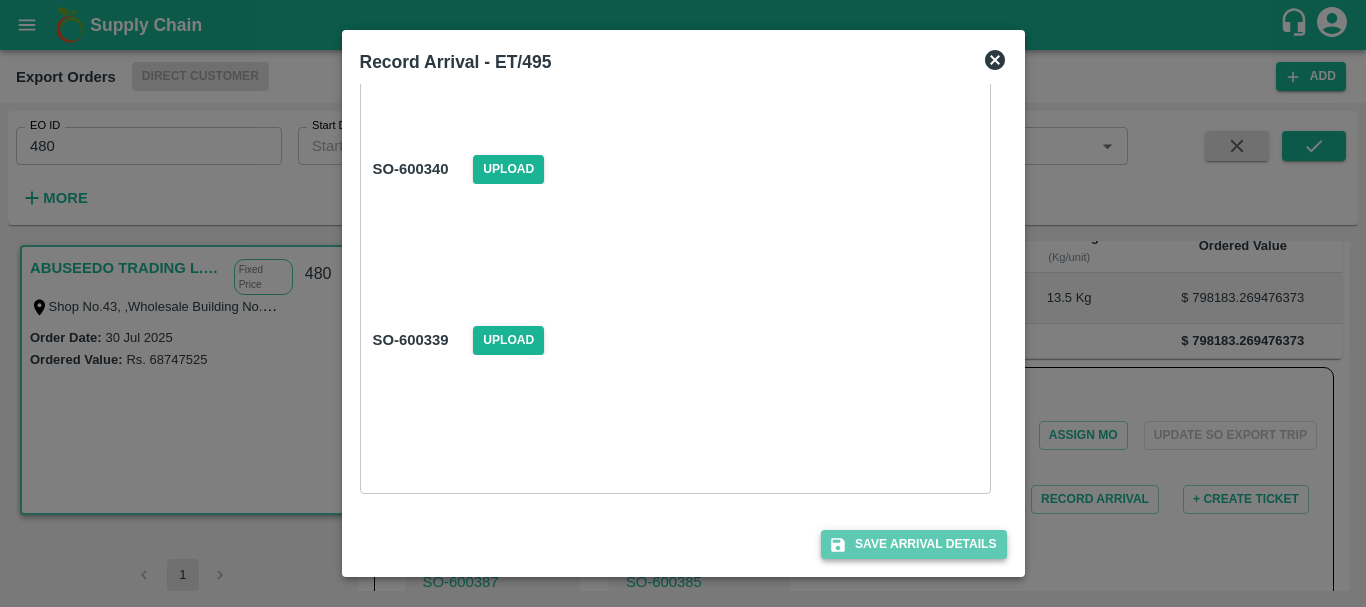click on "Save Arrival Details" at bounding box center [913, 544] 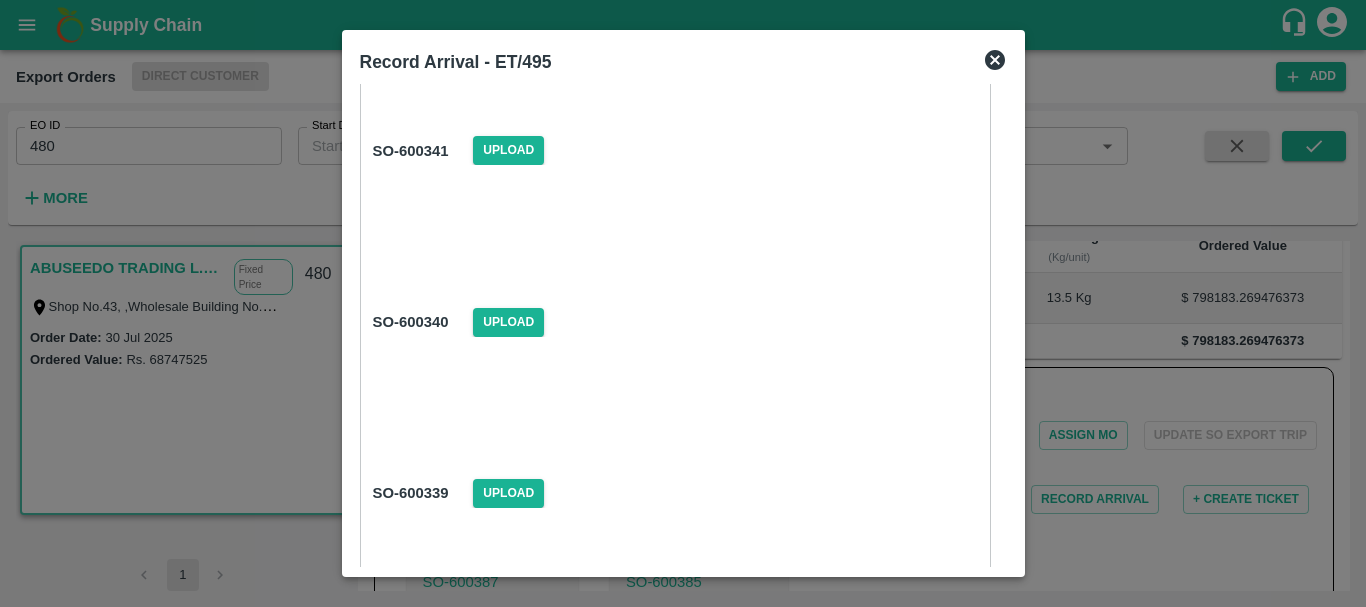 scroll, scrollTop: 5182, scrollLeft: 0, axis: vertical 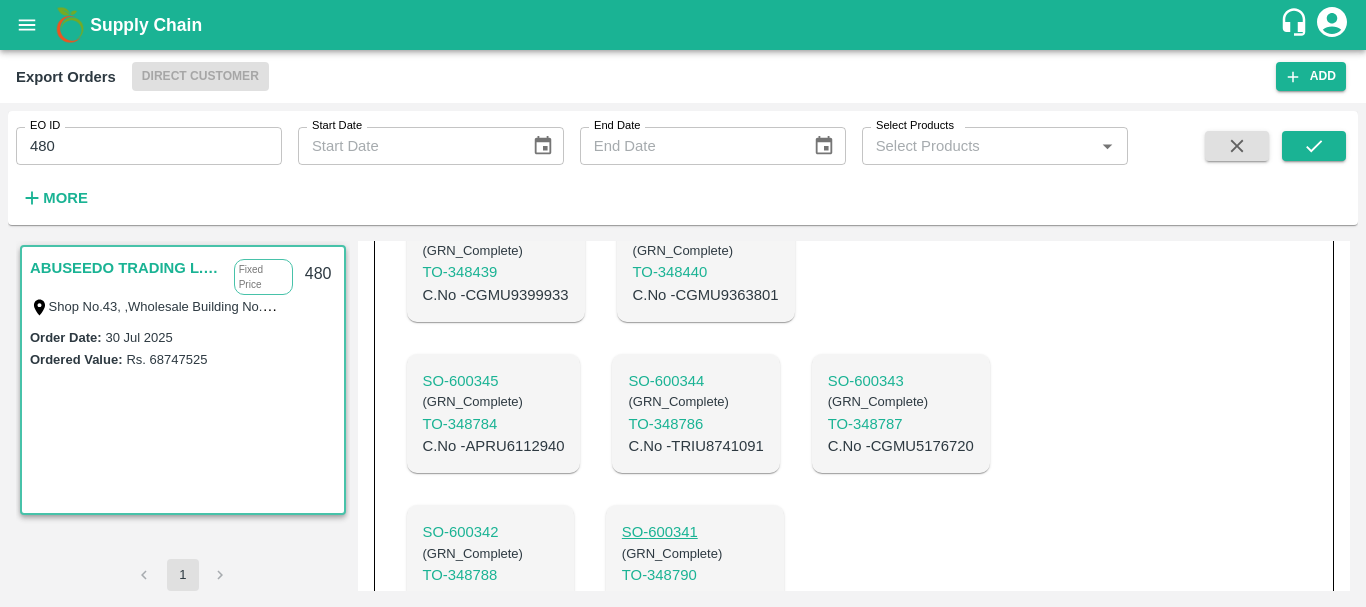 click on "SO- 600341" at bounding box center (695, 532) 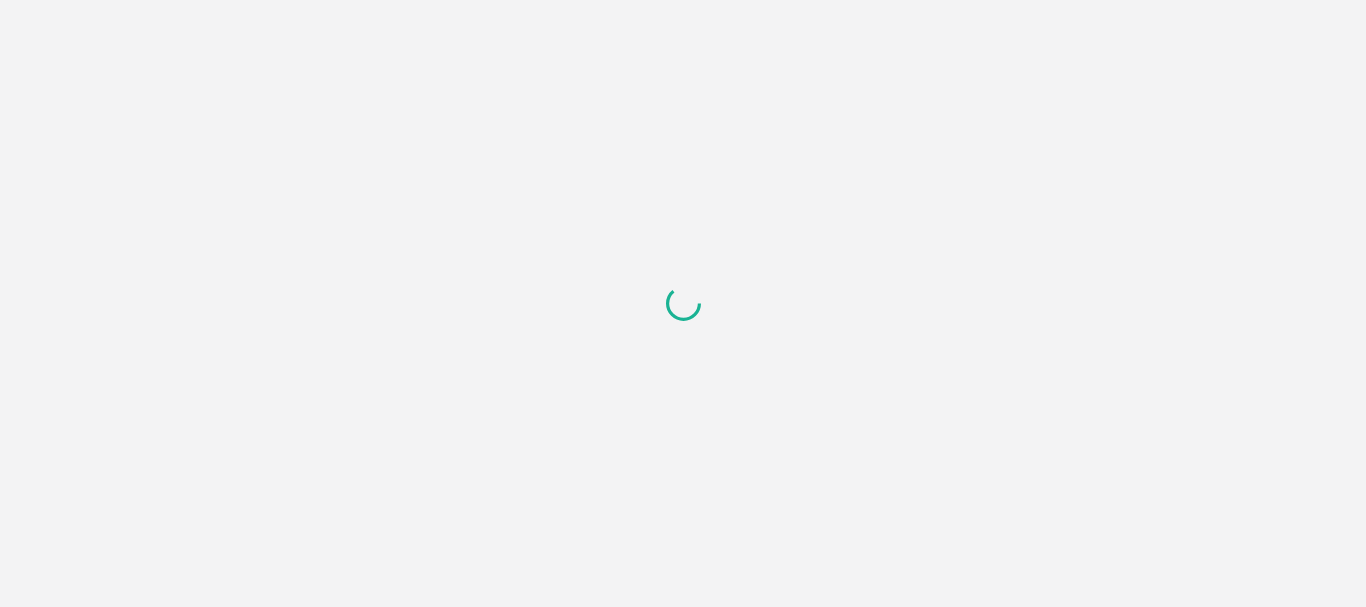 scroll, scrollTop: 0, scrollLeft: 0, axis: both 